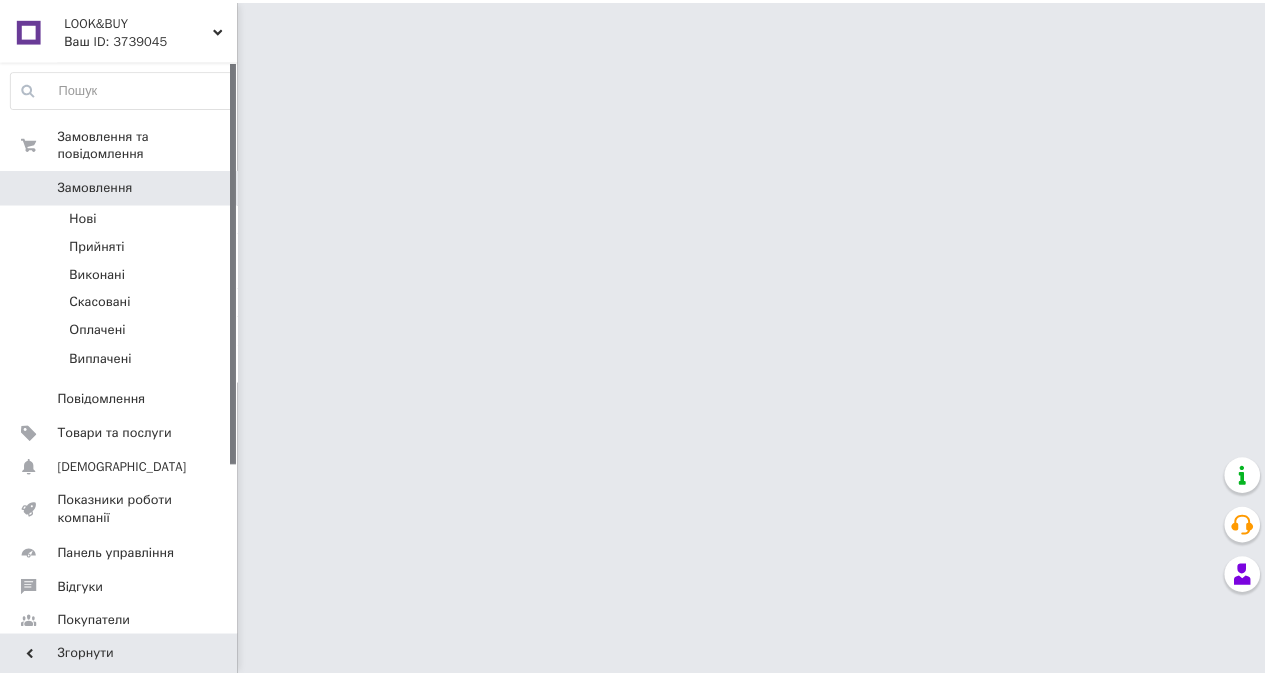 scroll, scrollTop: 0, scrollLeft: 0, axis: both 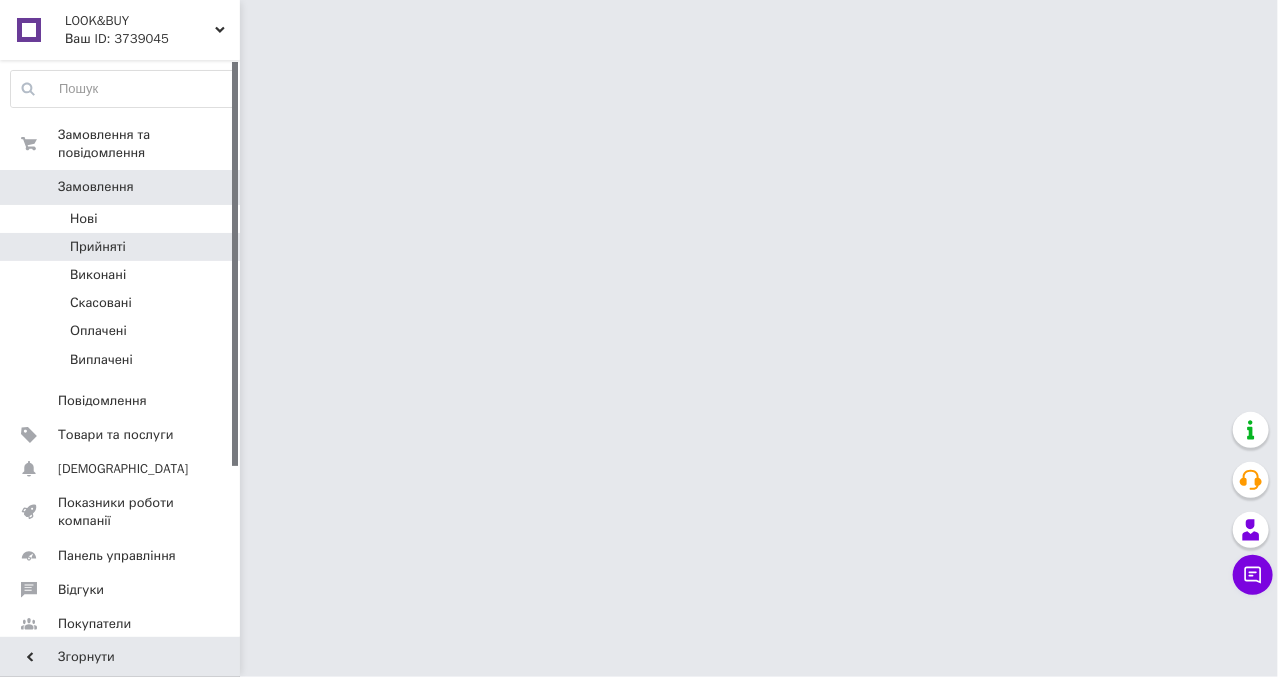 click on "Прийняті" at bounding box center [123, 247] 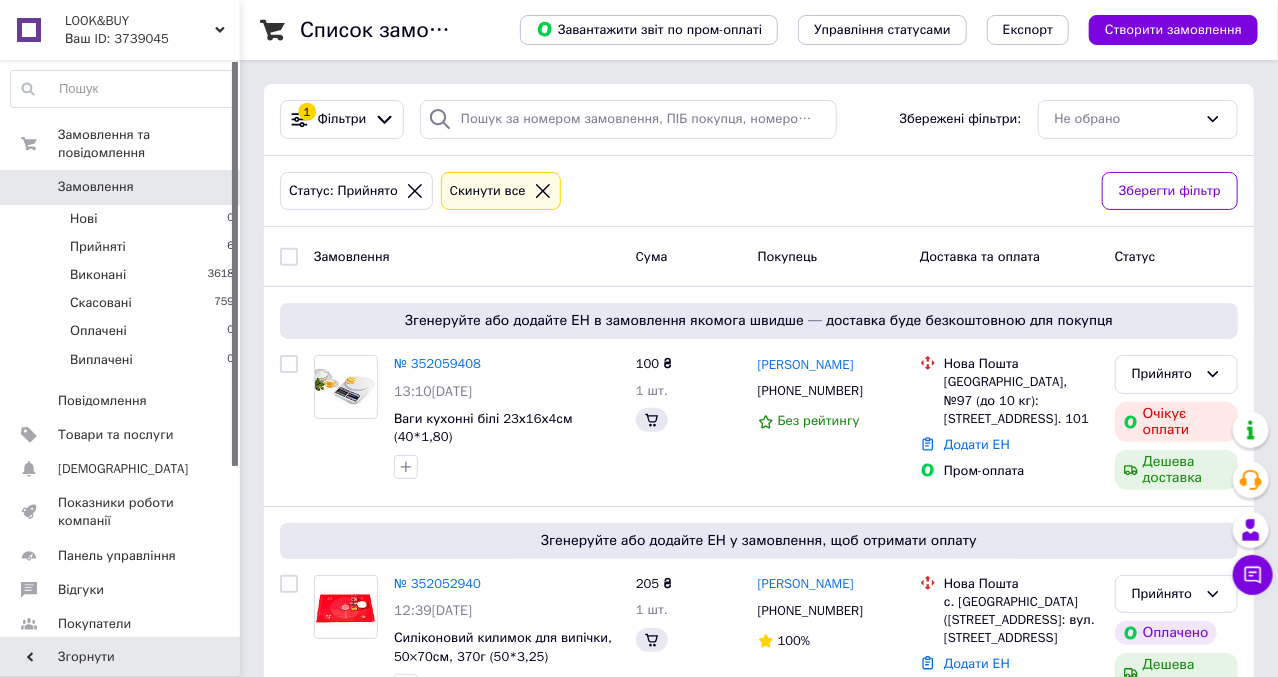 click on "№ 352059408" at bounding box center (437, 363) 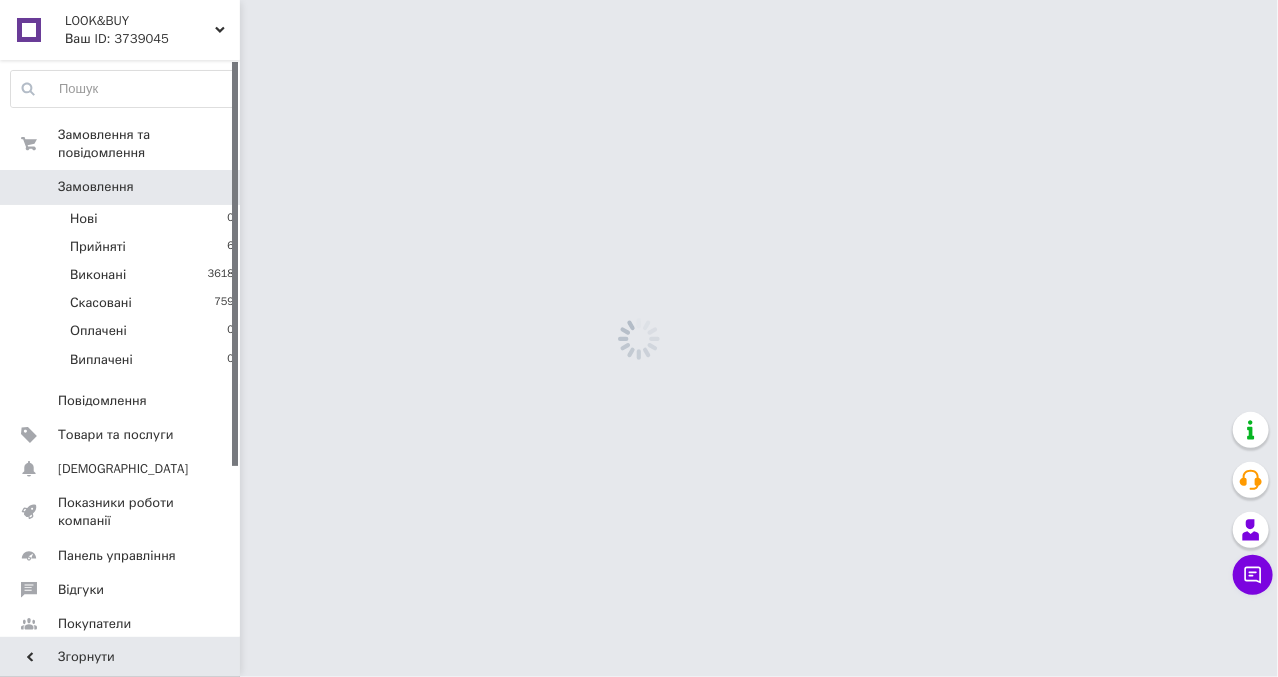 click on "LOOK&BUY Ваш ID: 3739045 Сайт LOOK&BUY Кабінет покупця Перевірити стан системи Сторінка на порталі Довідка Вийти Замовлення та повідомлення Замовлення 0 Нові 0 Прийняті 6 Виконані 3618 Скасовані 759 Оплачені 0 Виплачені 0 Повідомлення 0 Товари та послуги Сповіщення 0 0 Показники роботи компанії Панель управління Відгуки Покупатели Каталог ProSale Аналітика Управління сайтом Гаманець компанії [PERSON_NAME] Тарифи та рахунки Prom топ Згорнути" at bounding box center [639, 0] 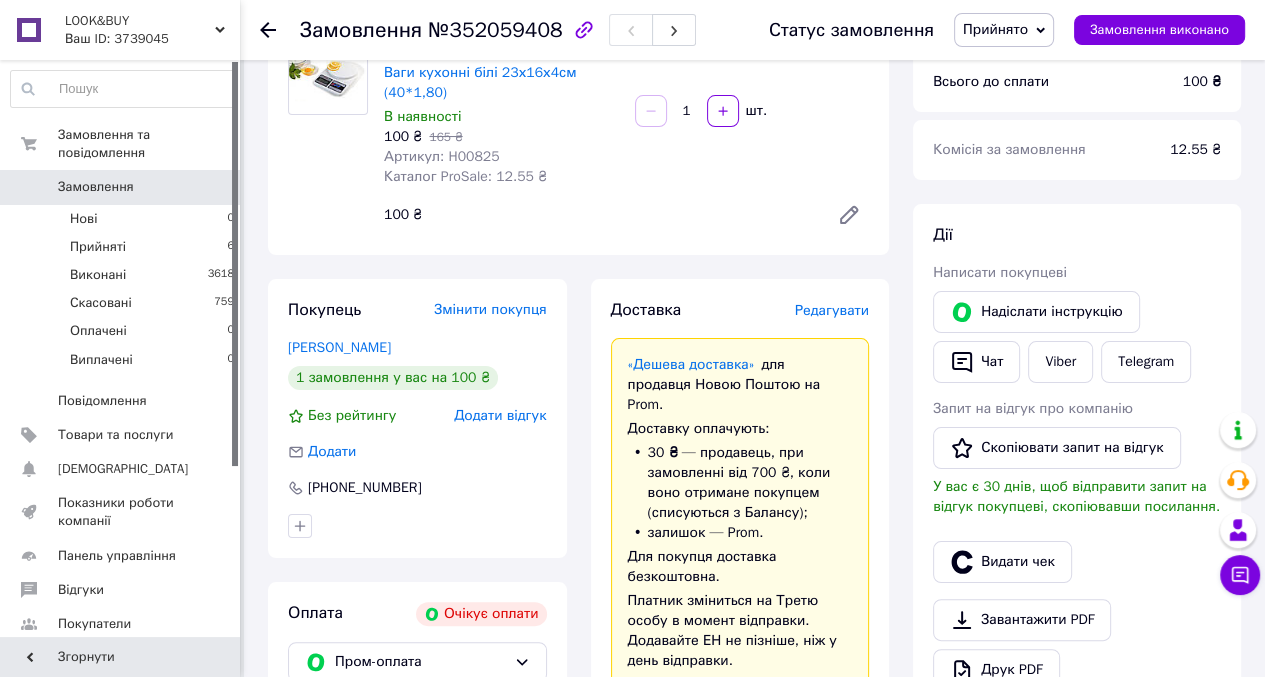 scroll, scrollTop: 400, scrollLeft: 0, axis: vertical 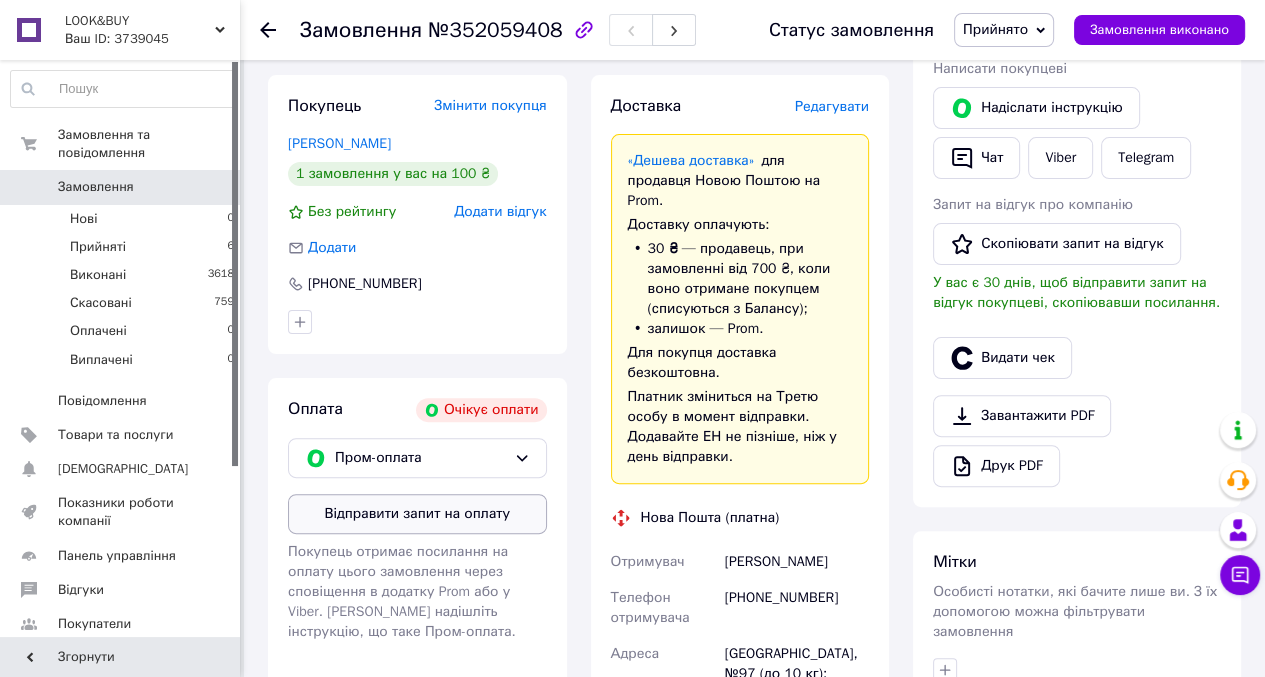 click on "Відправити запит на оплату" at bounding box center [417, 514] 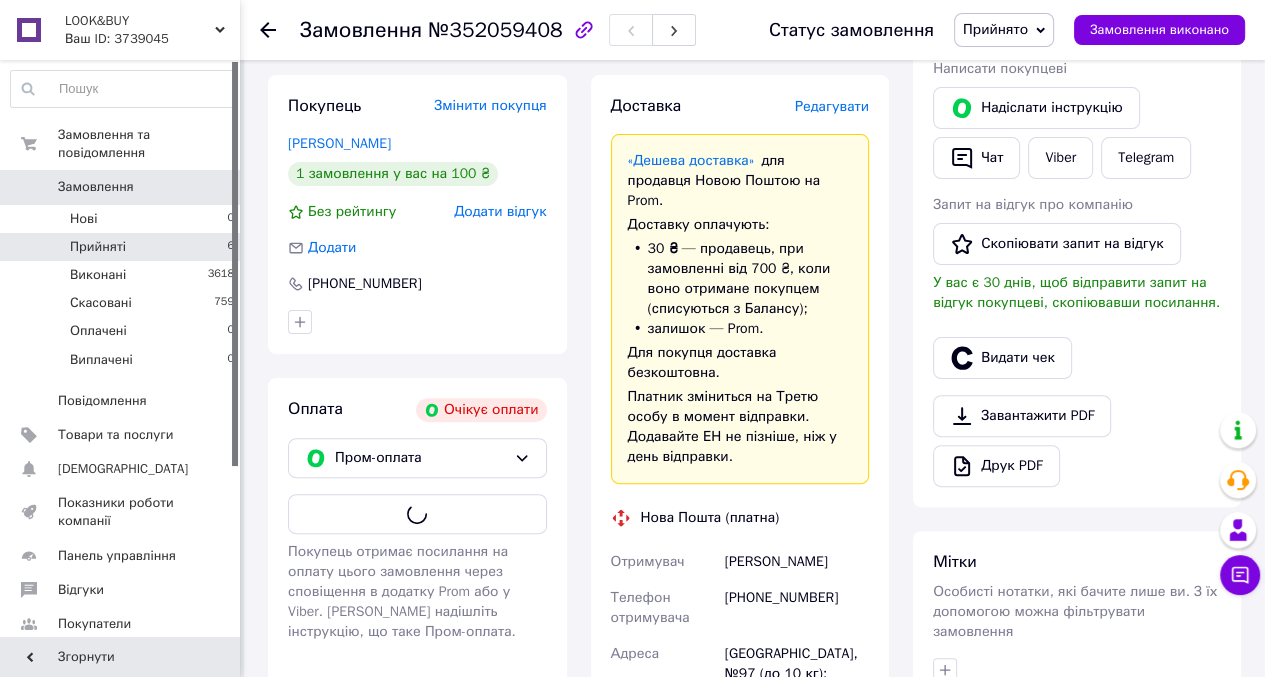 click on "Прийняті 6" at bounding box center (123, 247) 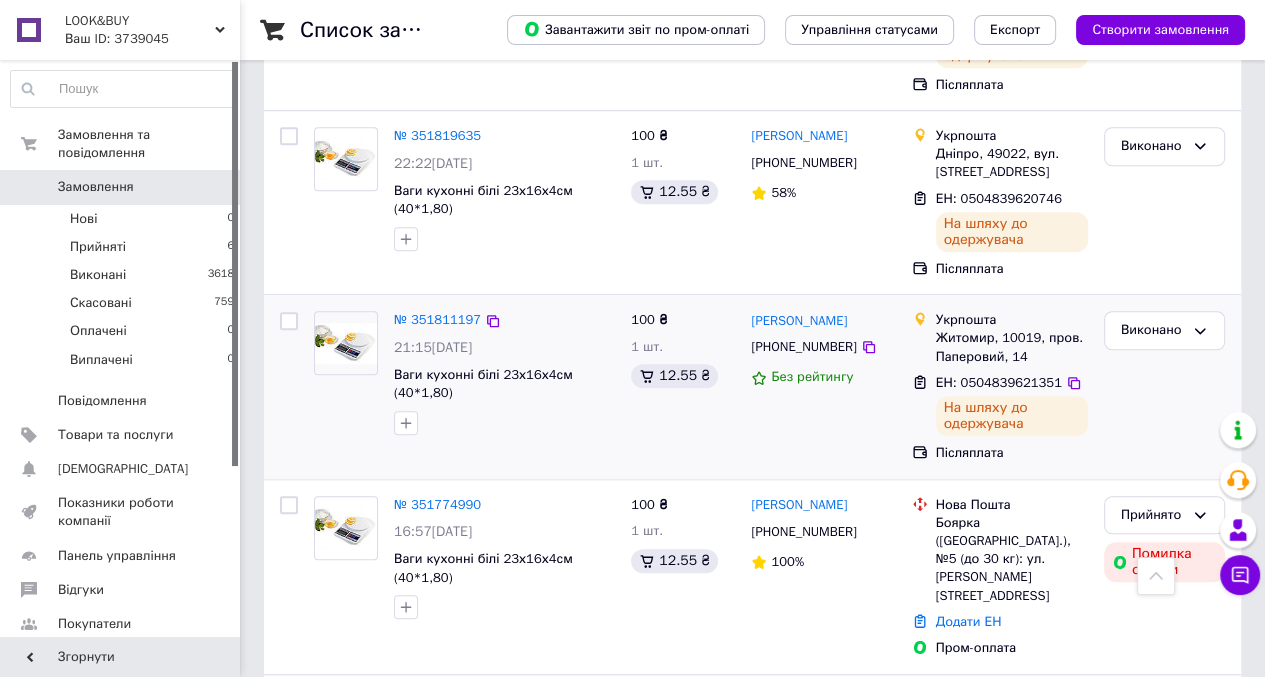 scroll, scrollTop: 1040, scrollLeft: 0, axis: vertical 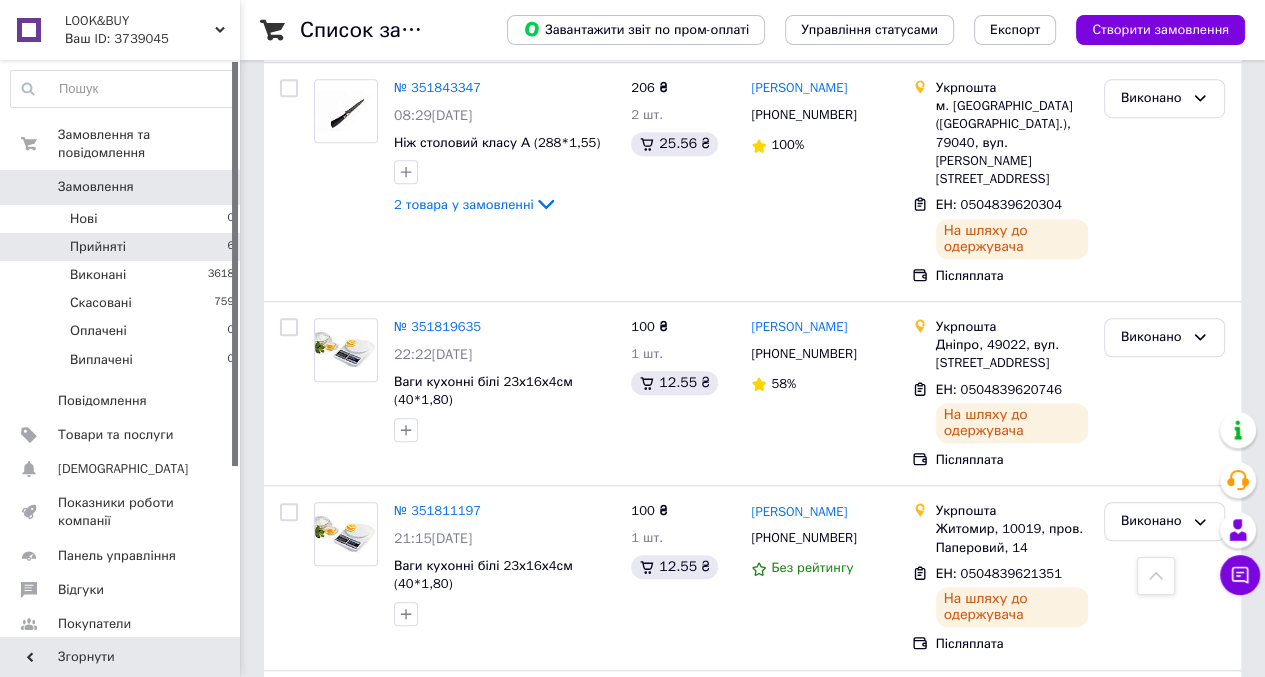 click on "Прийняті" at bounding box center (98, 247) 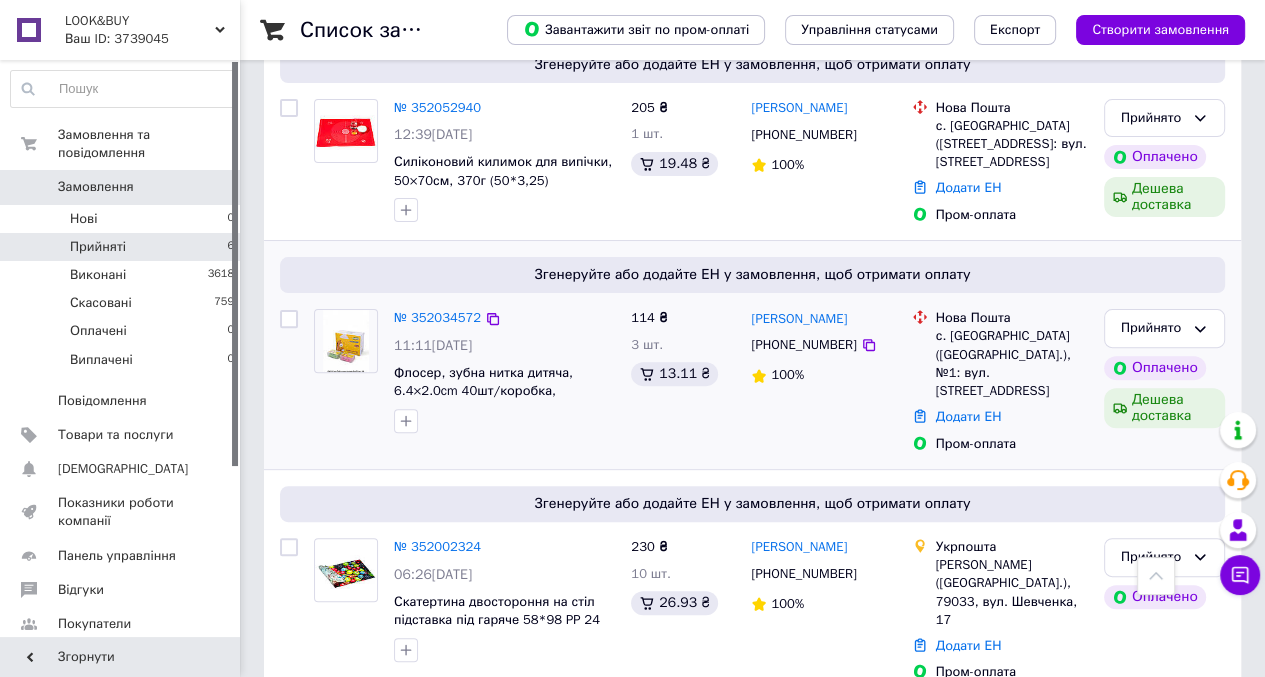 scroll, scrollTop: 480, scrollLeft: 0, axis: vertical 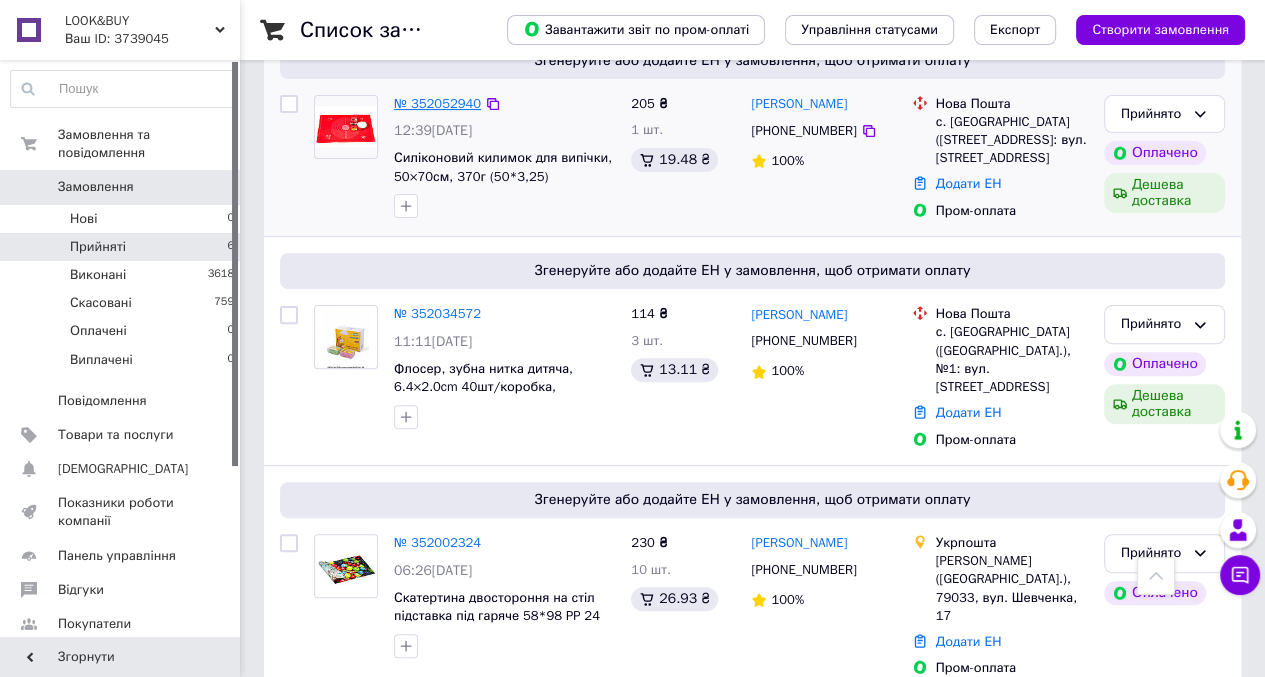 click on "№ 352052940" at bounding box center [437, 103] 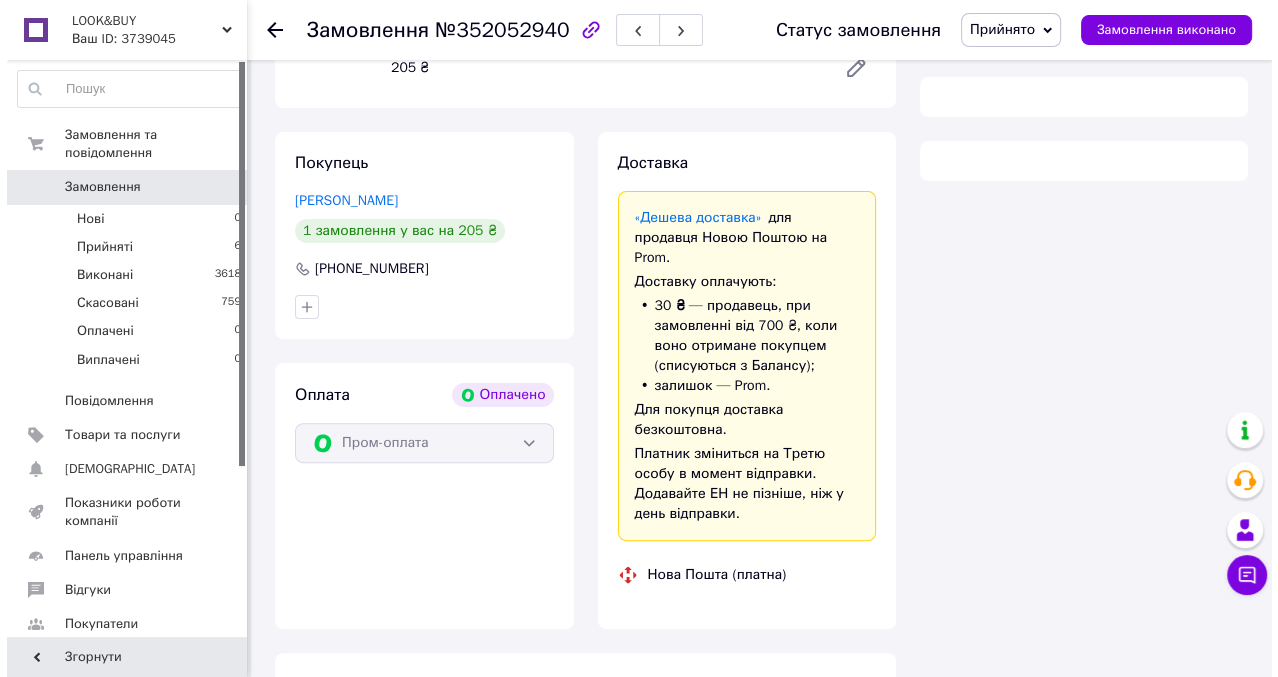 scroll, scrollTop: 138, scrollLeft: 0, axis: vertical 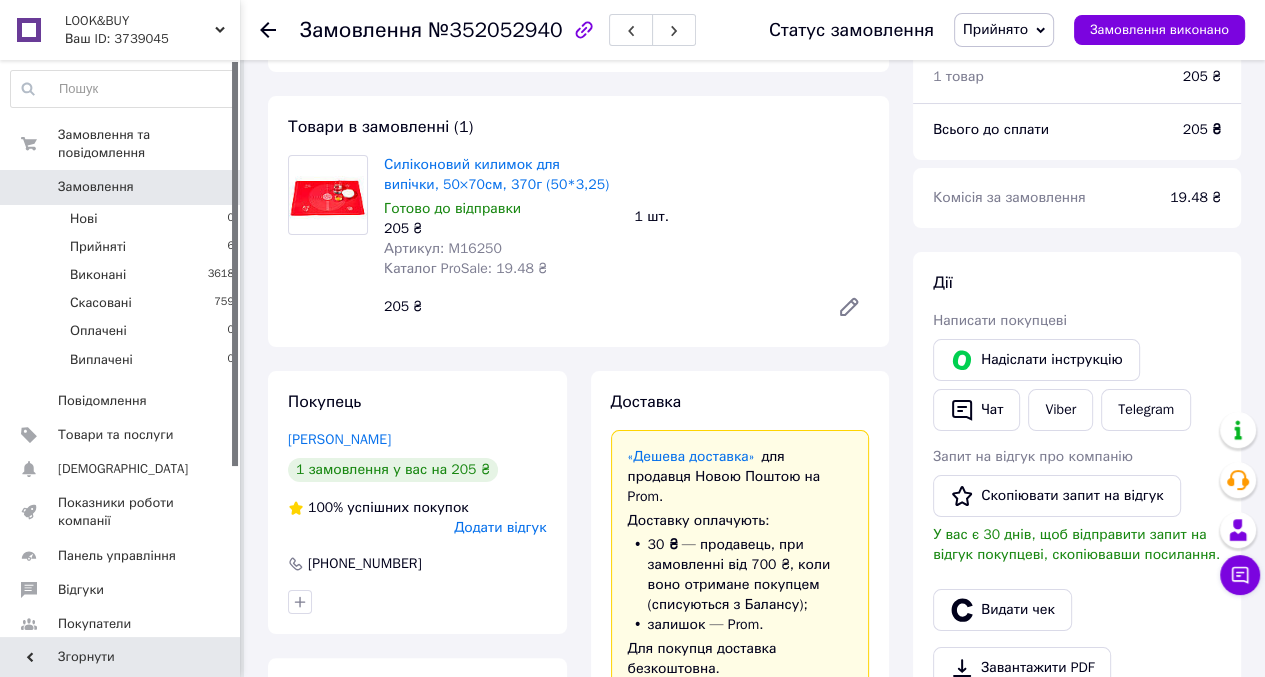 click on "Додати відгук" at bounding box center [500, 527] 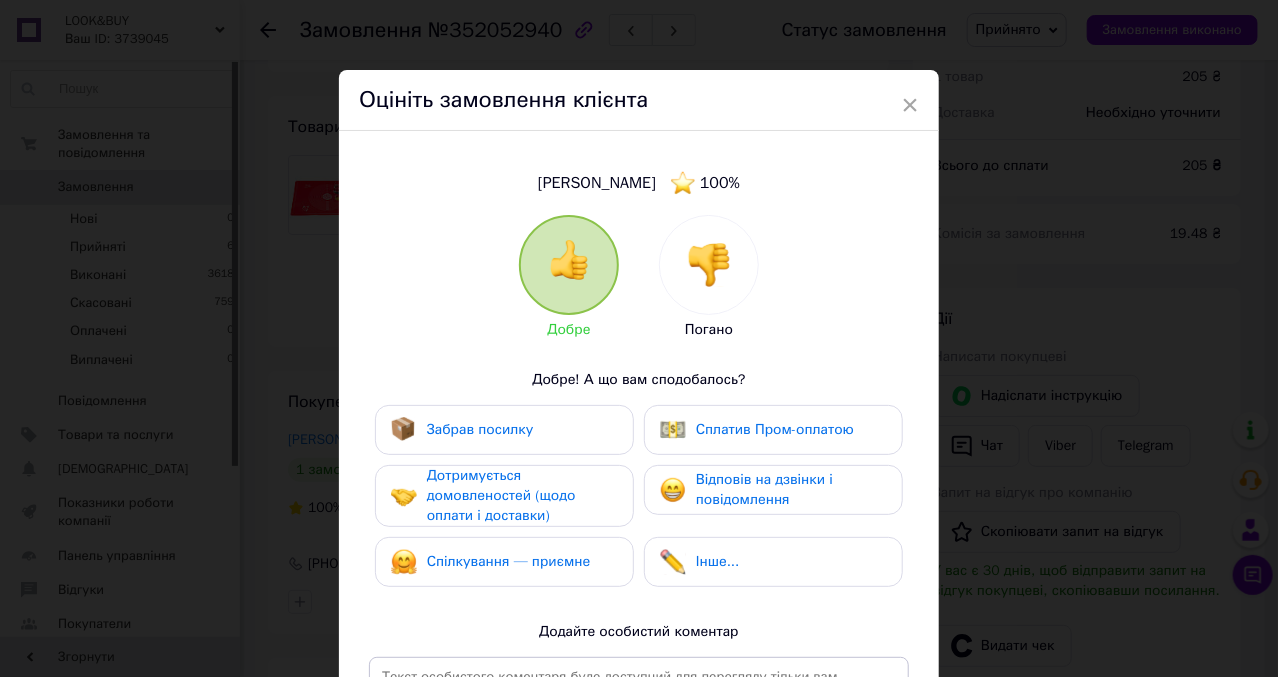 click on "Спілкування — приємне" at bounding box center (509, 561) 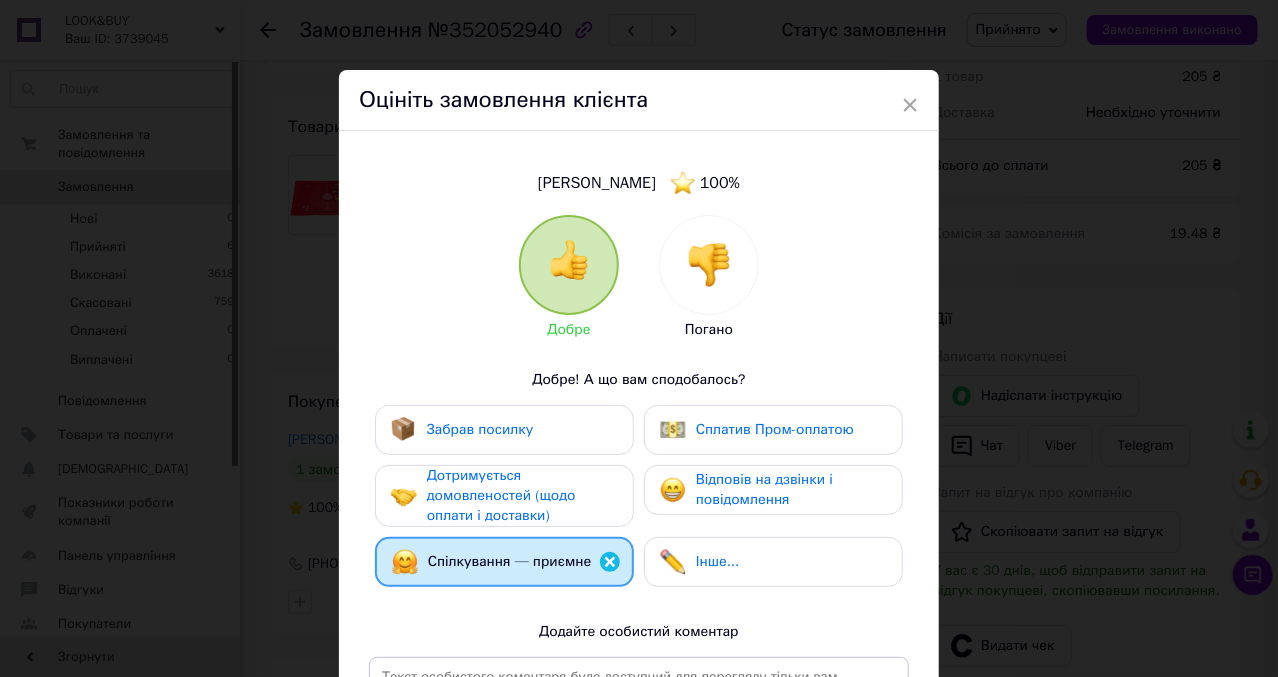 click on "Дотримується домовленостей (щодо оплати і доставки)" at bounding box center [522, 496] 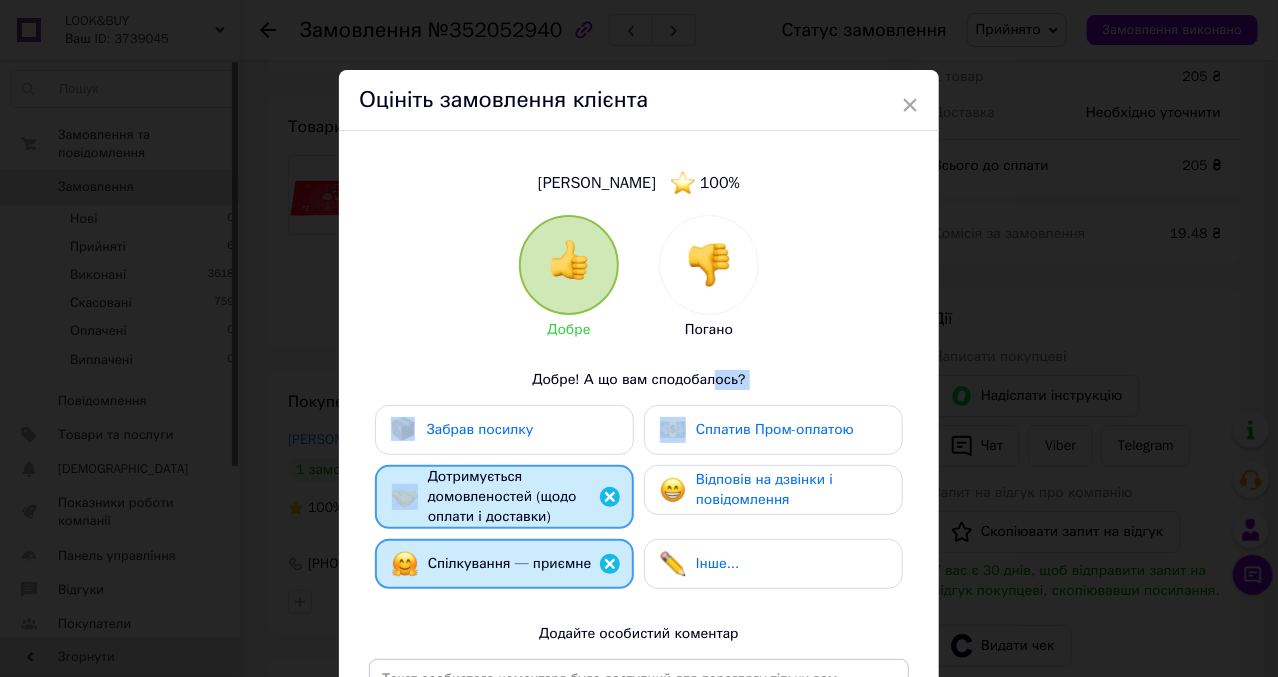 click on "Добре Погано Добре! А що вам сподобалось? Забрав посилку Сплатив Пром-оплатою Дотримується домовленостей (щодо оплати і доставки) Відповів на дзвінки і повідомлення Спілкування — приємне Інше... Додайте особистий коментар 0   з   500" at bounding box center (639, 529) 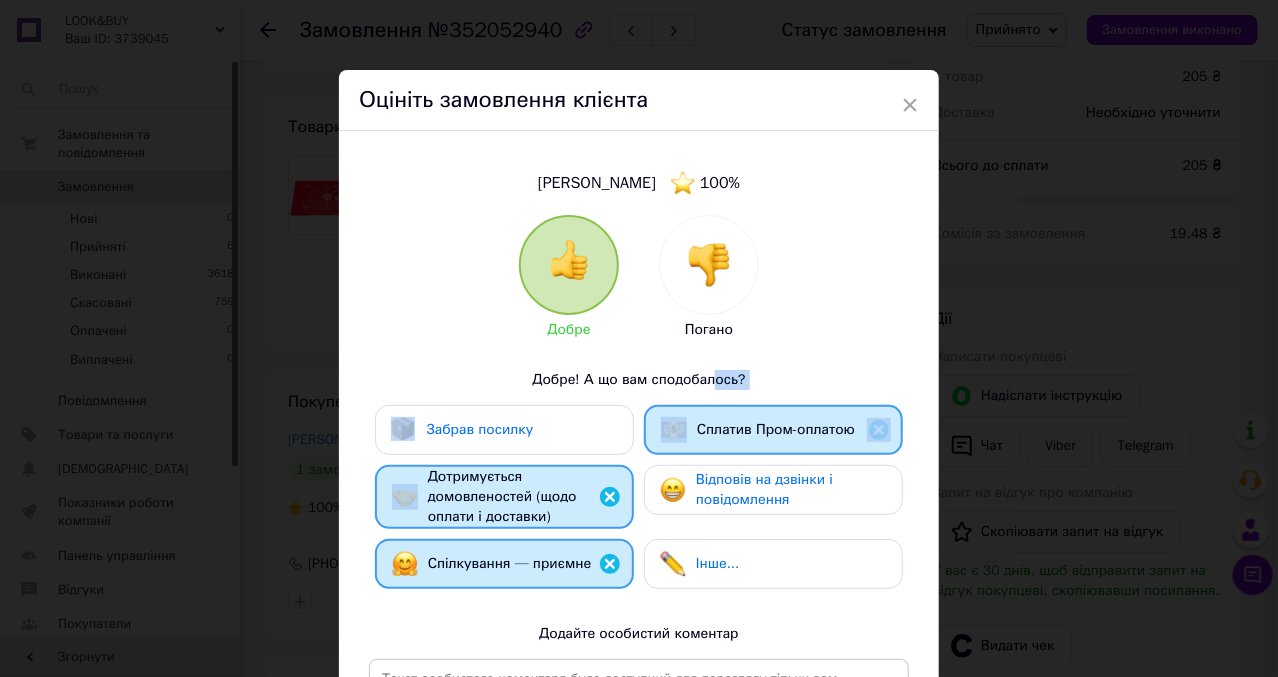 click on "Відповів на дзвінки і повідомлення" at bounding box center [764, 489] 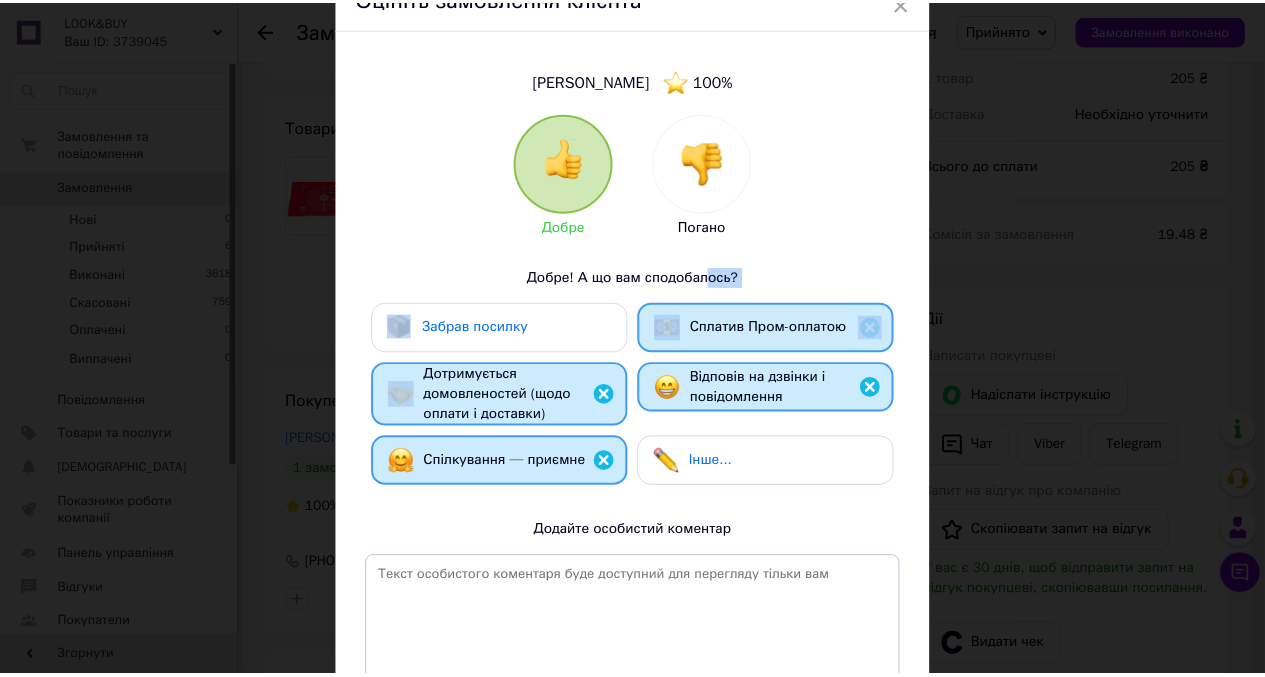 scroll, scrollTop: 315, scrollLeft: 0, axis: vertical 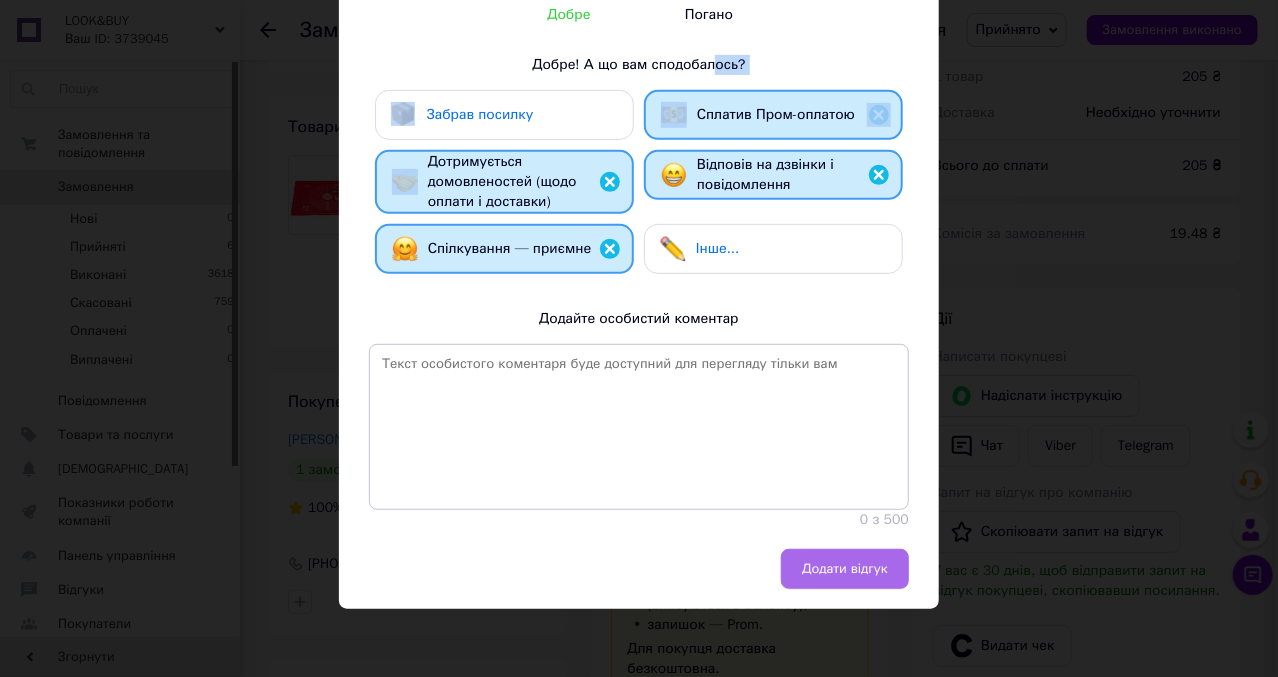 click on "Додати відгук" at bounding box center (845, 569) 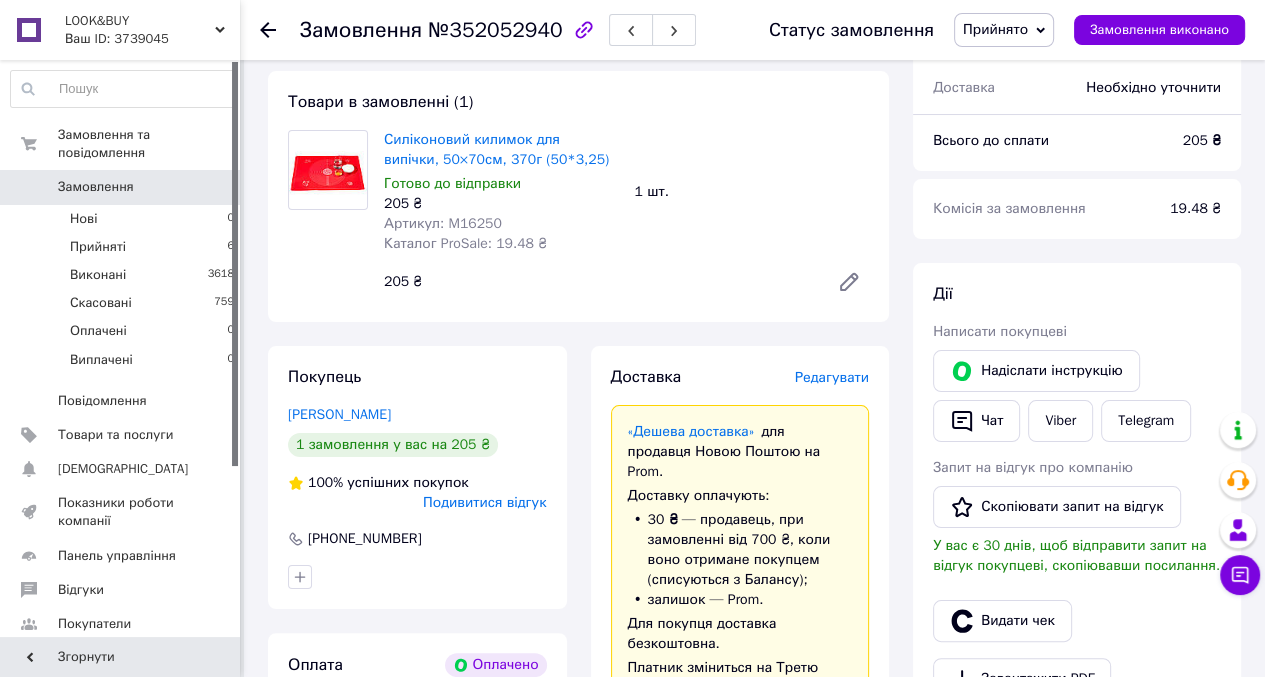 scroll, scrollTop: 138, scrollLeft: 0, axis: vertical 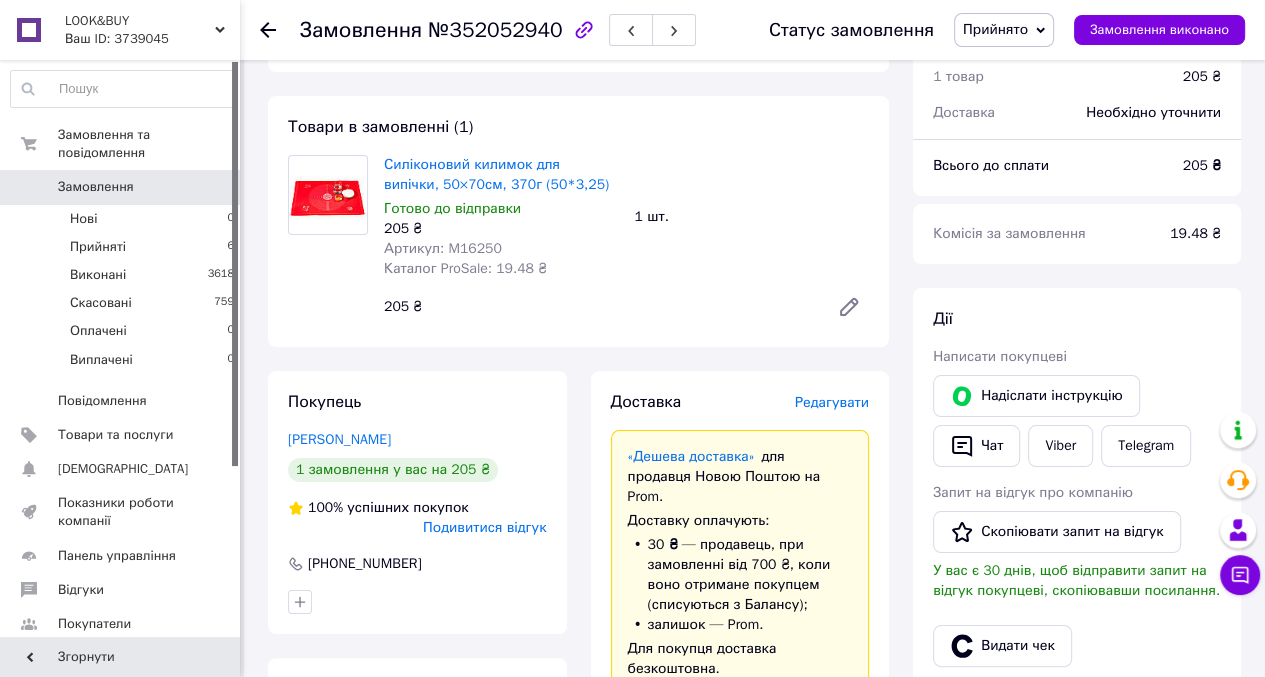 click on "Редагувати" at bounding box center (832, 402) 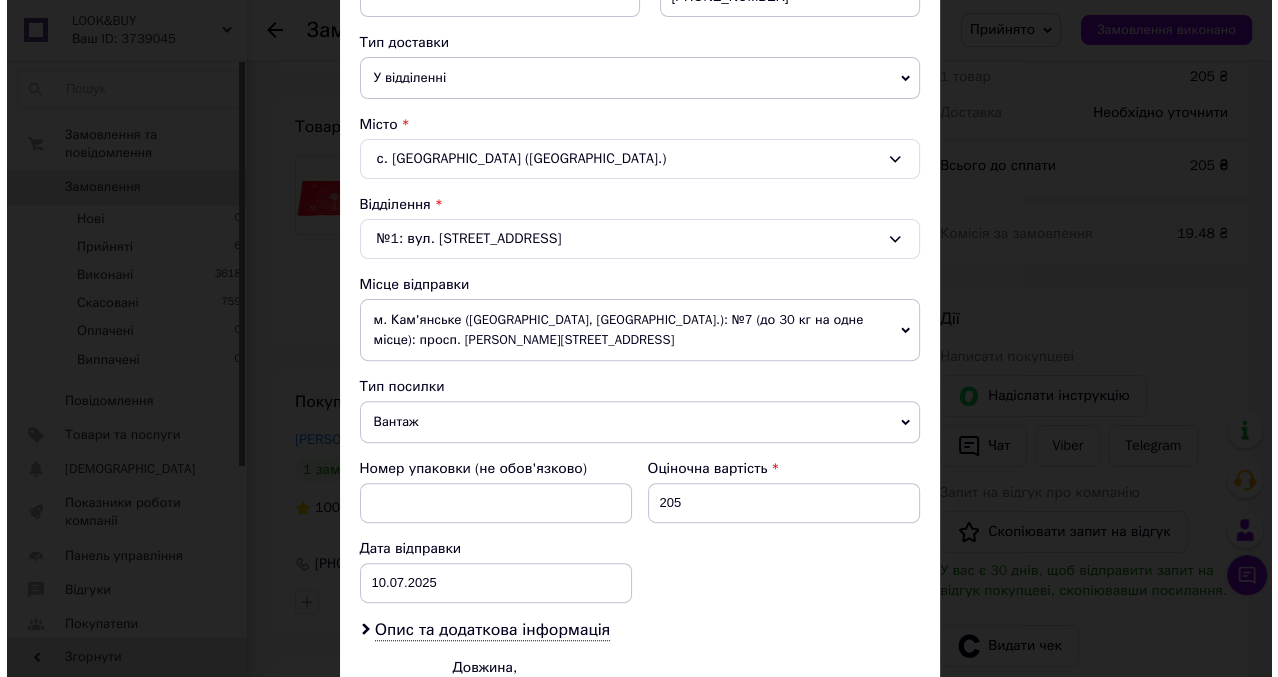 scroll, scrollTop: 665, scrollLeft: 0, axis: vertical 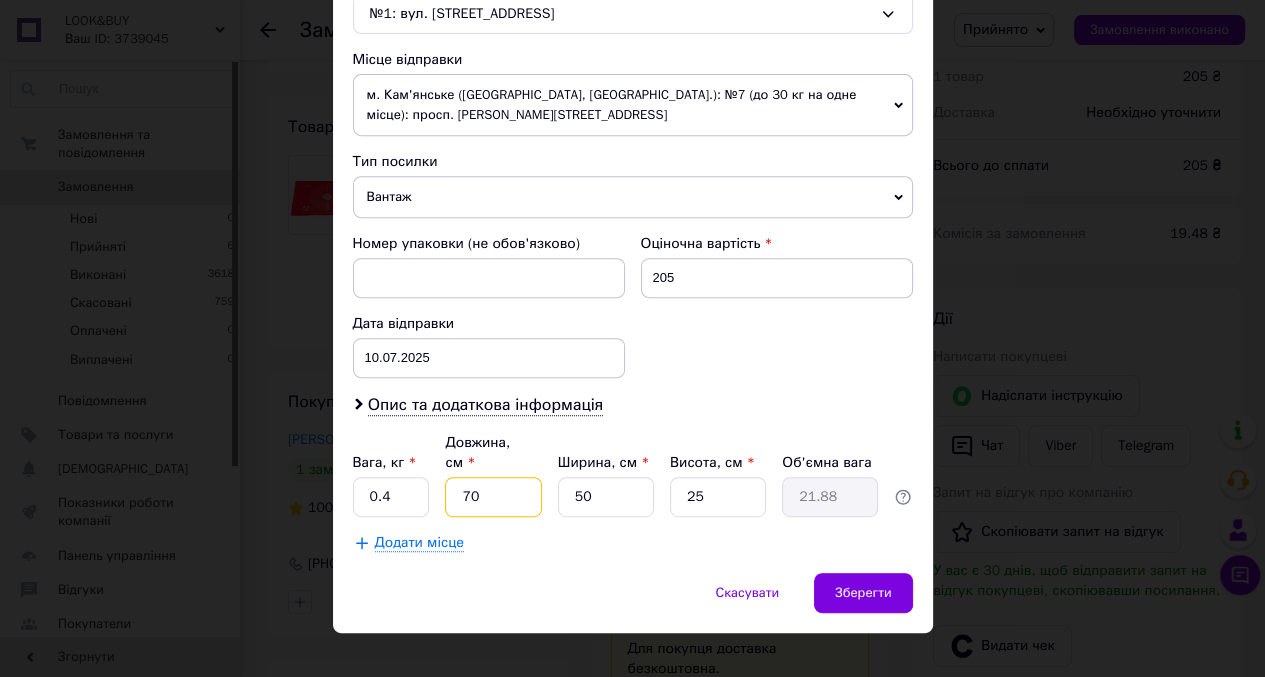 drag, startPoint x: 470, startPoint y: 472, endPoint x: 467, endPoint y: 494, distance: 22.203604 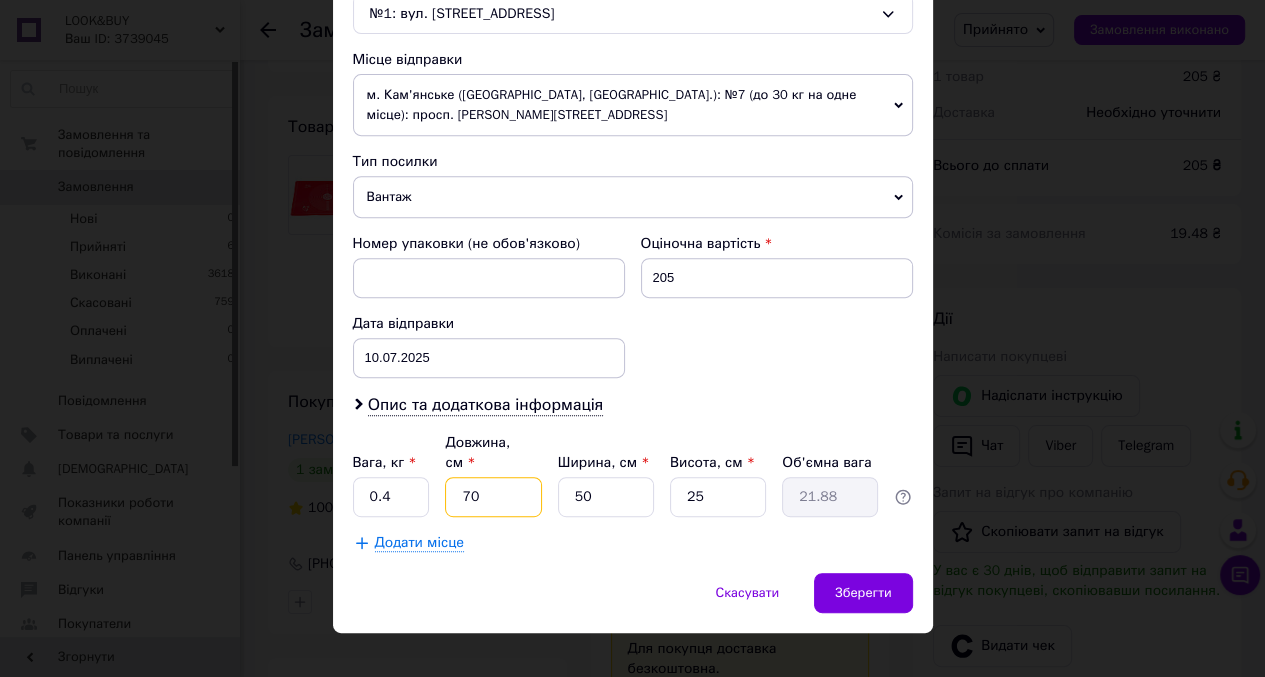 type on "0" 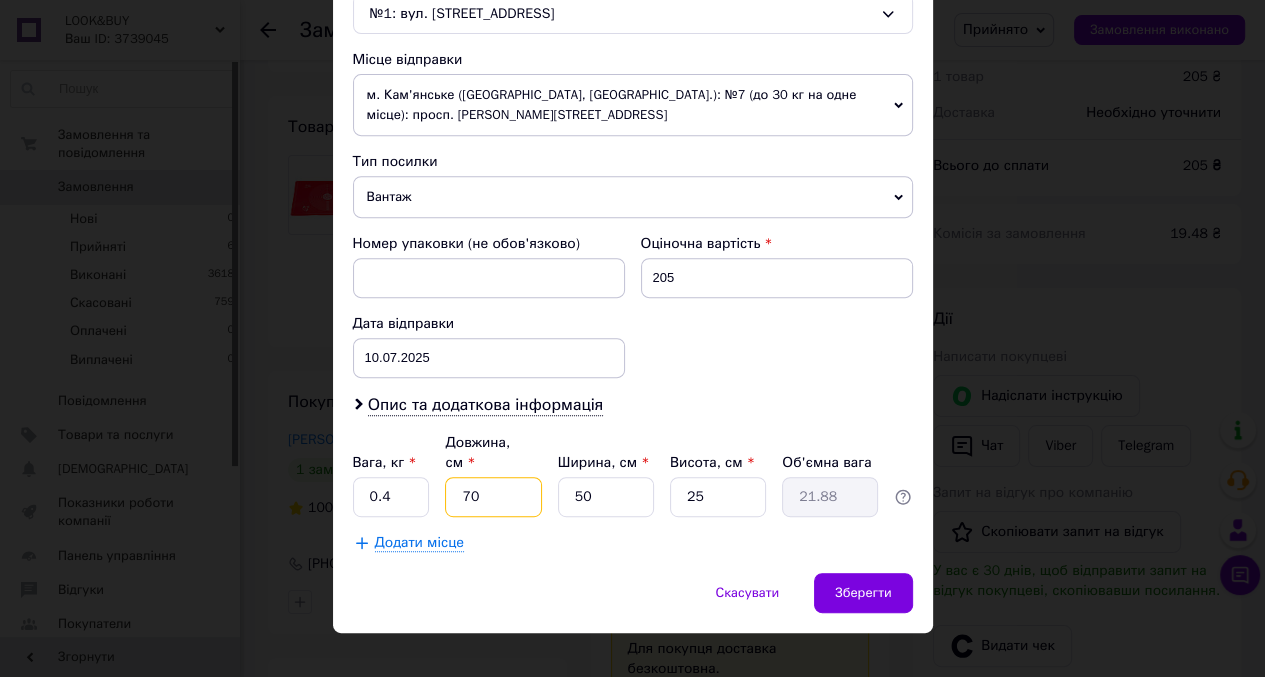 type on "0.1" 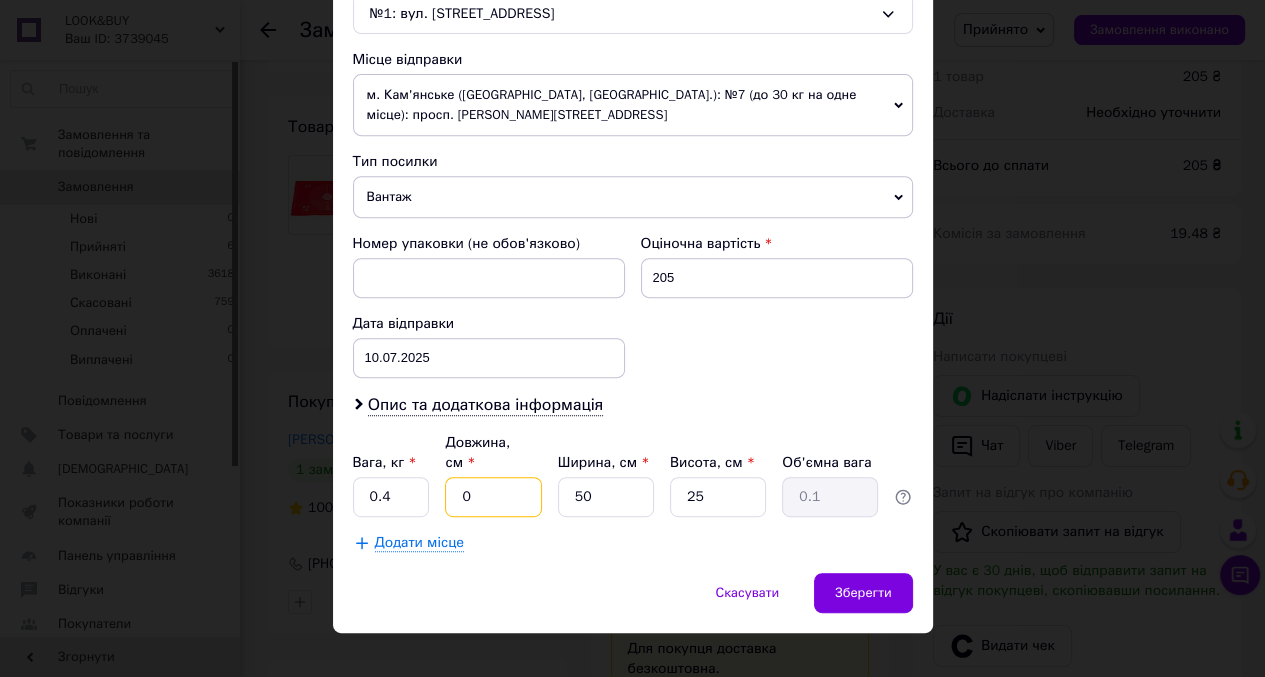 type on "20" 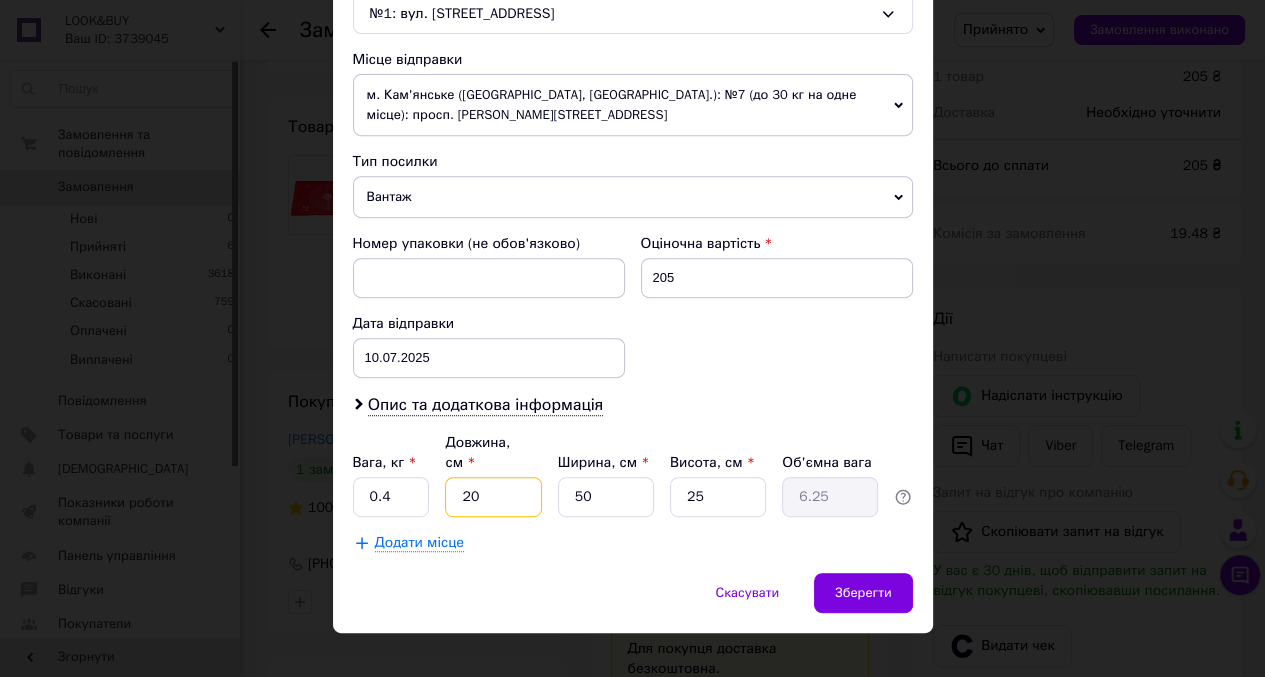 type on "20" 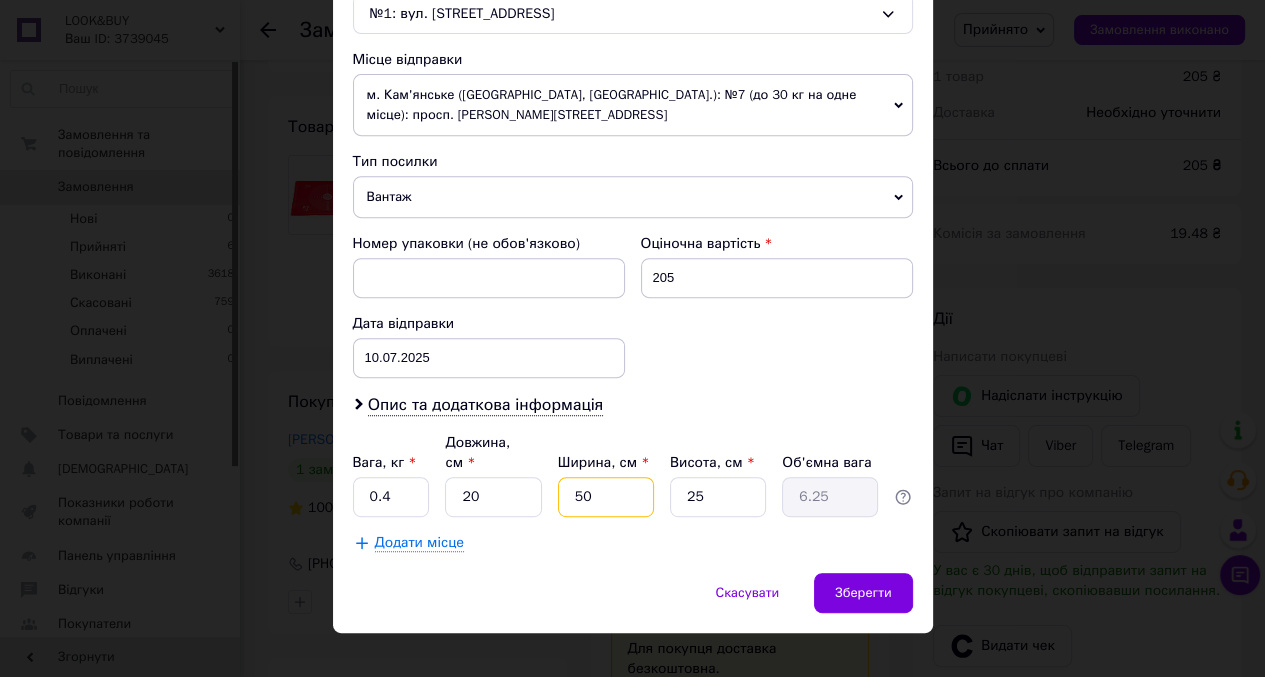 click on "50" at bounding box center (606, 497) 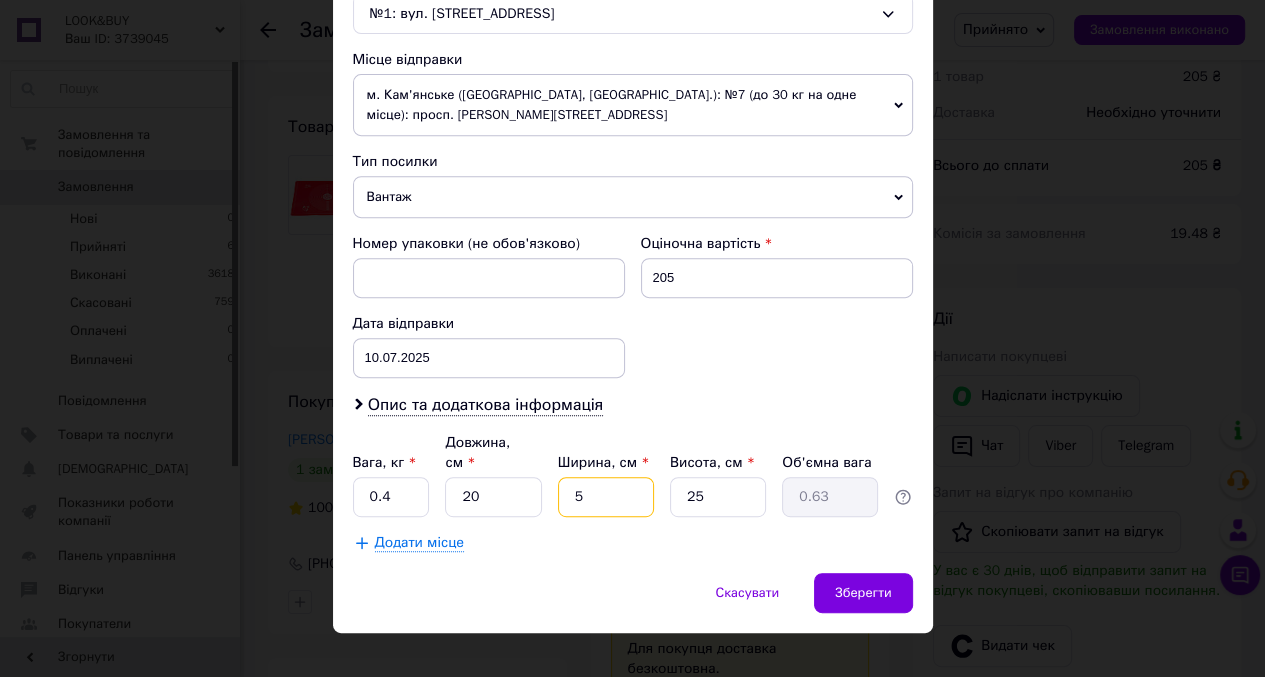 type 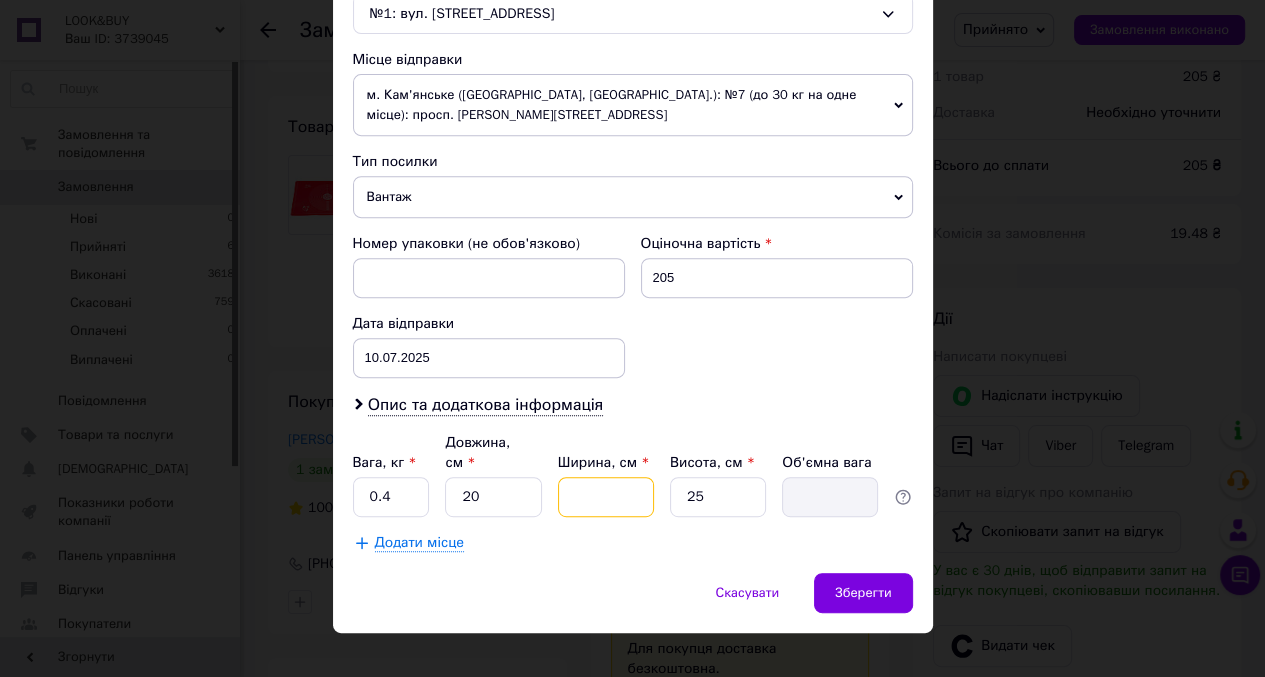 type on "1" 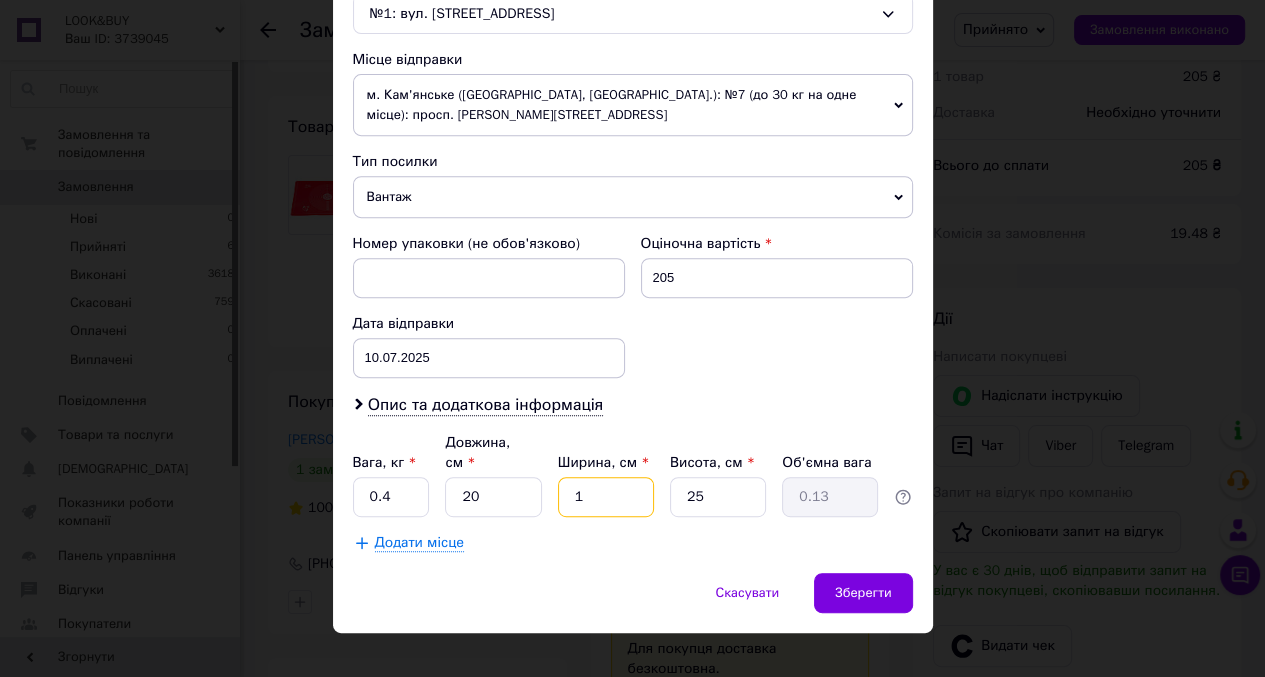 type on "15" 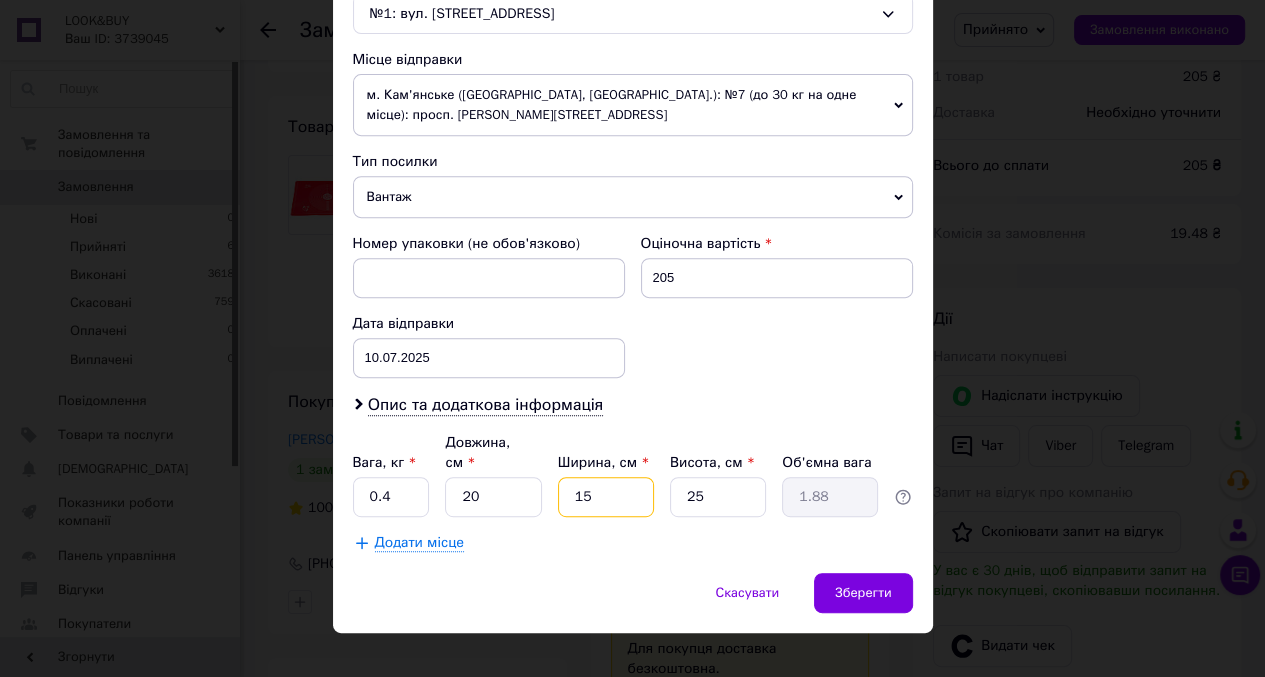 type on "15" 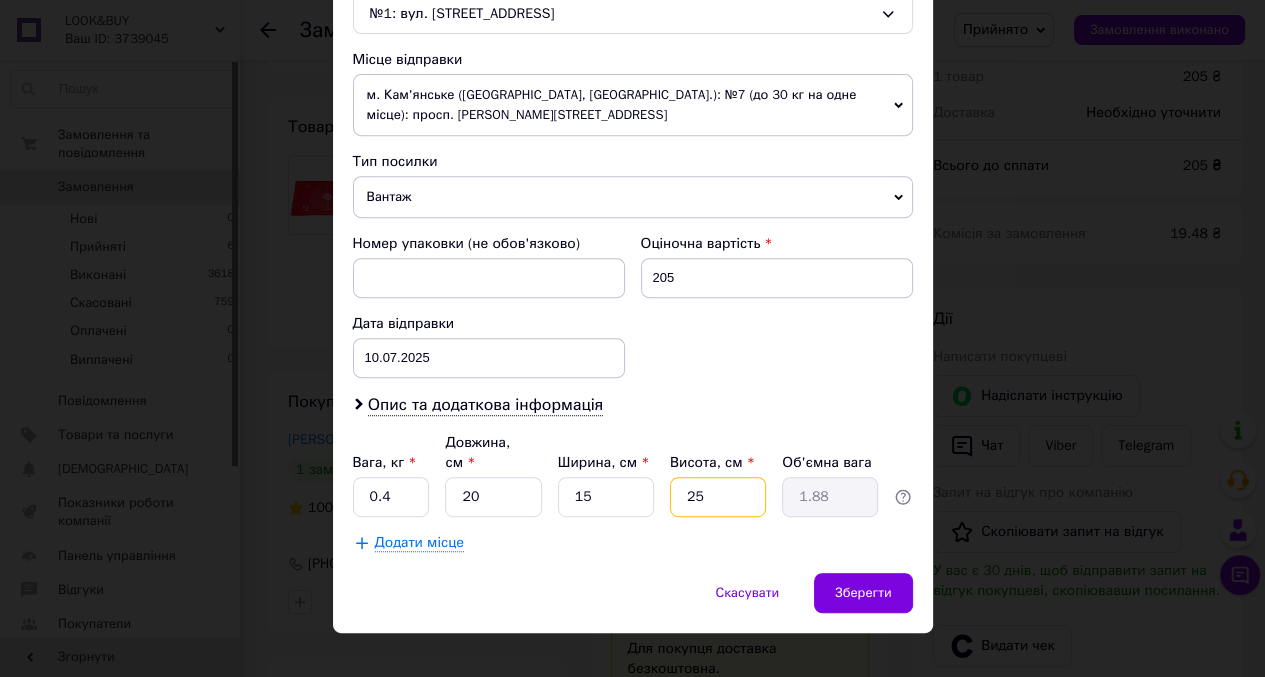 click on "25" at bounding box center (718, 497) 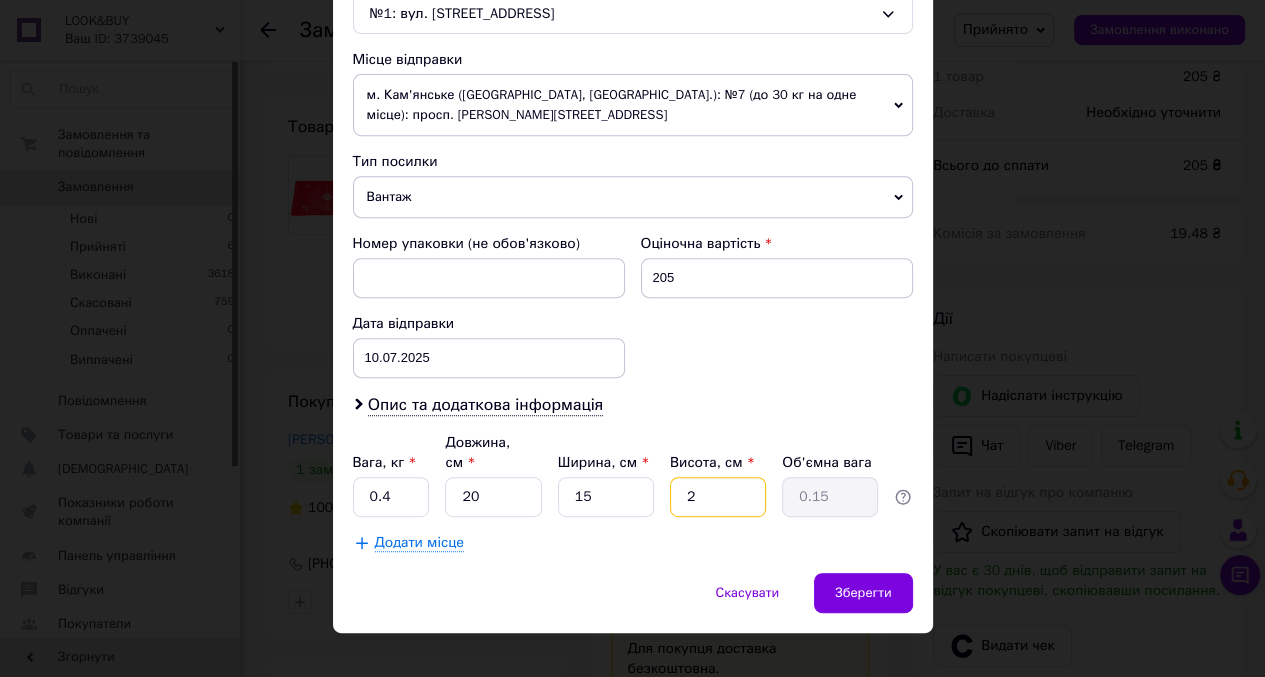 type on "20" 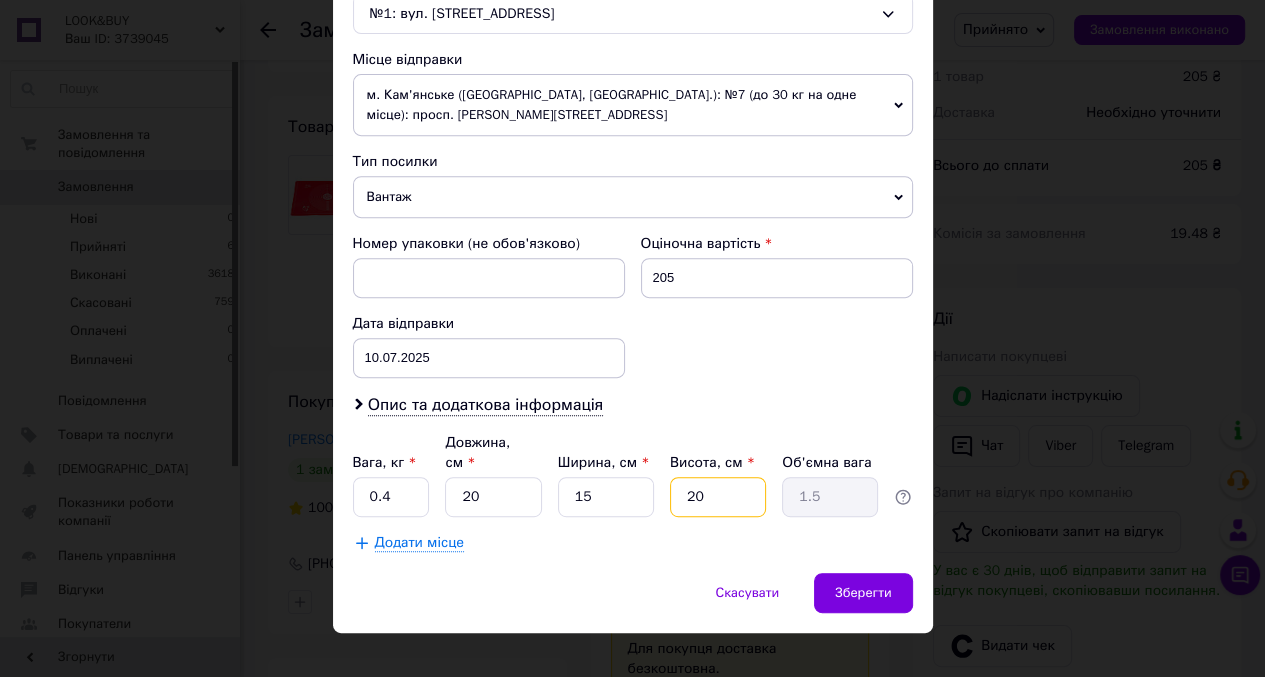 type on "20" 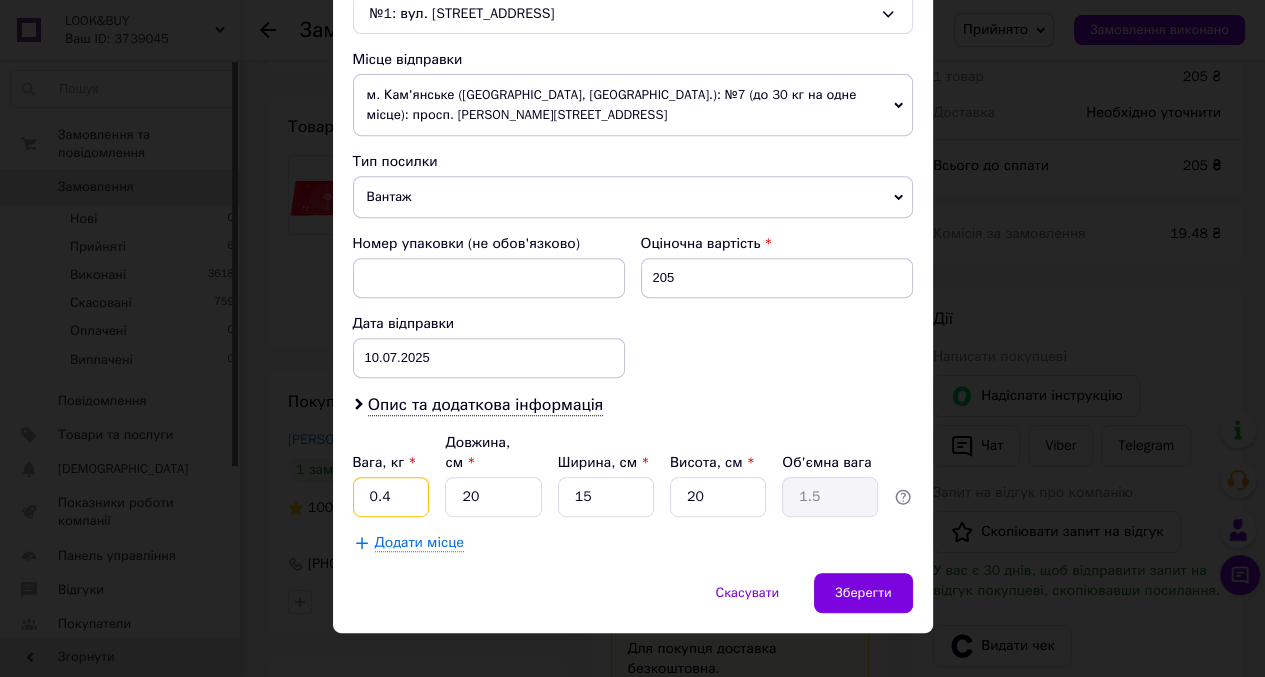 drag, startPoint x: 402, startPoint y: 476, endPoint x: 365, endPoint y: 482, distance: 37.48333 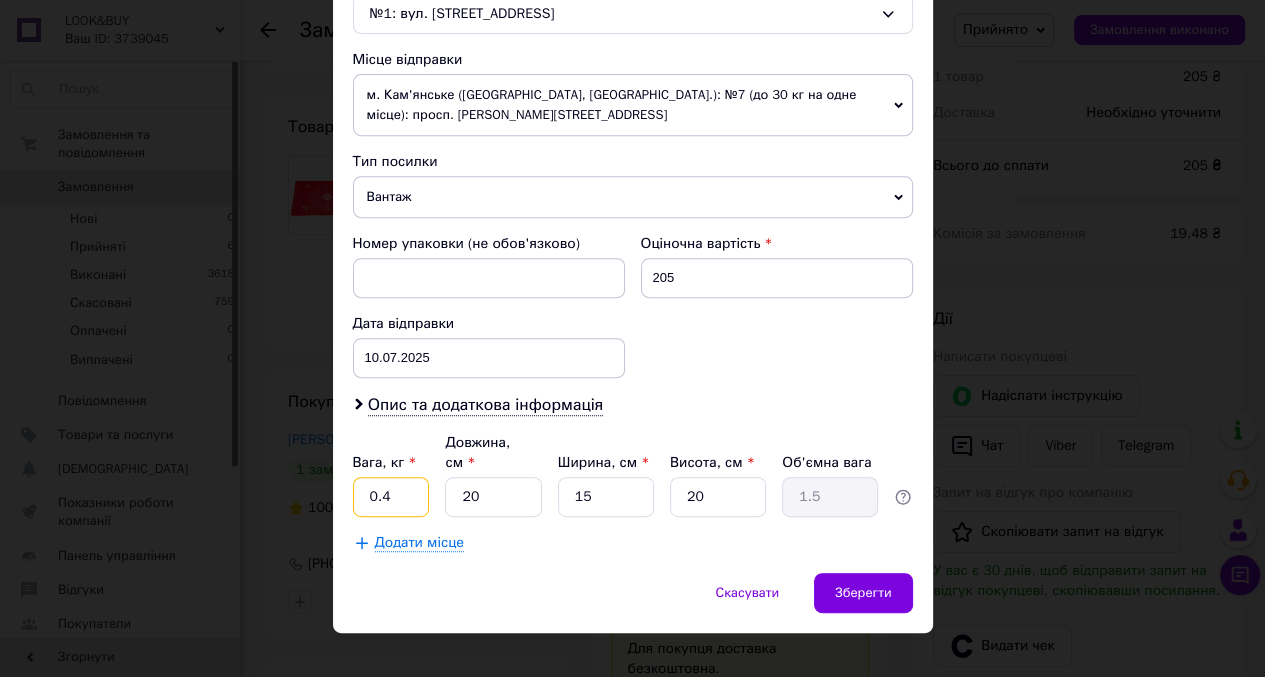 click on "0.4" at bounding box center (391, 497) 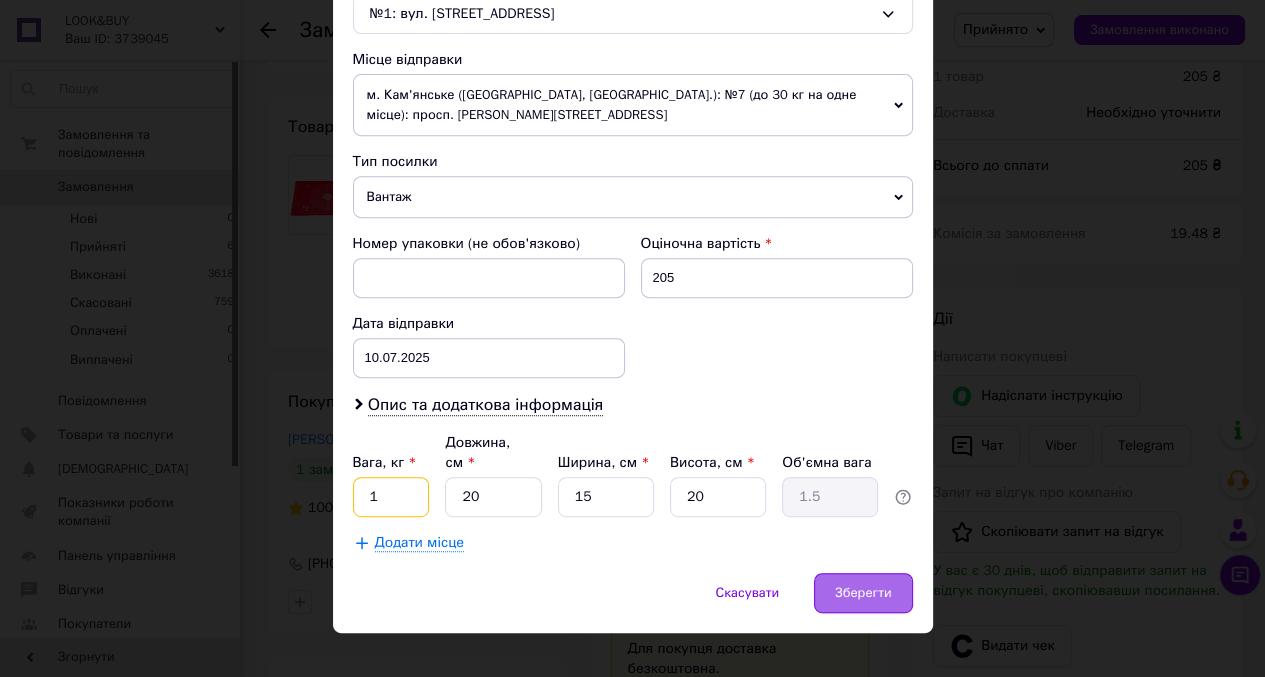 type on "1" 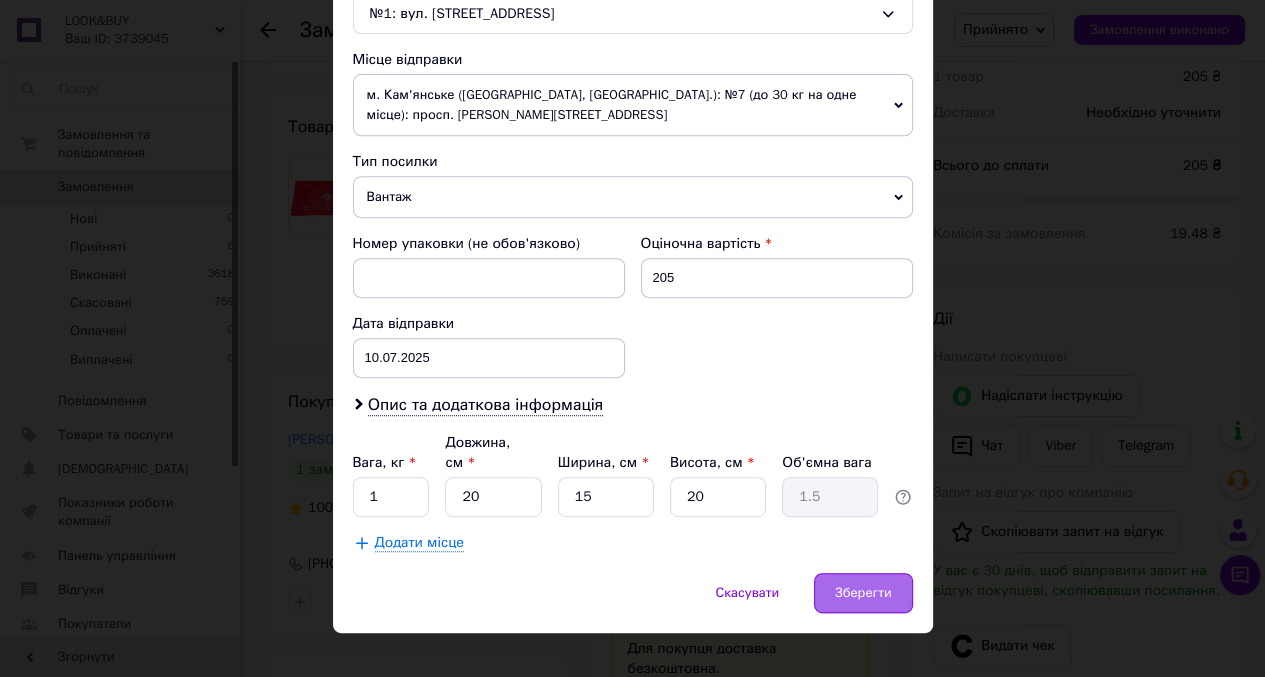 click on "Зберегти" at bounding box center (863, 593) 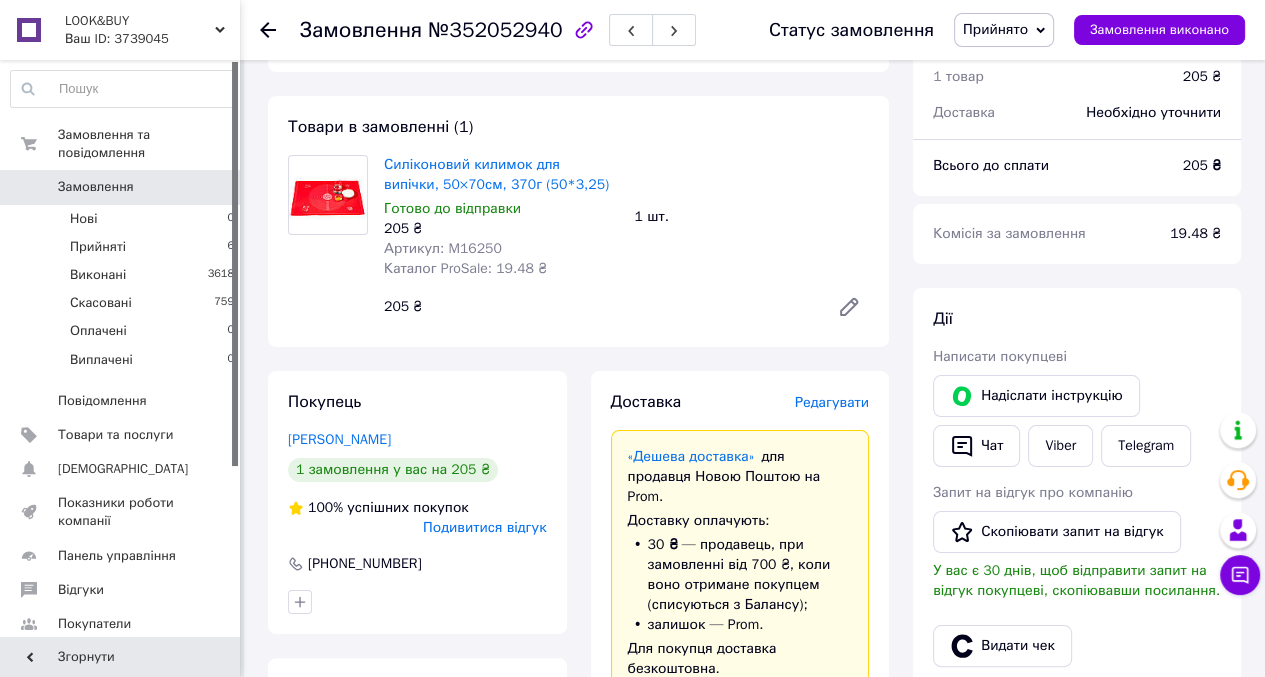 click on "Редагувати" at bounding box center [832, 402] 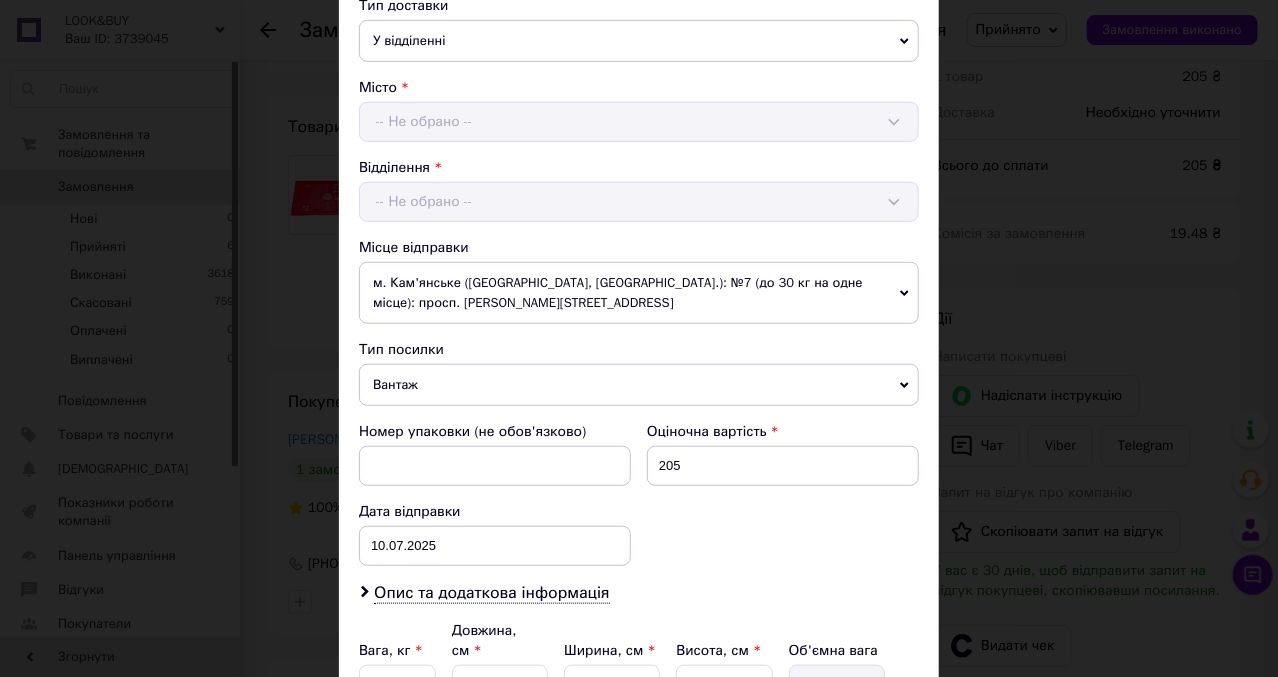 scroll, scrollTop: 640, scrollLeft: 0, axis: vertical 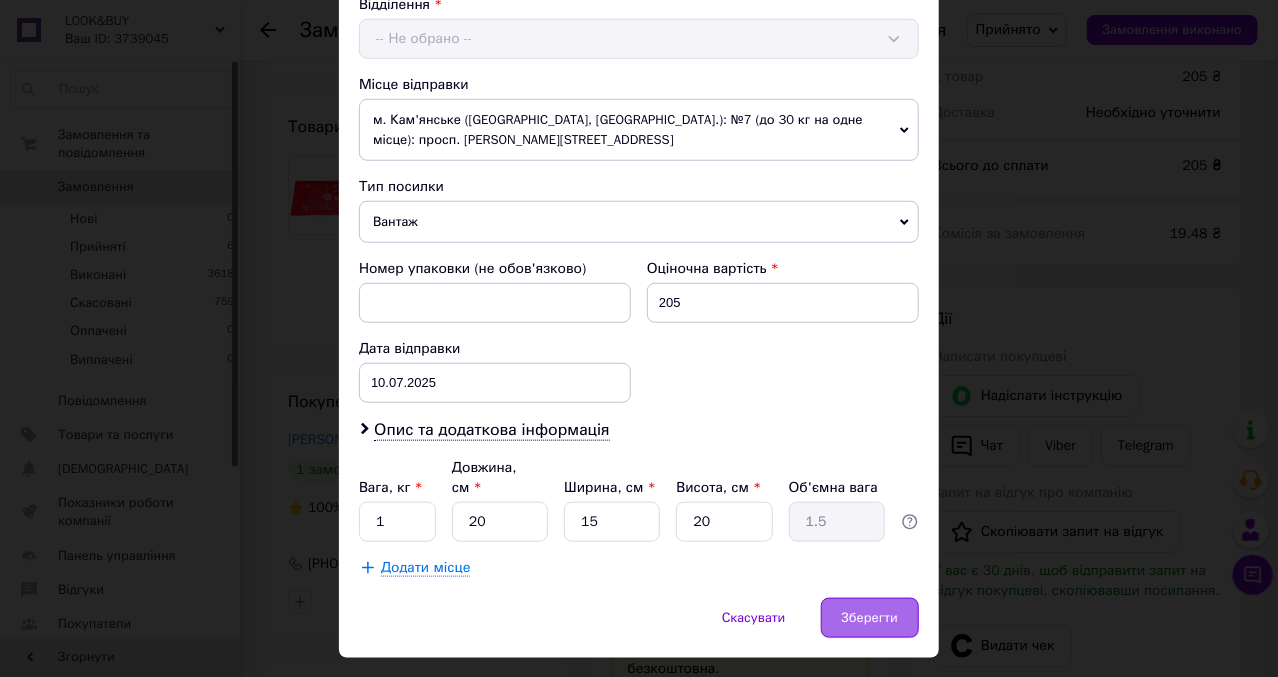 click on "Зберегти" at bounding box center (870, 618) 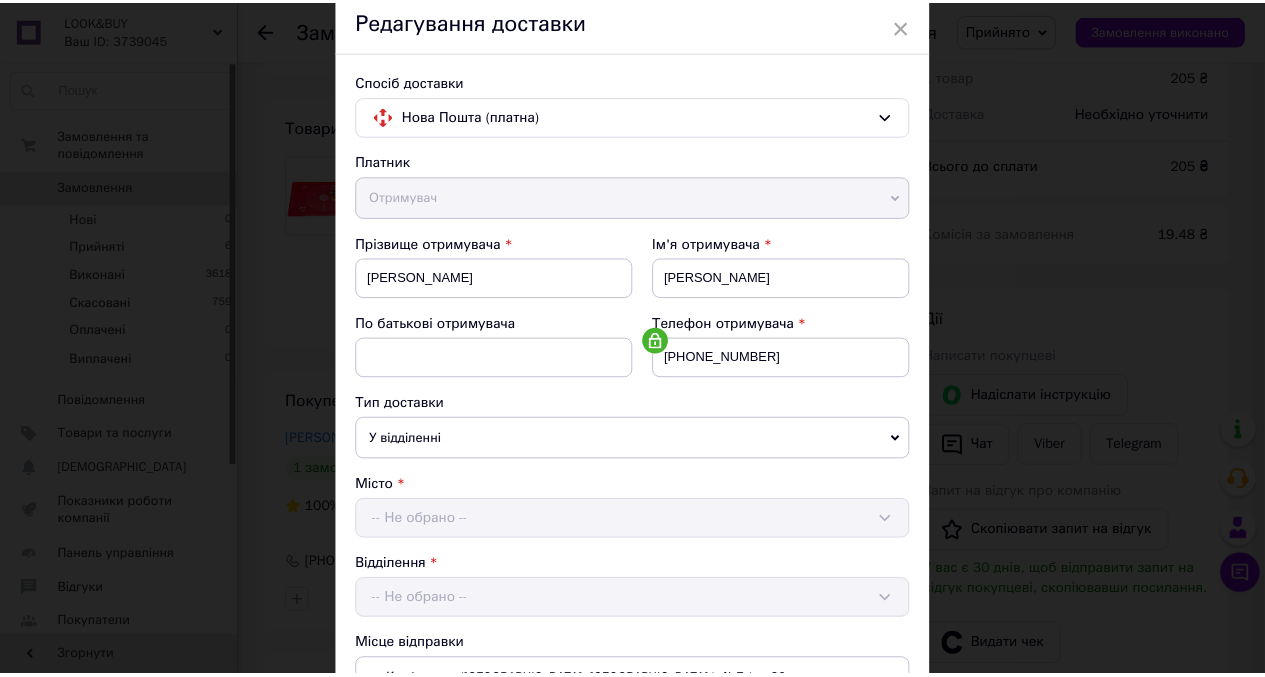 scroll, scrollTop: 0, scrollLeft: 0, axis: both 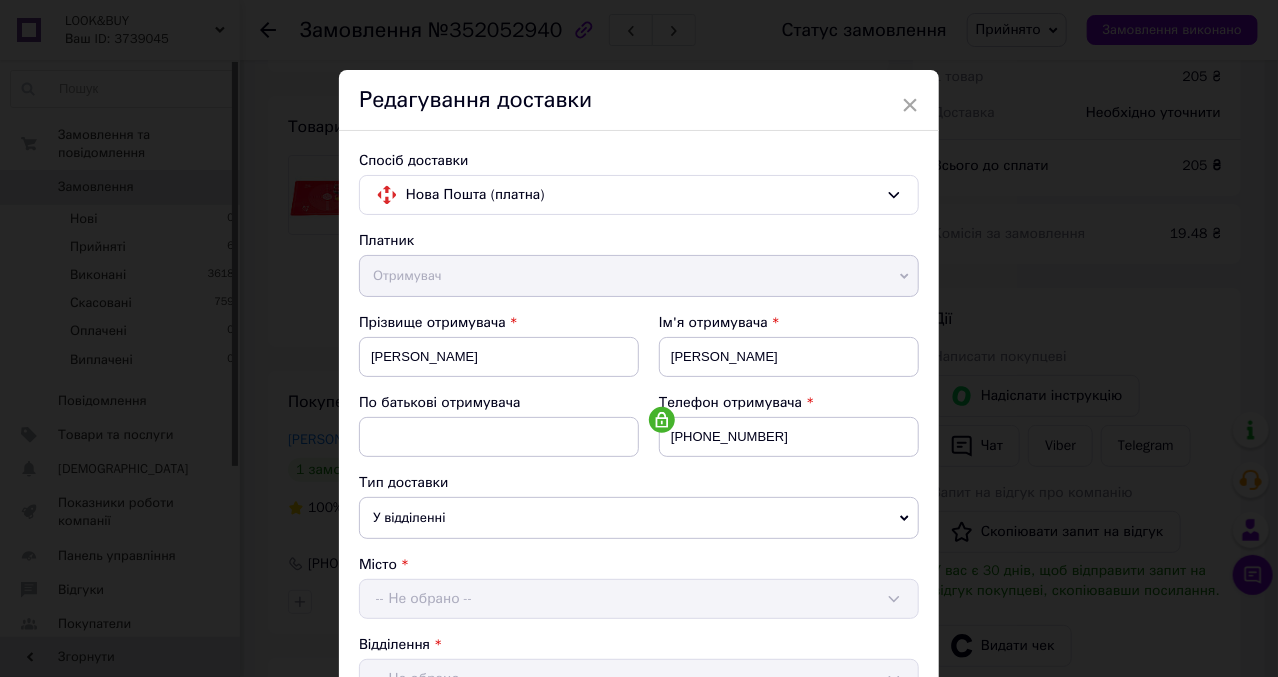click on "×" at bounding box center [910, 105] 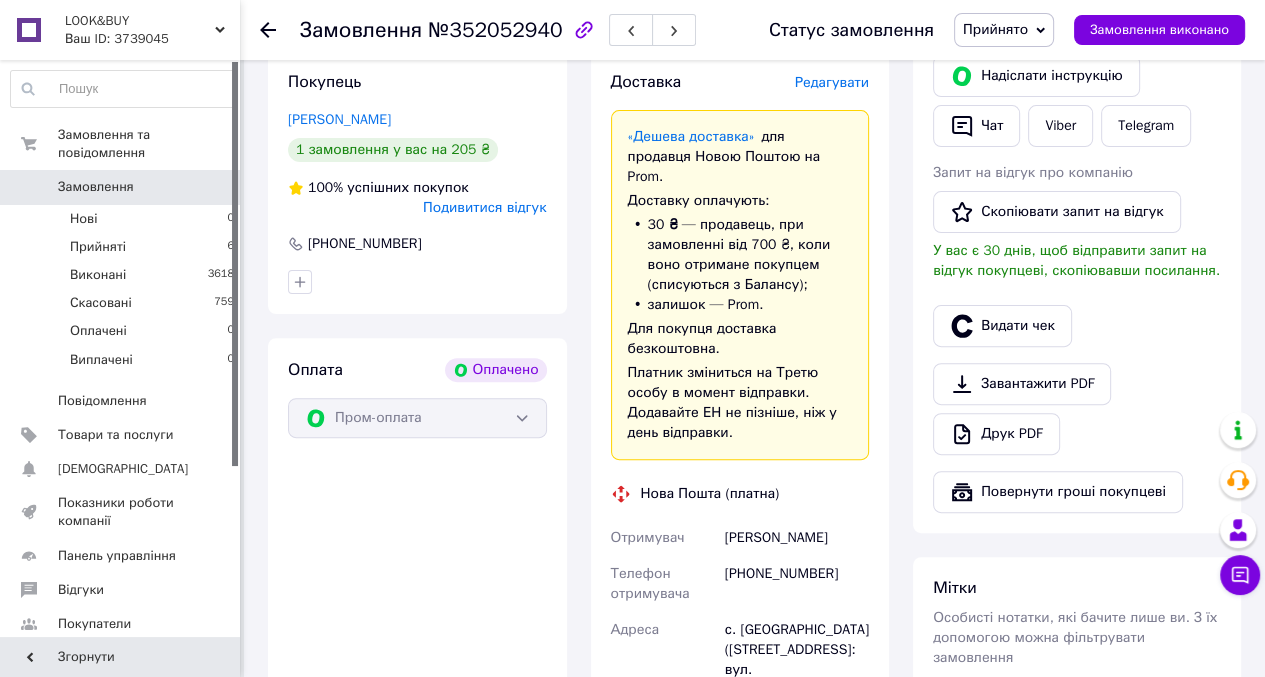 scroll, scrollTop: 858, scrollLeft: 0, axis: vertical 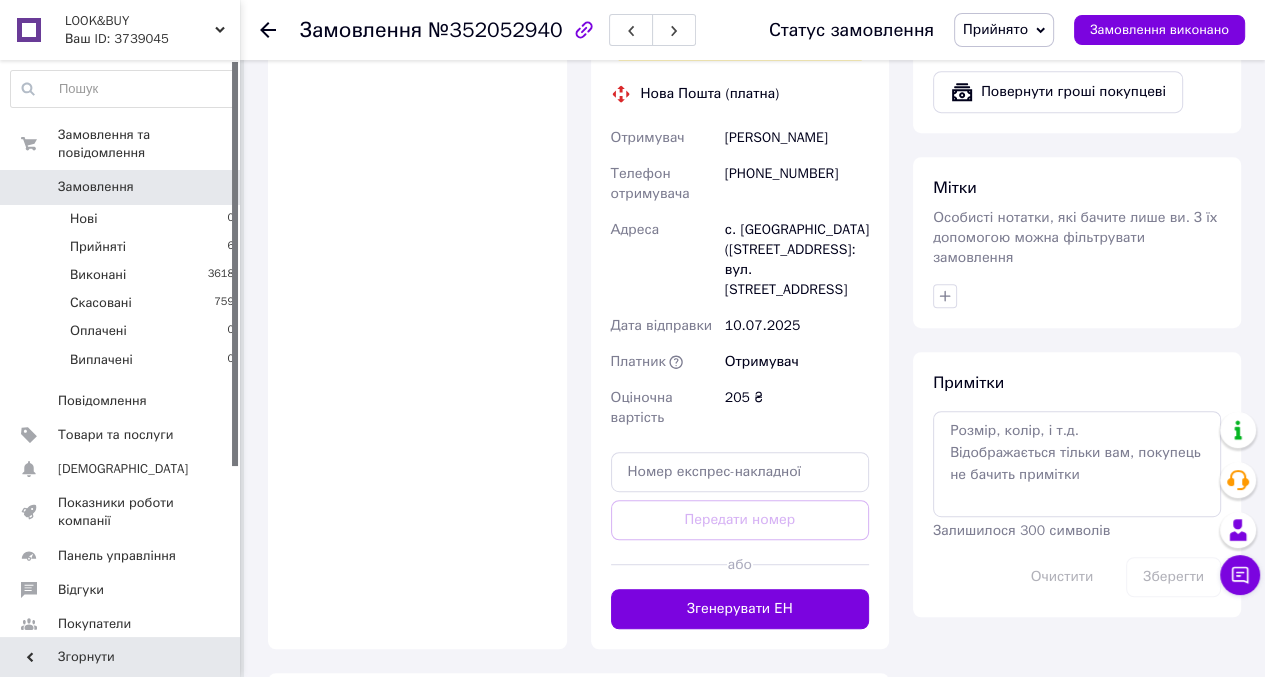 click on "Згенерувати ЕН" at bounding box center (740, 609) 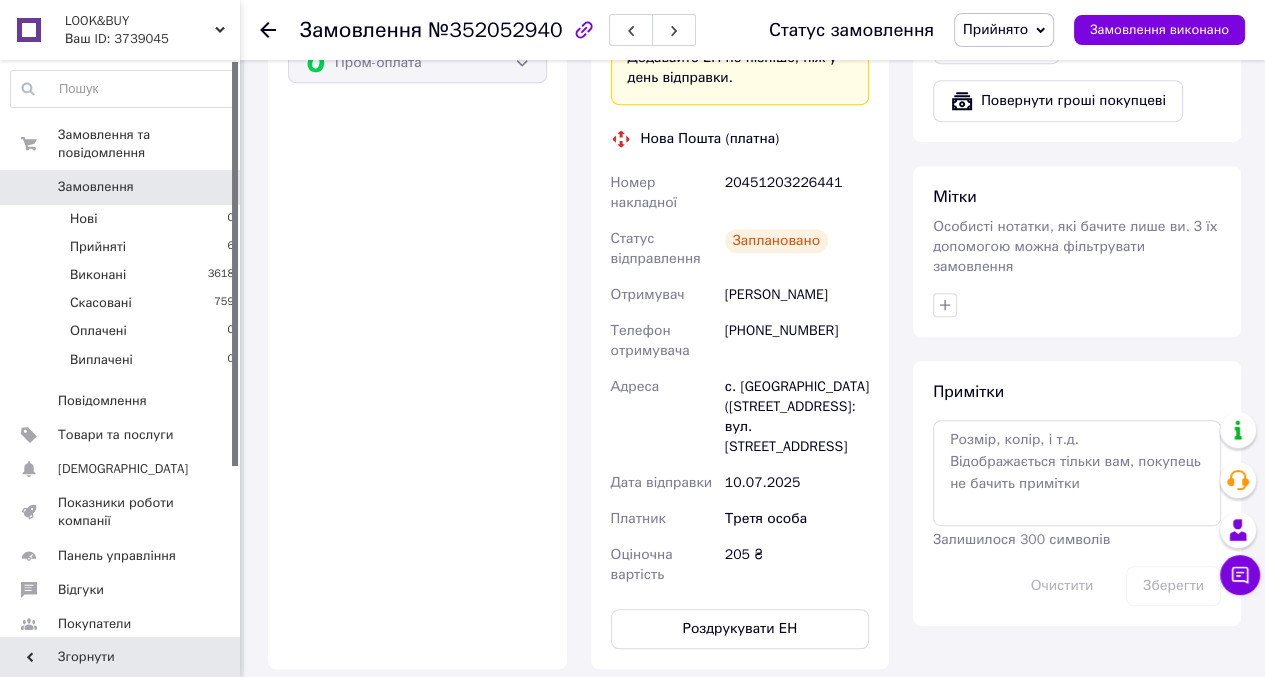 scroll, scrollTop: 1018, scrollLeft: 0, axis: vertical 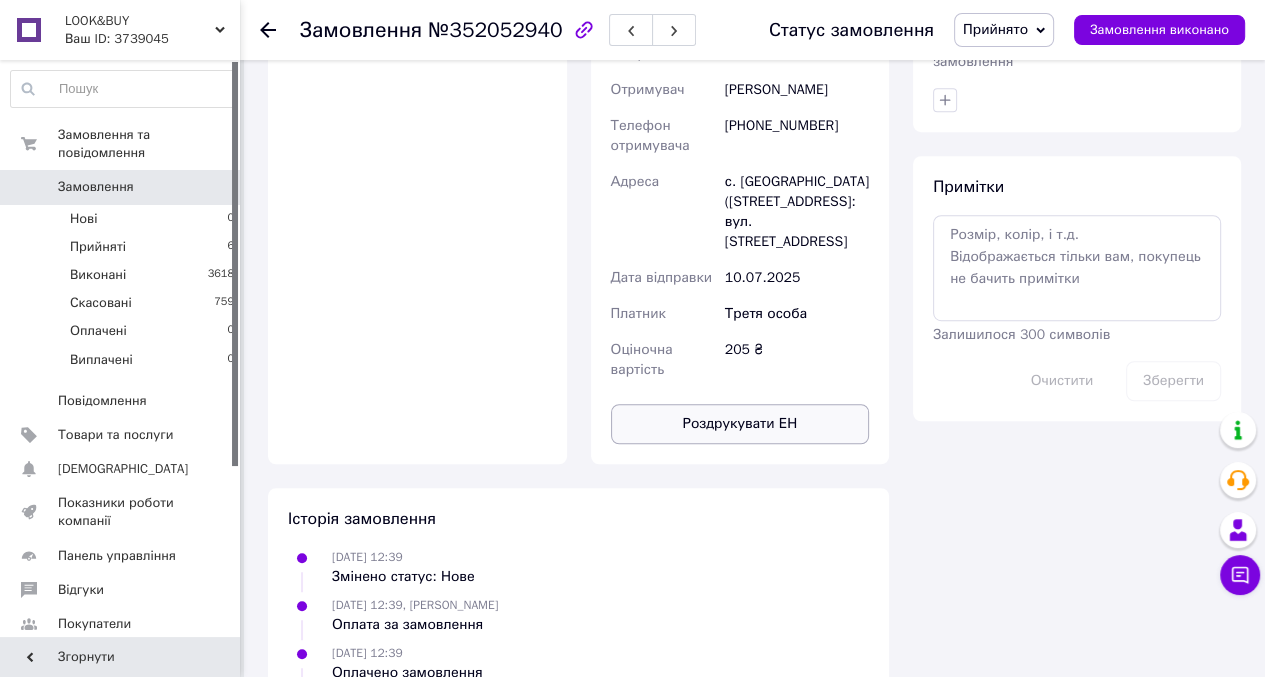 click on "Роздрукувати ЕН" at bounding box center (740, 424) 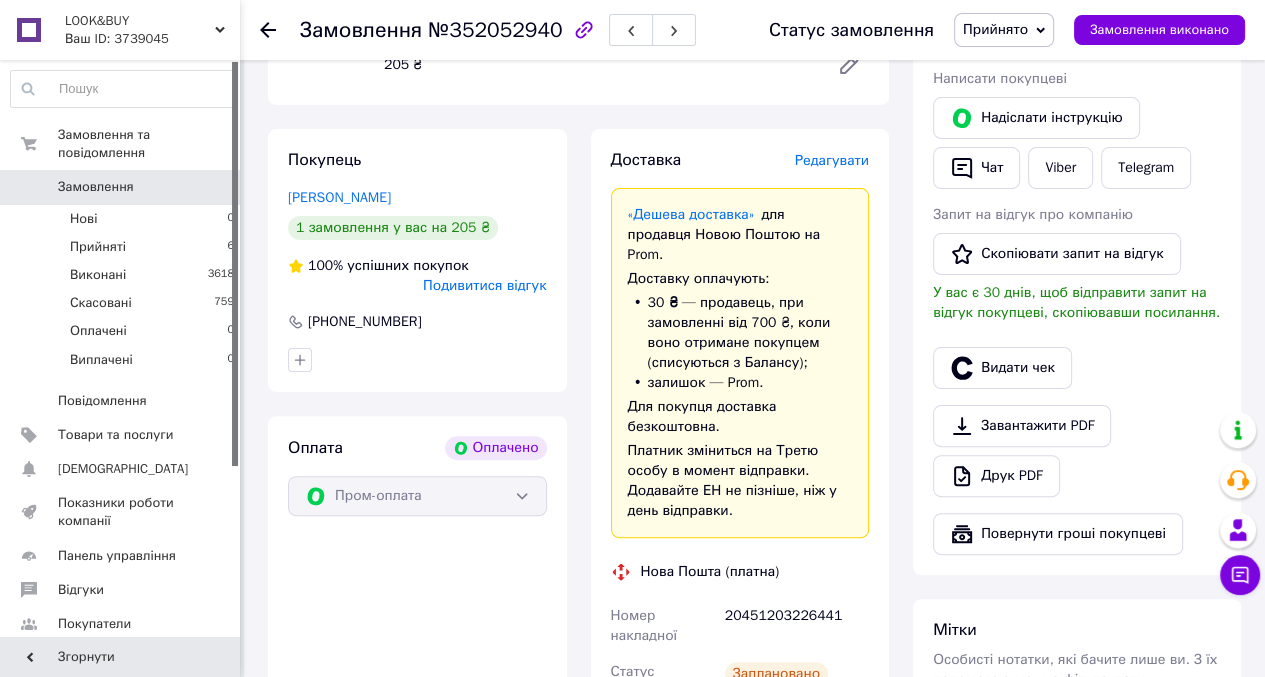 scroll, scrollTop: 218, scrollLeft: 0, axis: vertical 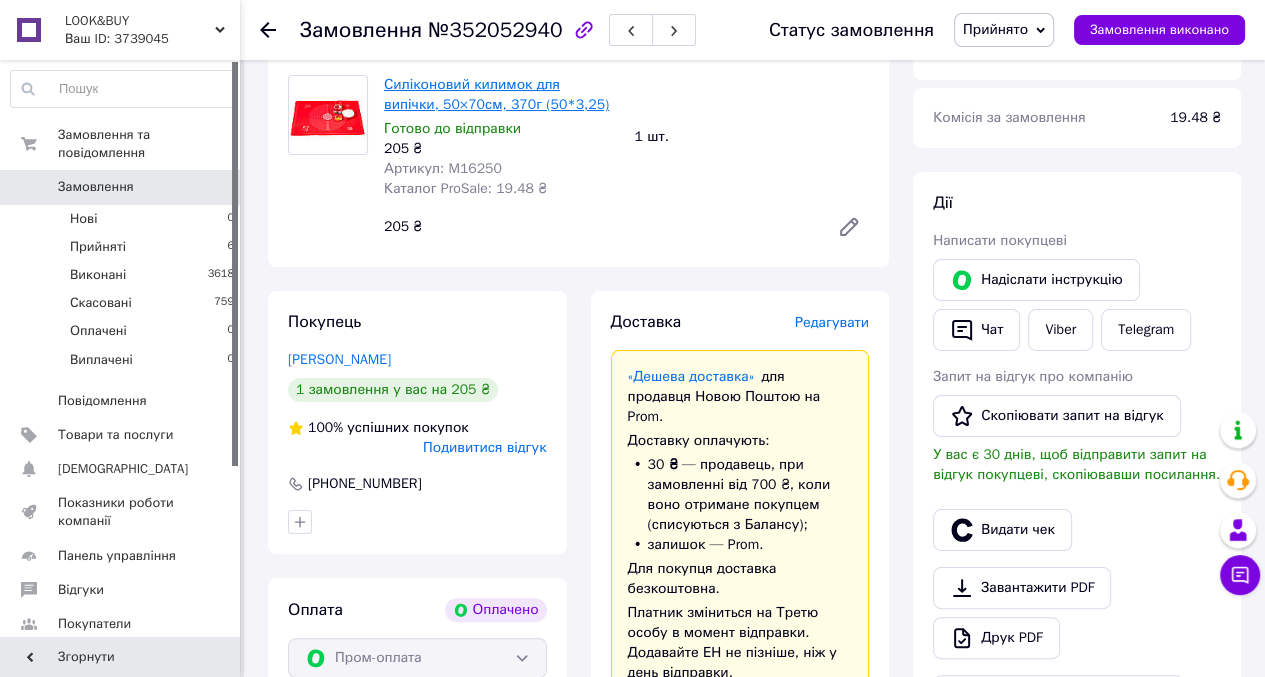 click on "Силіконовий килимок для випічки, 50×70см, 370г  (50*3,25)" at bounding box center (496, 94) 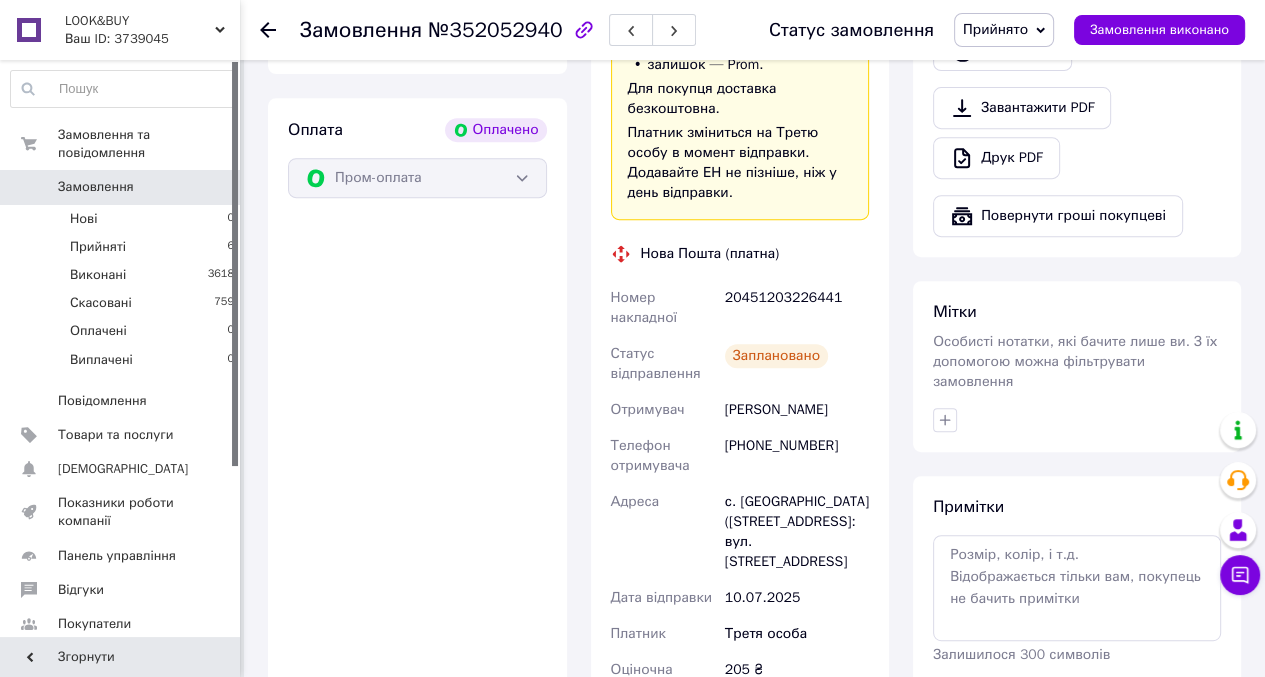 scroll, scrollTop: 1018, scrollLeft: 0, axis: vertical 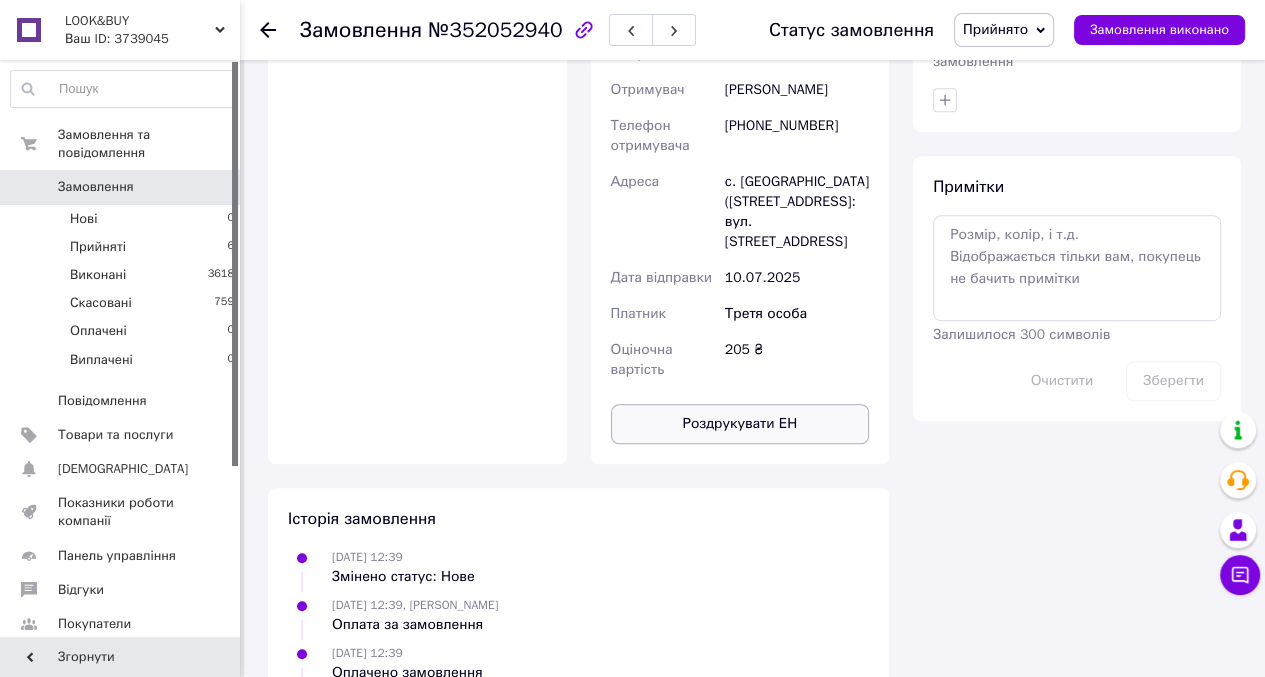 click on "Роздрукувати ЕН" at bounding box center (740, 424) 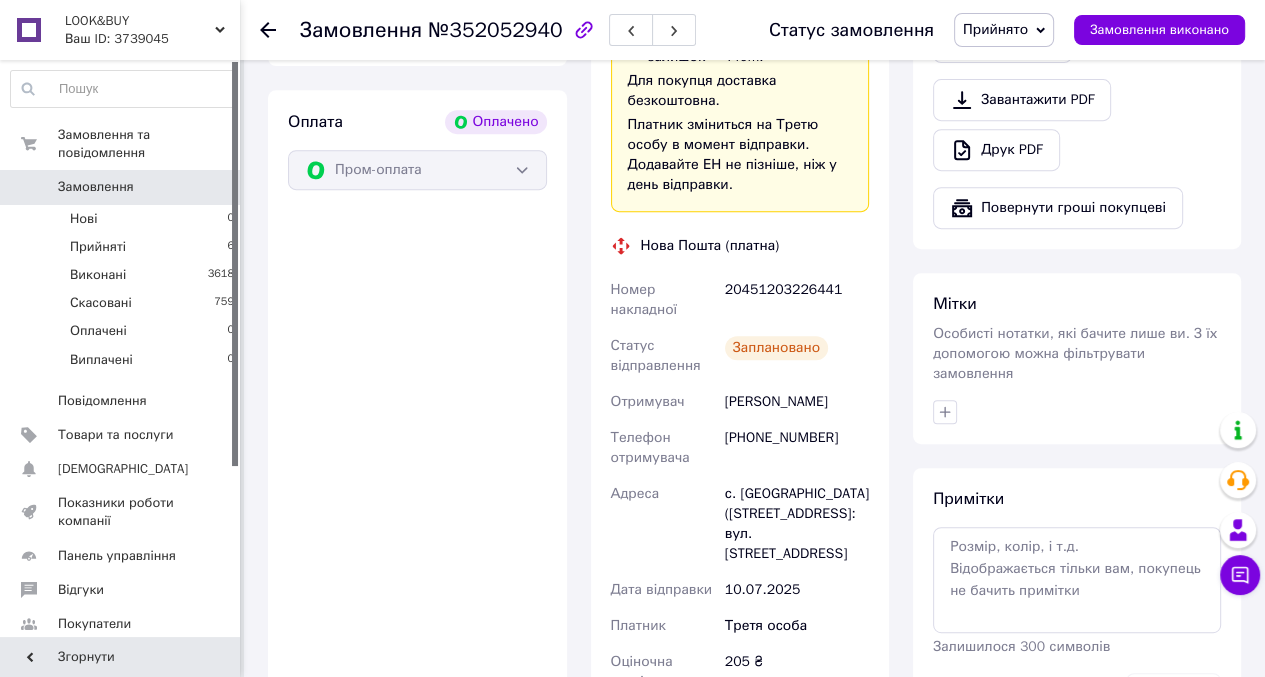 scroll, scrollTop: 698, scrollLeft: 0, axis: vertical 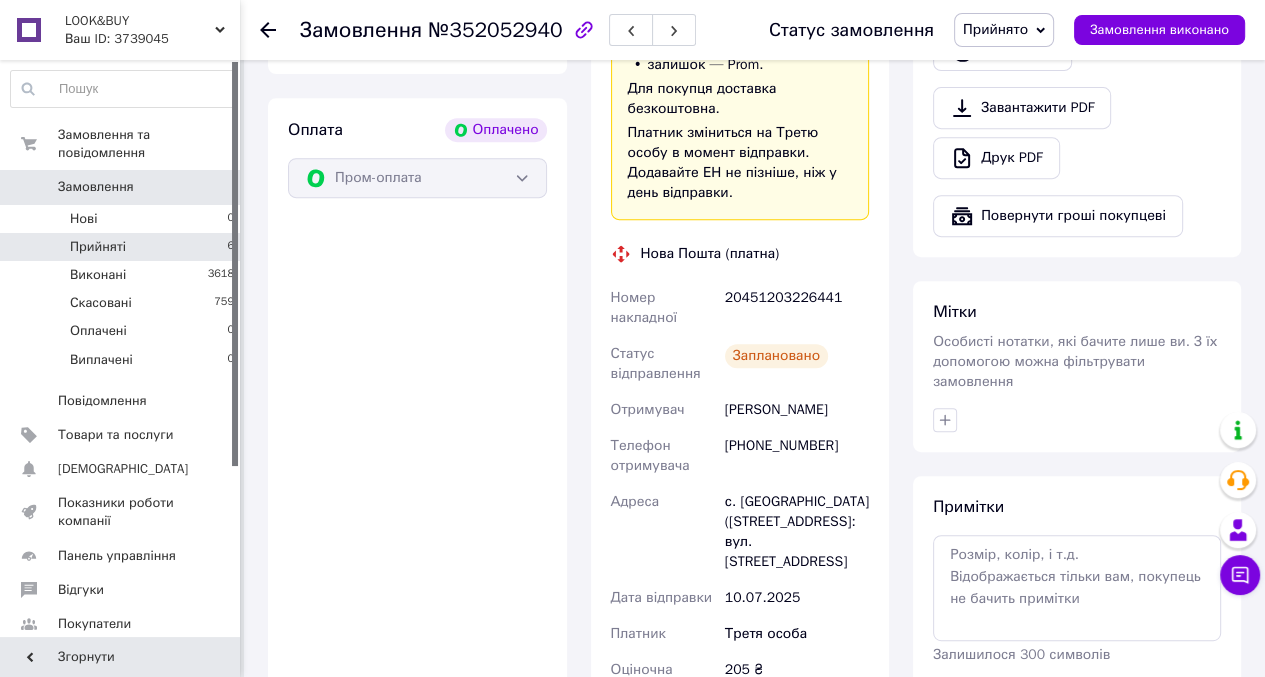 click on "Прийняті 6" at bounding box center [123, 247] 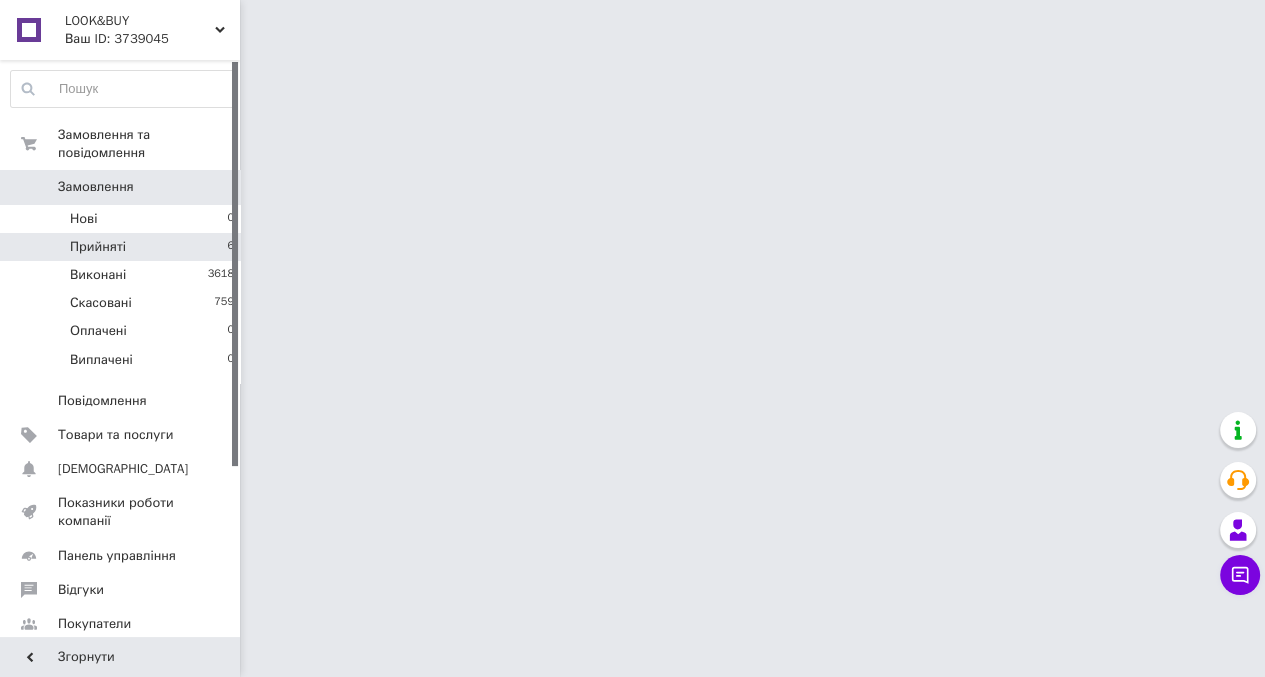 scroll, scrollTop: 0, scrollLeft: 0, axis: both 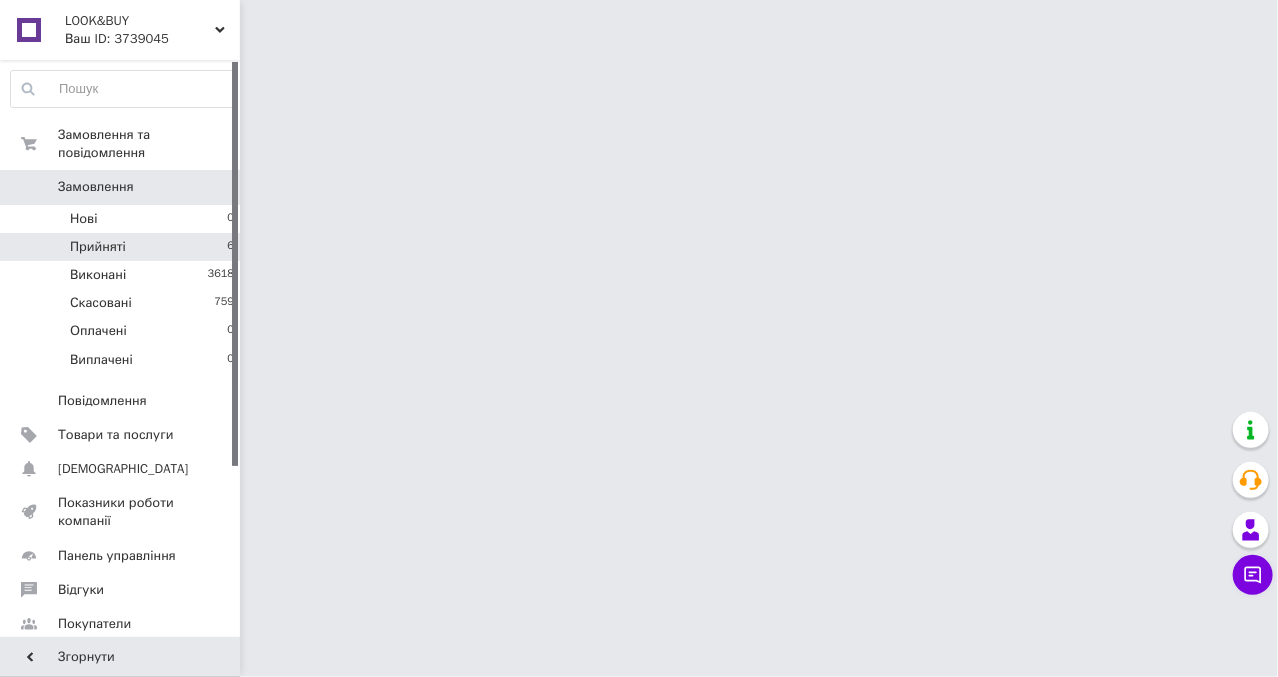 click on "Прийняті 6" at bounding box center [123, 247] 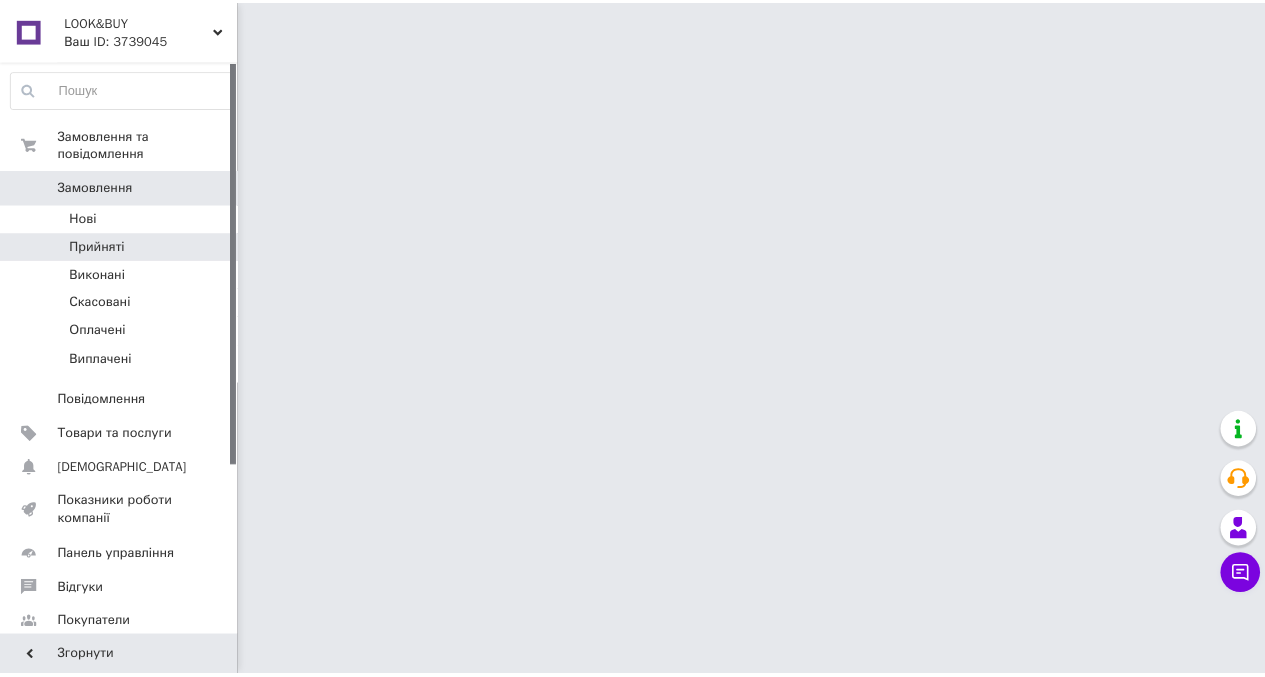 scroll, scrollTop: 0, scrollLeft: 0, axis: both 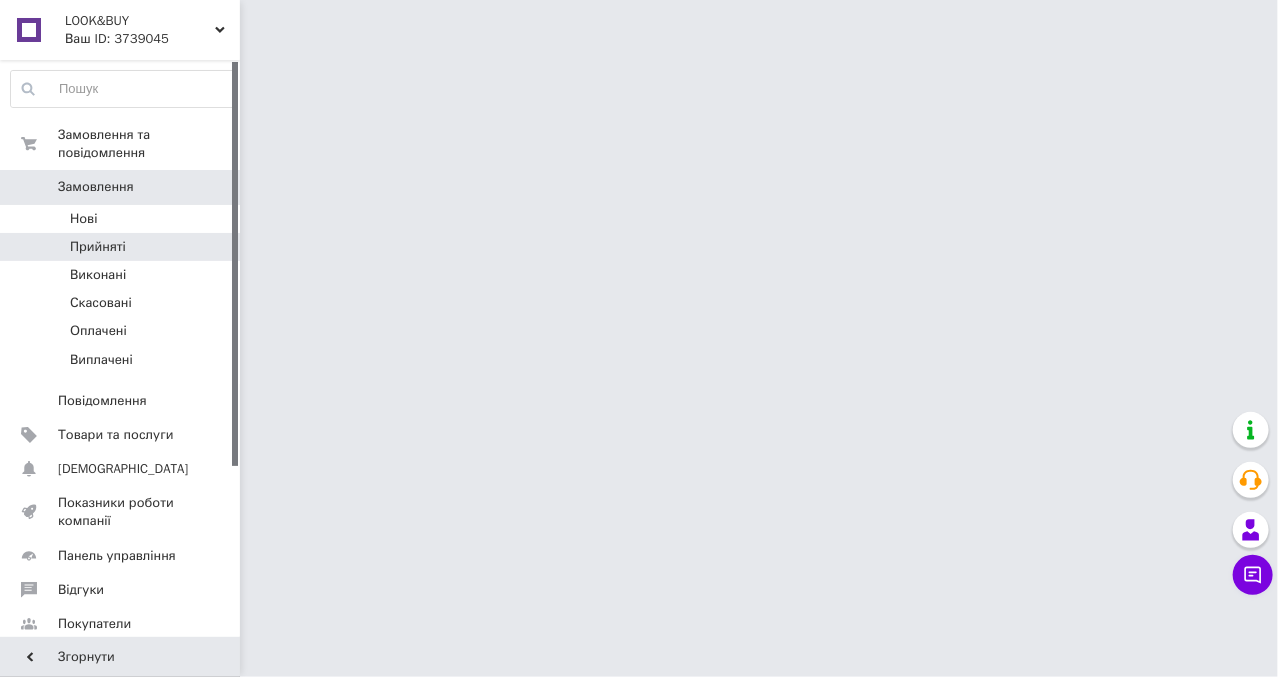 click on "Прийняті" at bounding box center [123, 247] 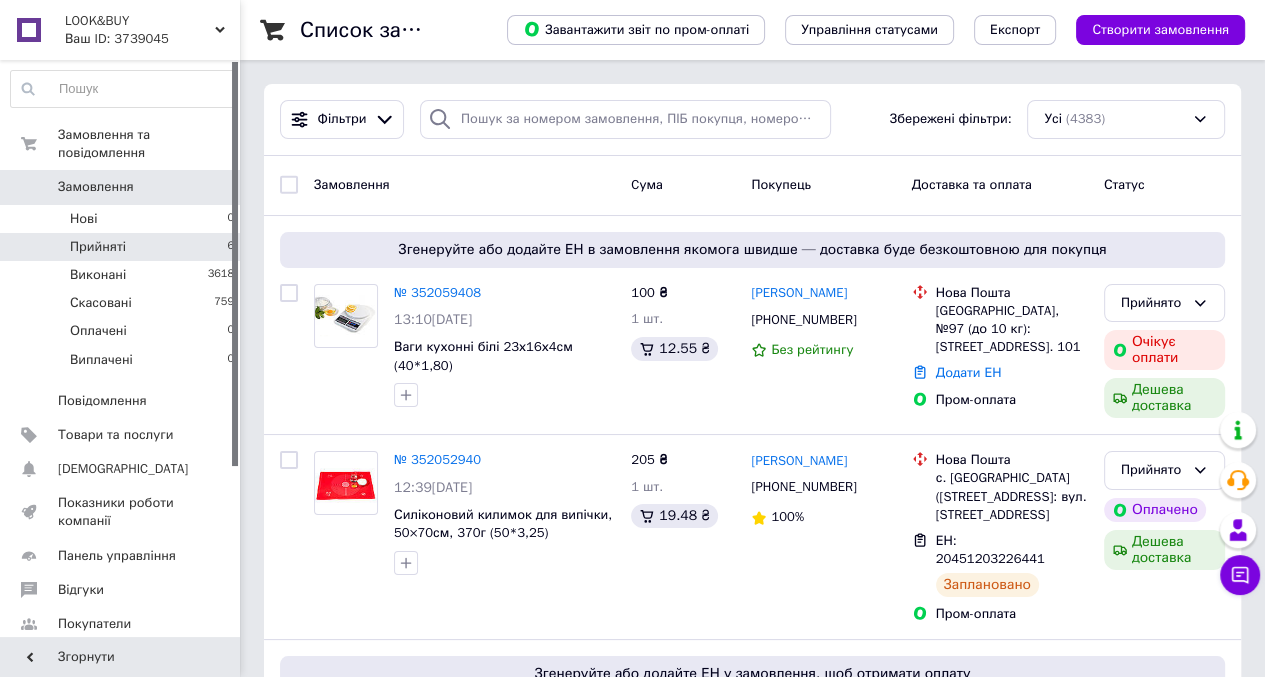 click on "Прийняті 6" at bounding box center [123, 247] 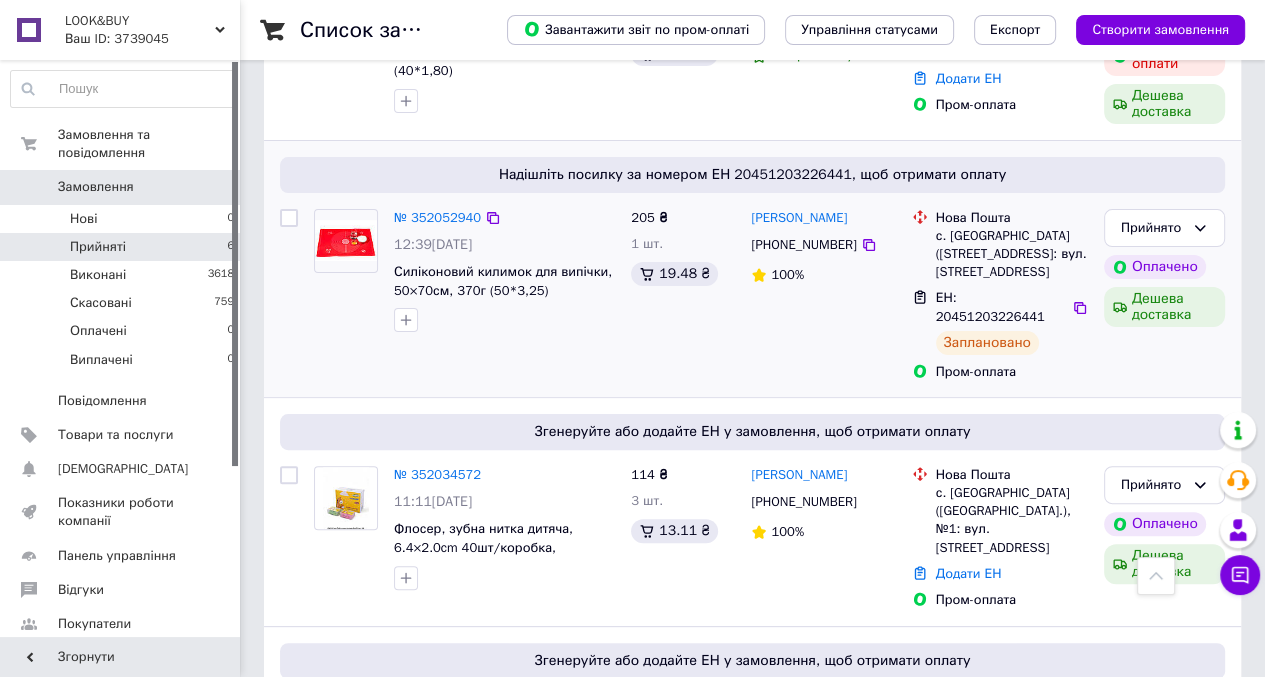 scroll, scrollTop: 480, scrollLeft: 0, axis: vertical 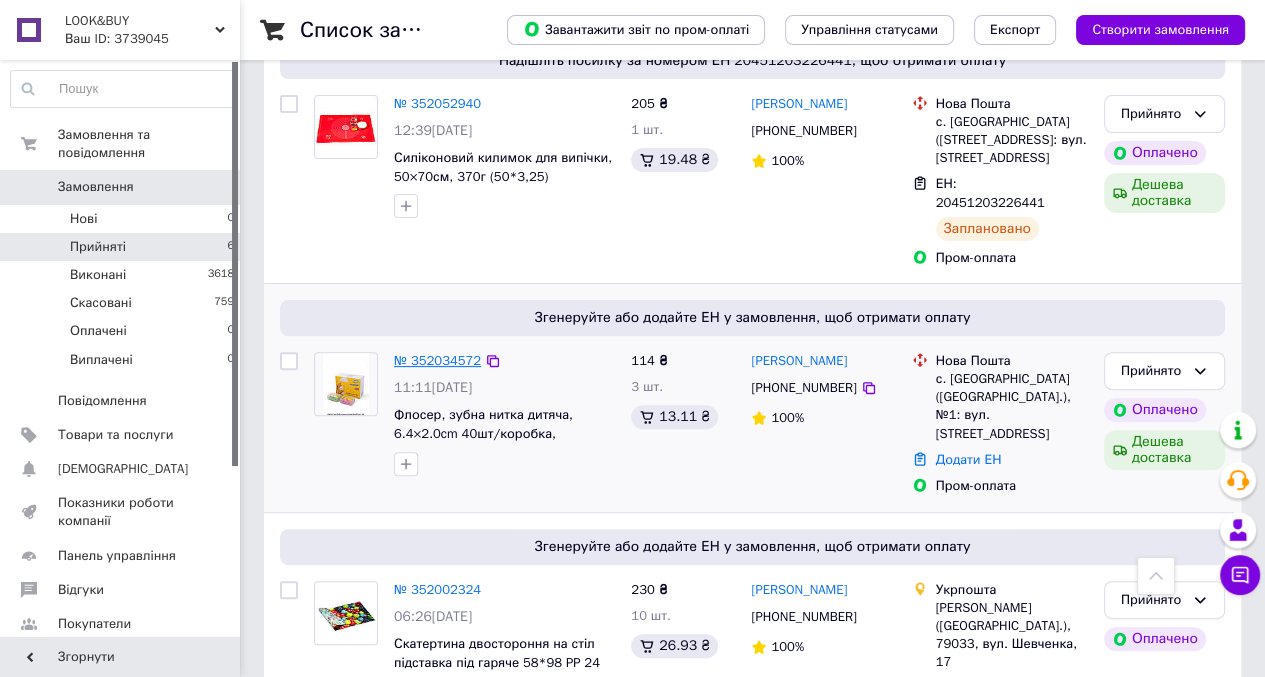 click on "№ 352034572" at bounding box center (437, 360) 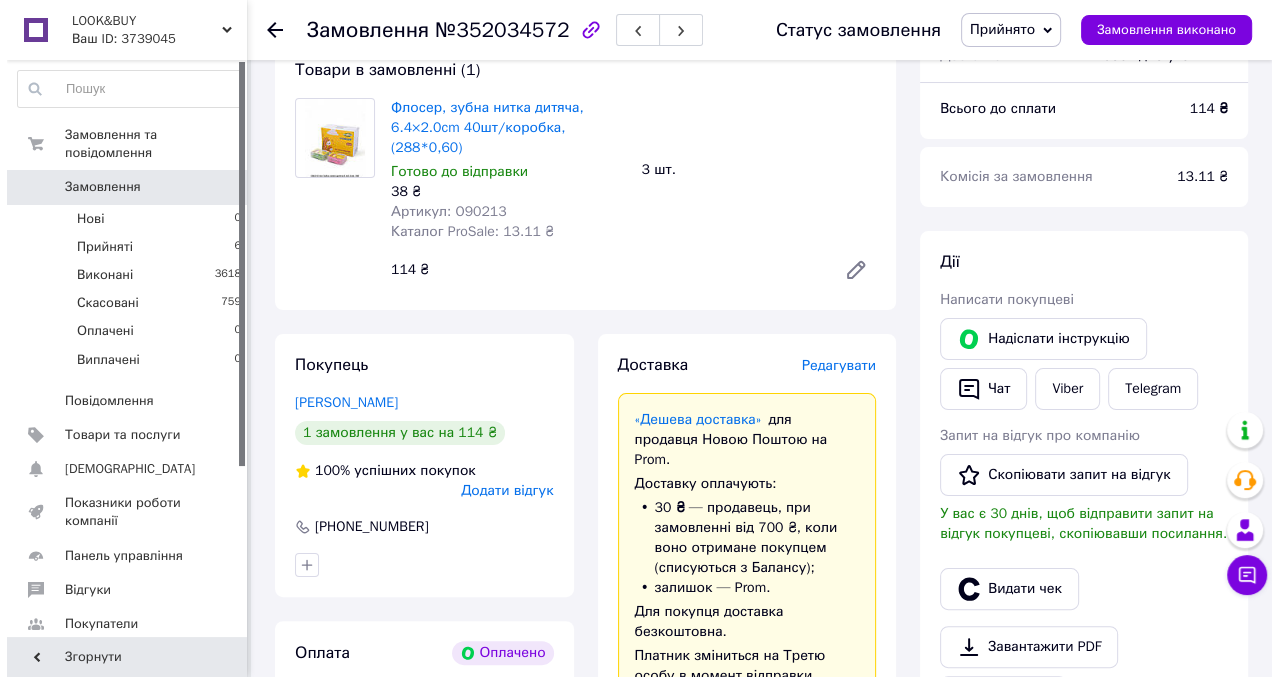 scroll, scrollTop: 320, scrollLeft: 0, axis: vertical 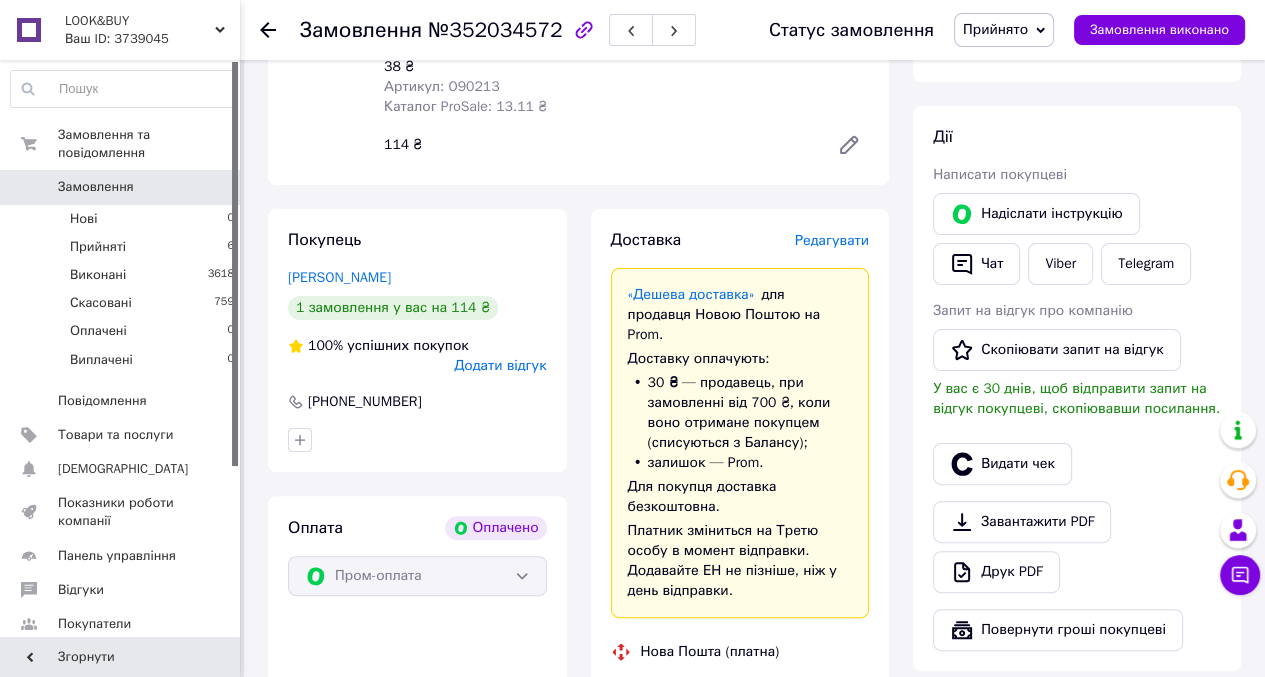 click on "Додати відгук" at bounding box center [500, 365] 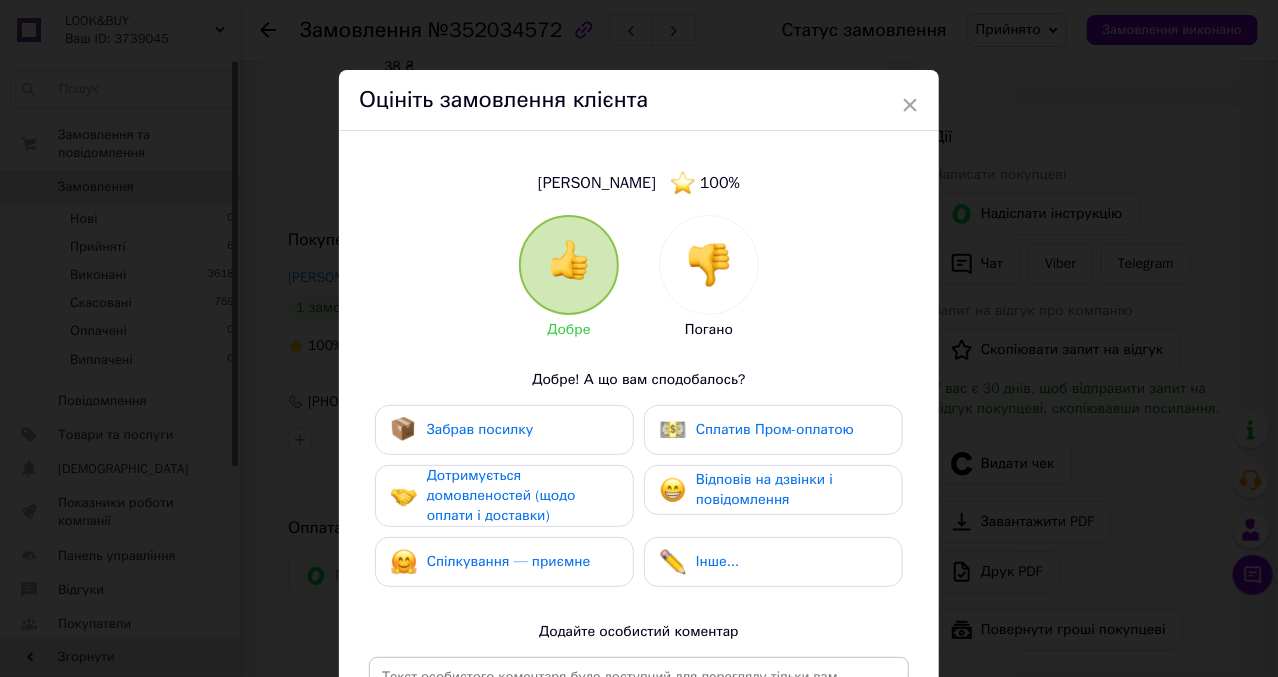 drag, startPoint x: 537, startPoint y: 505, endPoint x: 532, endPoint y: 540, distance: 35.35534 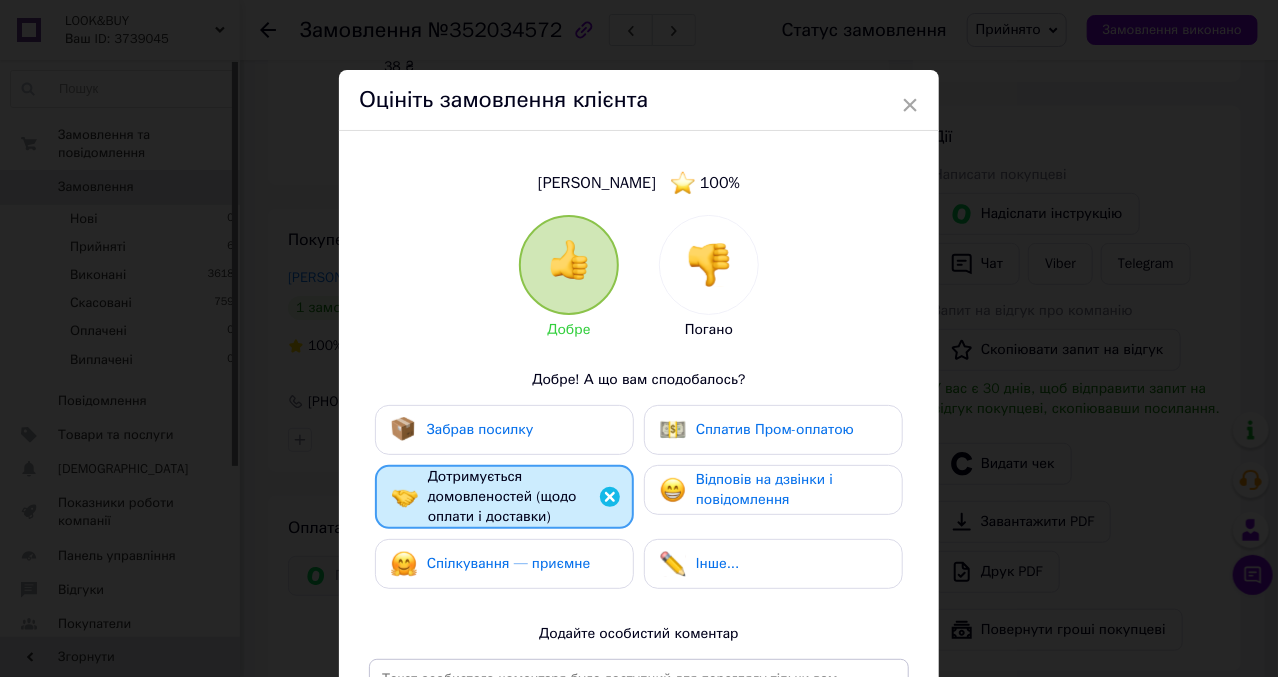 drag, startPoint x: 537, startPoint y: 566, endPoint x: 664, endPoint y: 450, distance: 172.00291 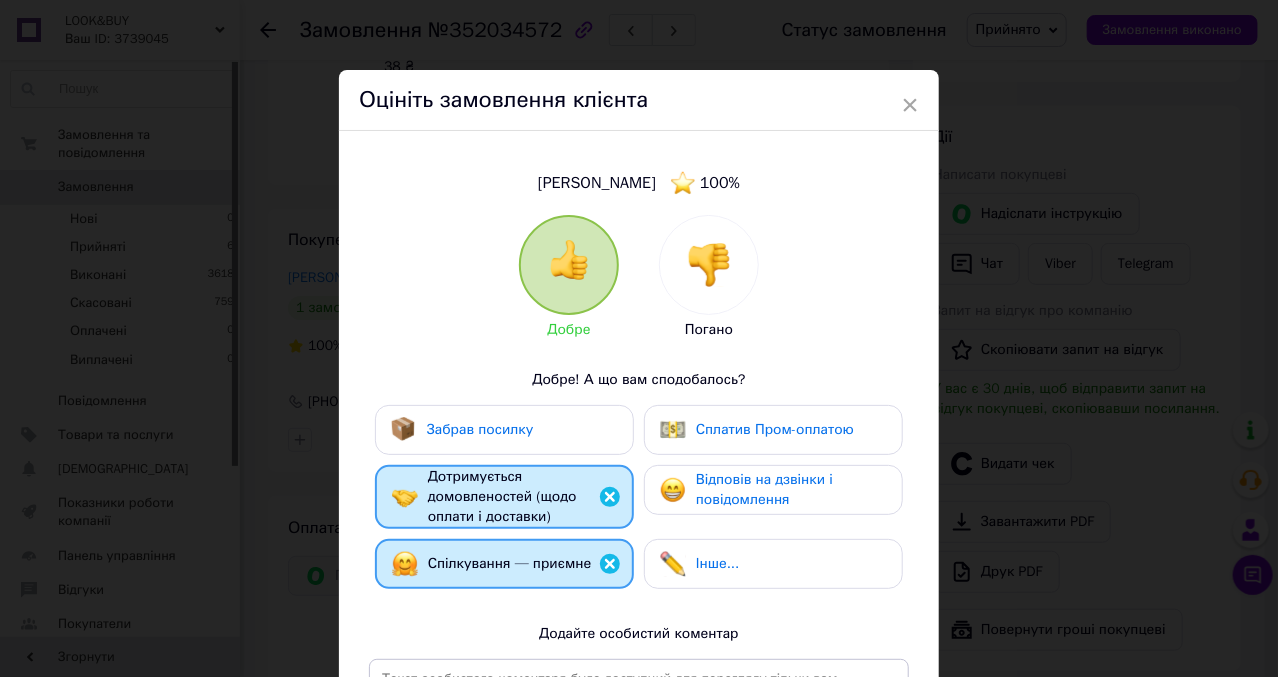drag, startPoint x: 668, startPoint y: 436, endPoint x: 657, endPoint y: 485, distance: 50.219517 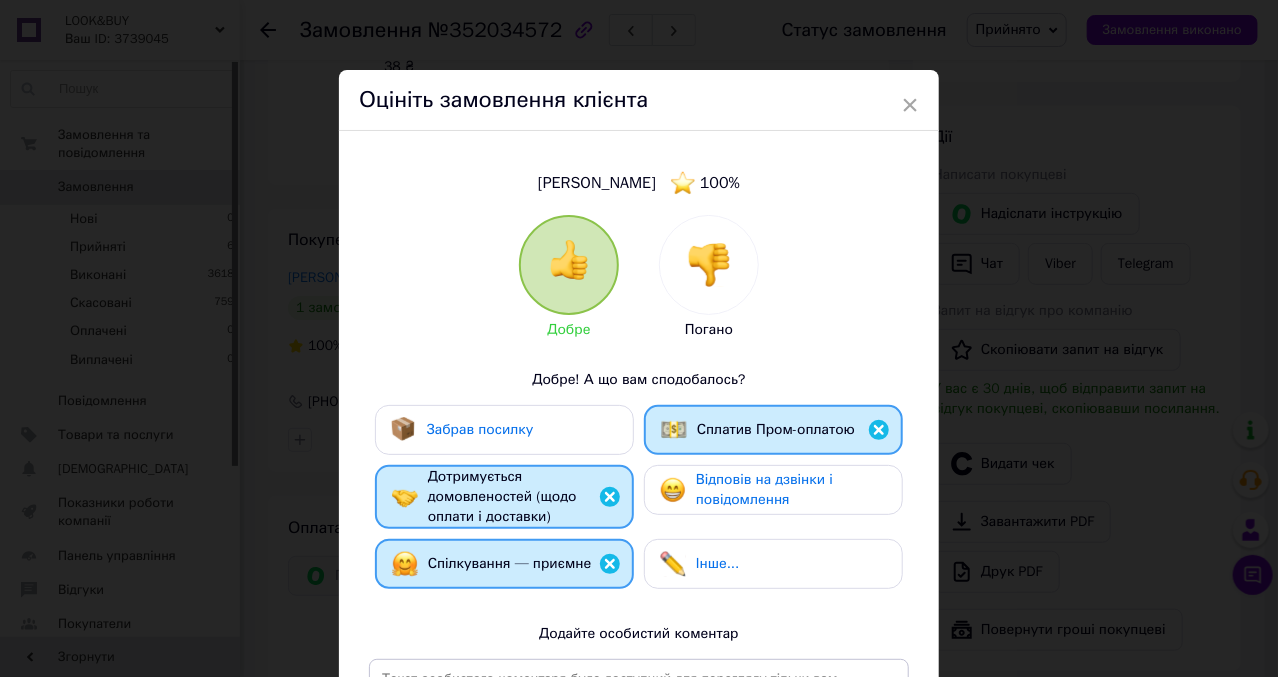 click on "Відповів на дзвінки і повідомлення" at bounding box center (764, 489) 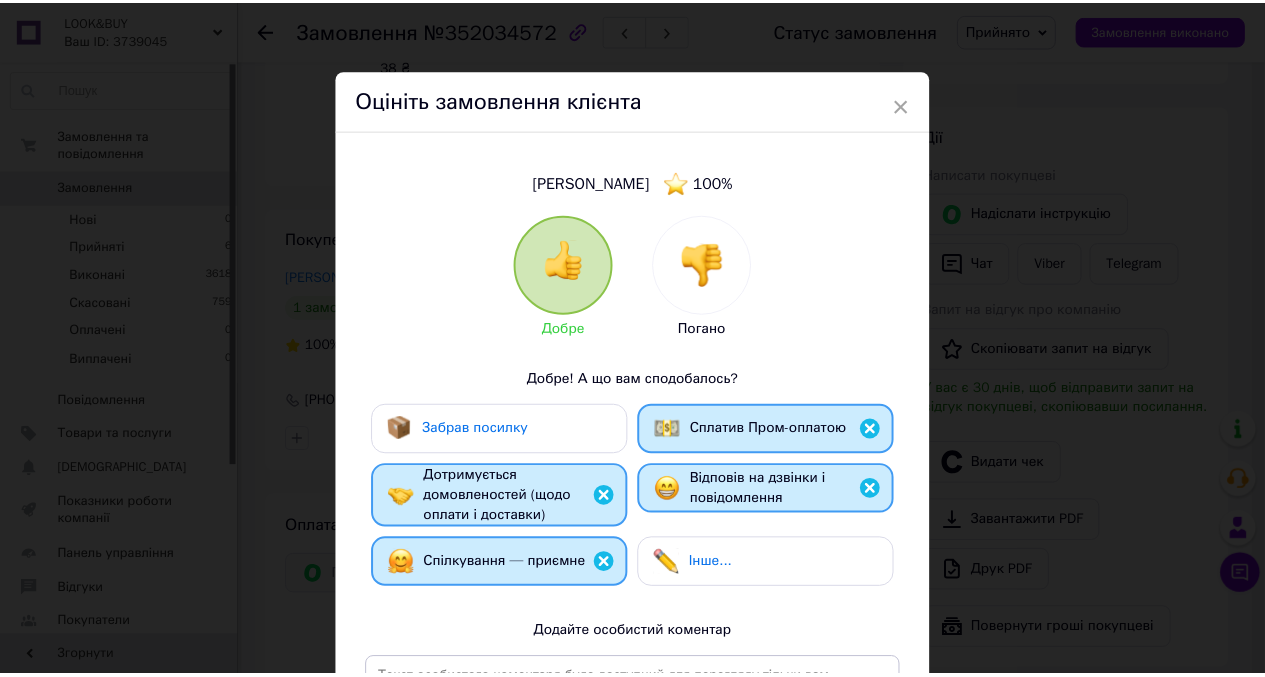 scroll, scrollTop: 315, scrollLeft: 0, axis: vertical 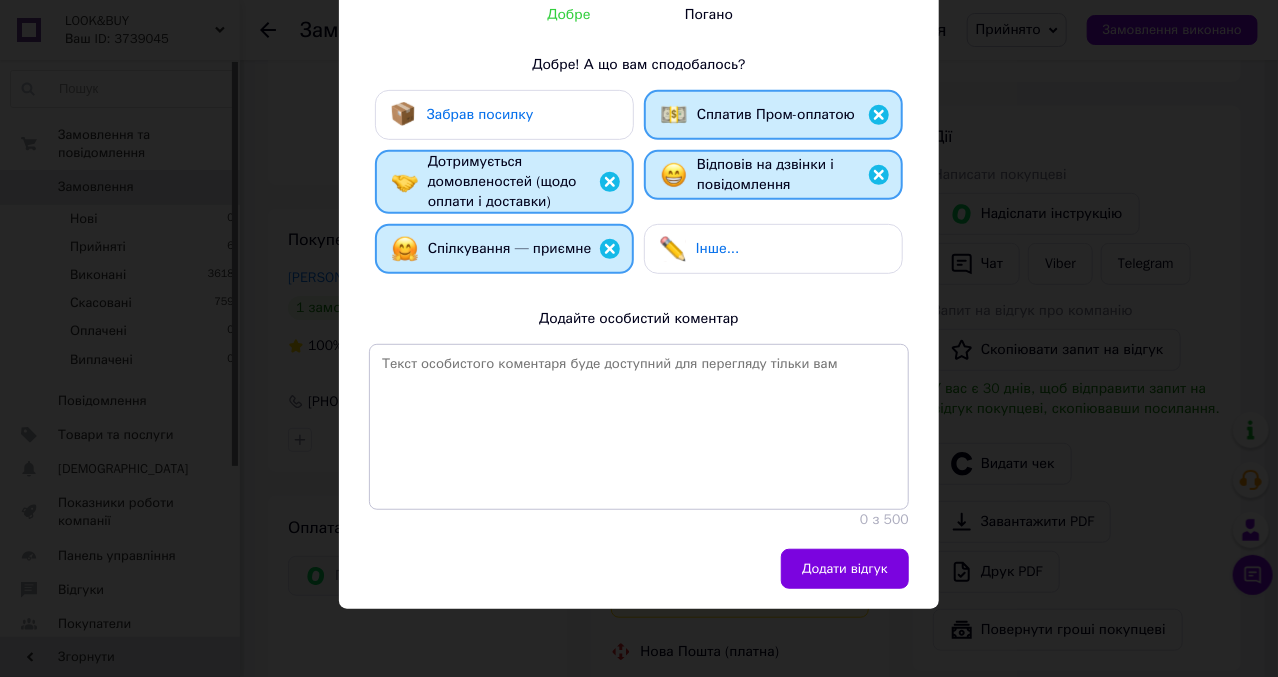 click on "Додати відгук" at bounding box center (845, 569) 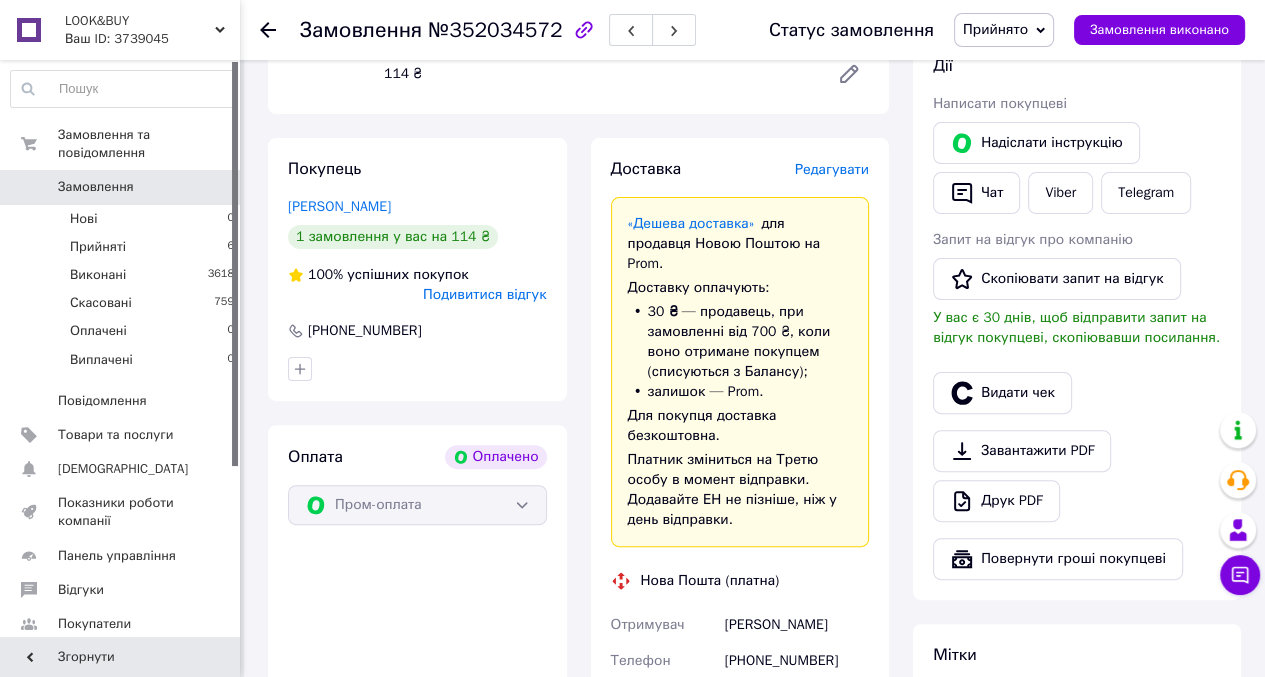 scroll, scrollTop: 400, scrollLeft: 0, axis: vertical 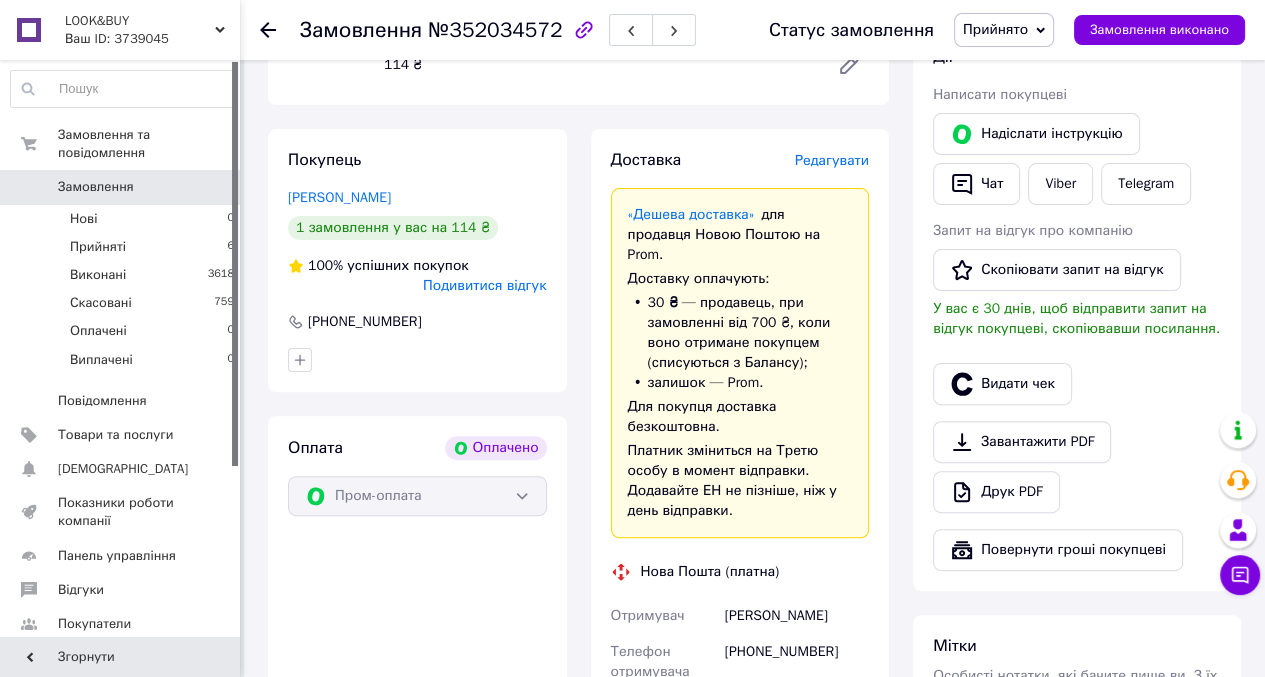 click on "Редагувати" at bounding box center [832, 160] 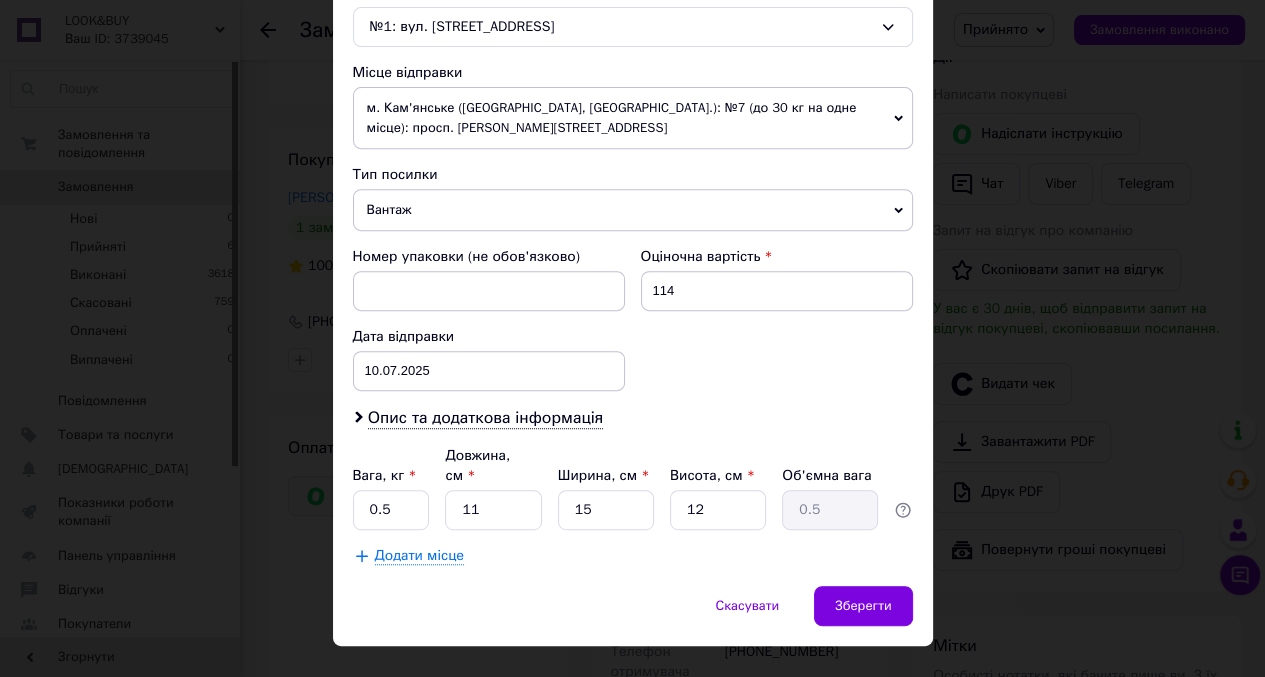 scroll, scrollTop: 665, scrollLeft: 0, axis: vertical 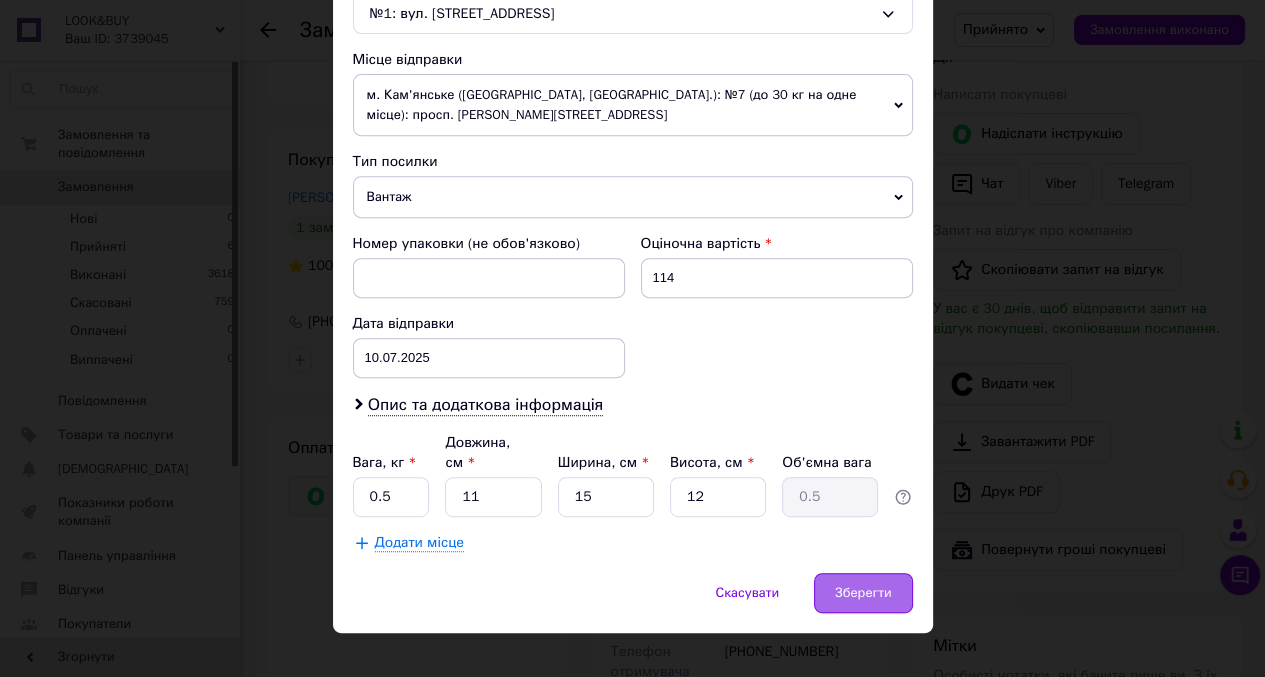 click on "Зберегти" at bounding box center [863, 593] 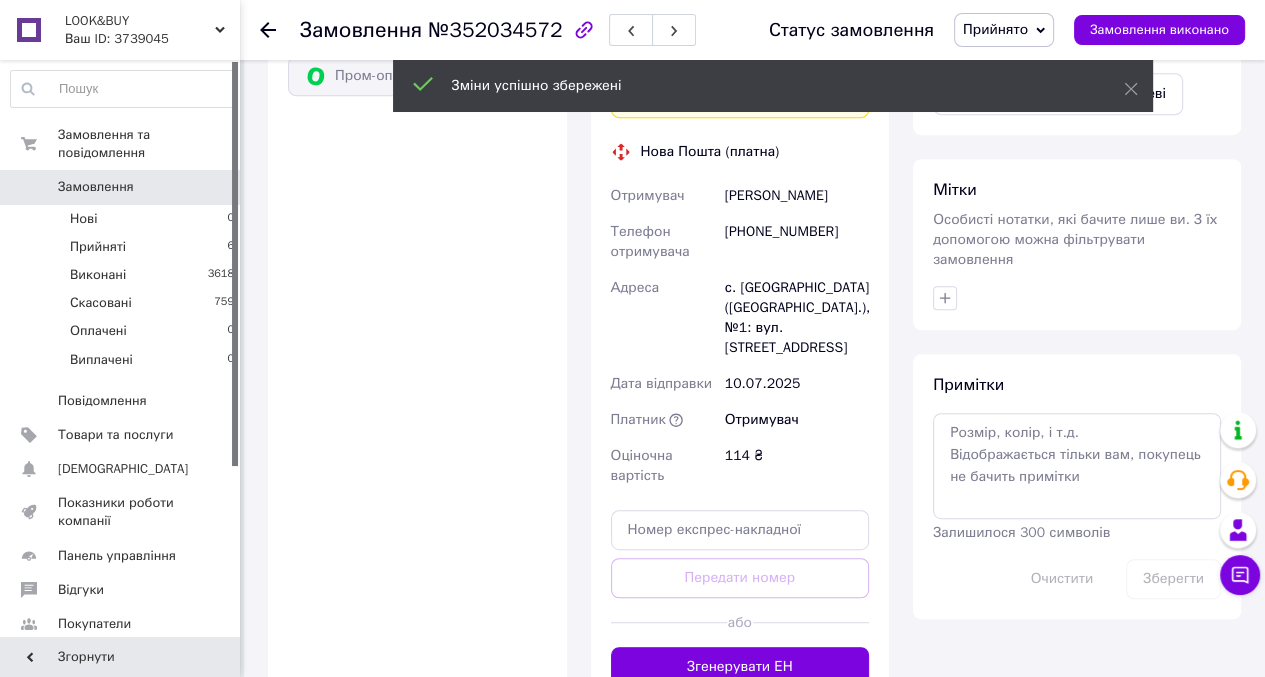 scroll, scrollTop: 1040, scrollLeft: 0, axis: vertical 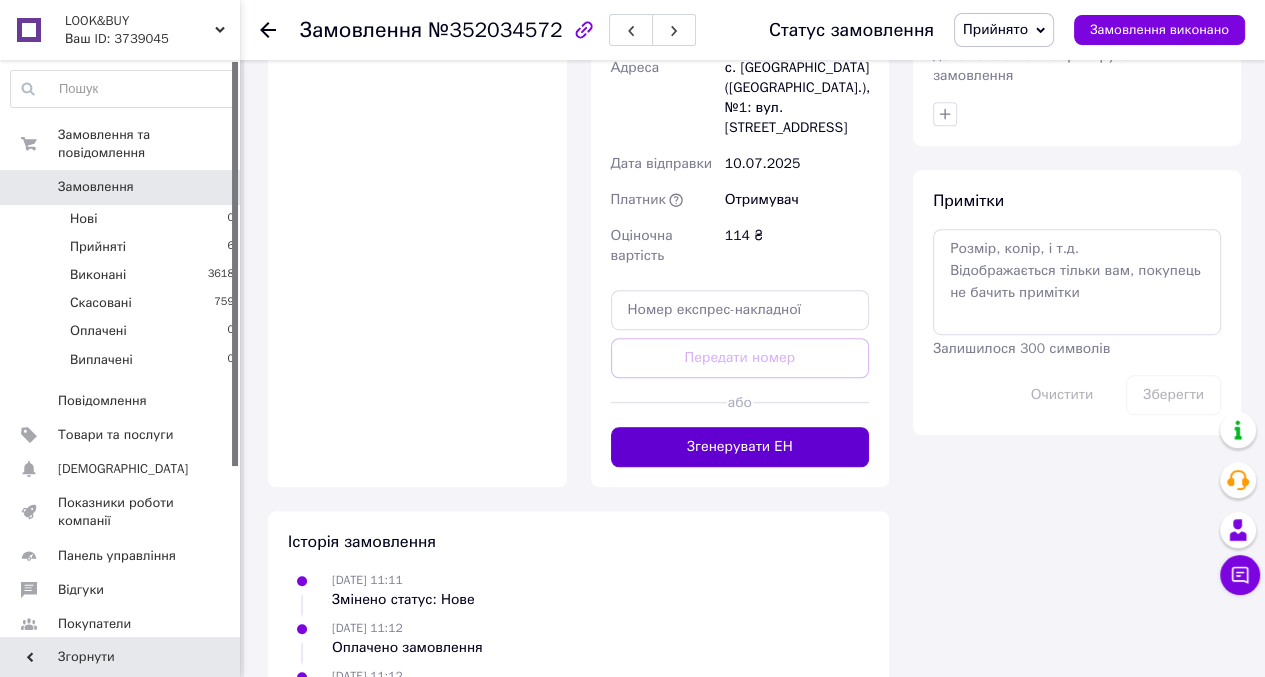 click on "Згенерувати ЕН" at bounding box center (740, 447) 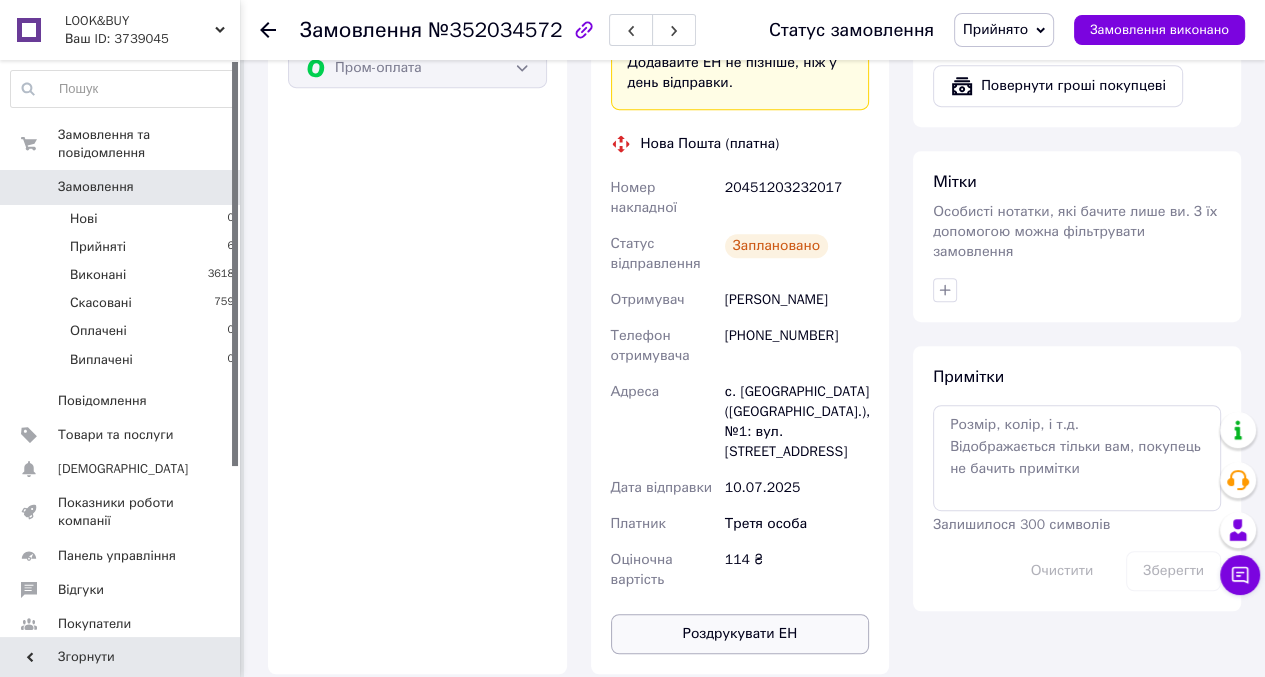 scroll, scrollTop: 960, scrollLeft: 0, axis: vertical 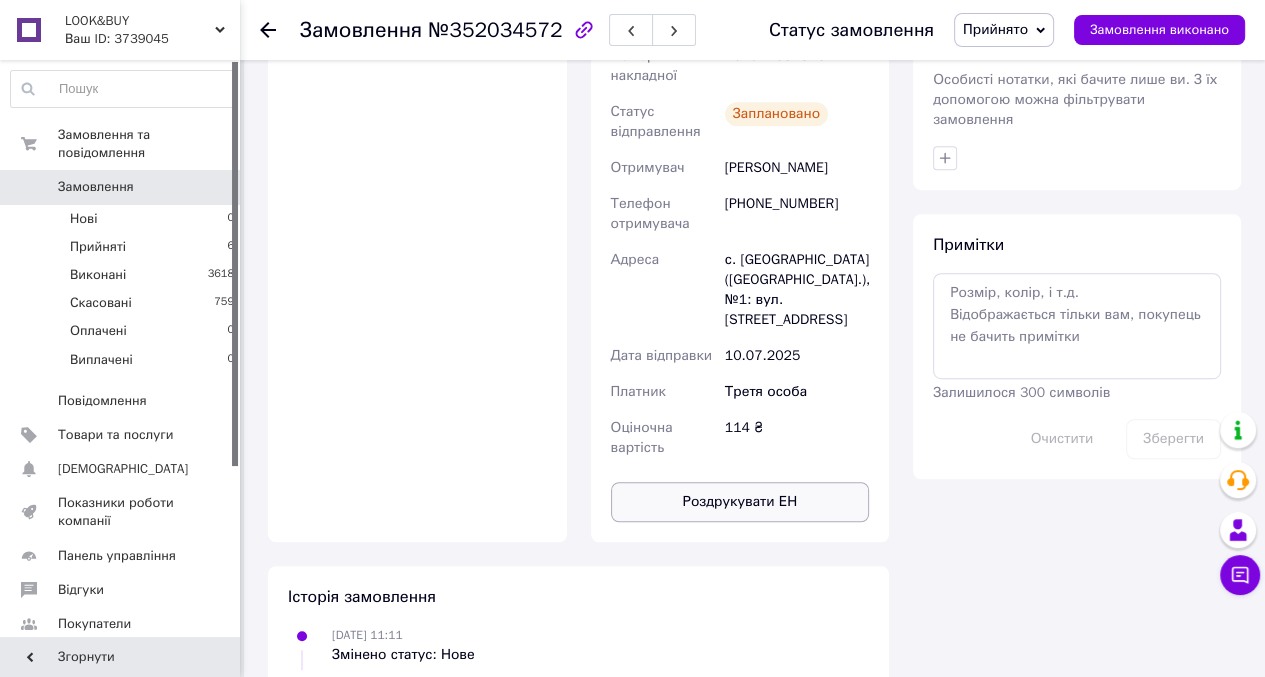 click on "Роздрукувати ЕН" at bounding box center (740, 502) 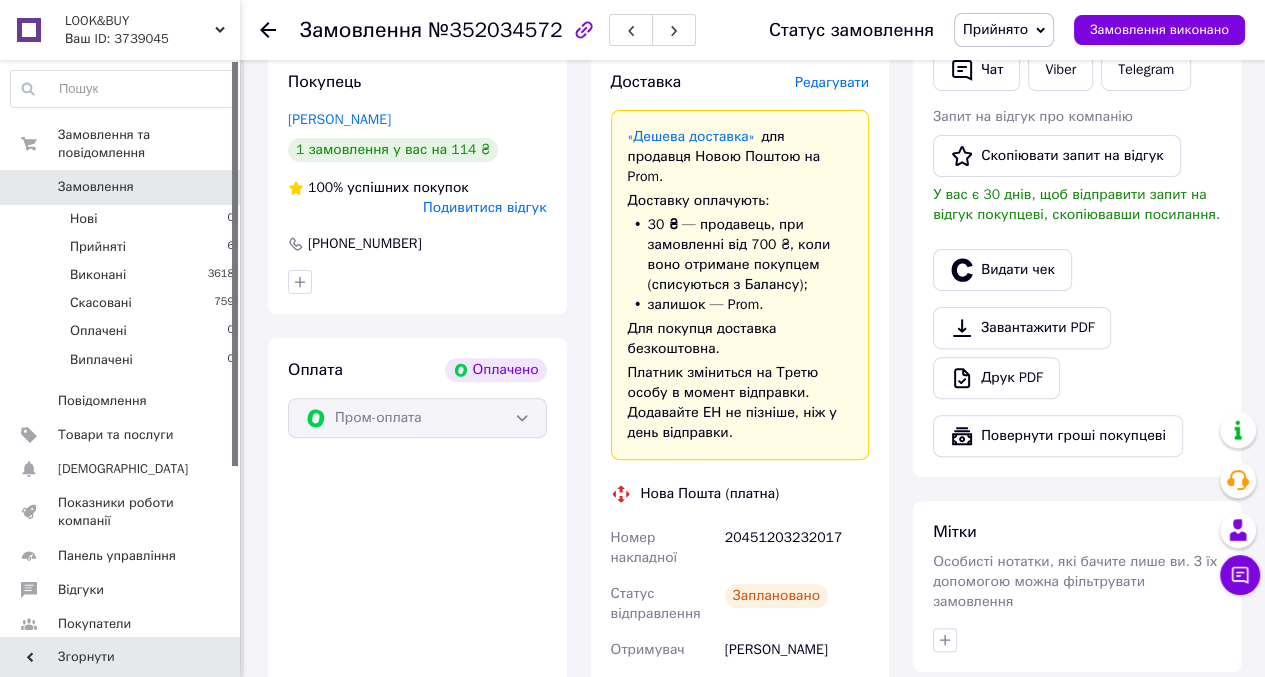 scroll, scrollTop: 320, scrollLeft: 0, axis: vertical 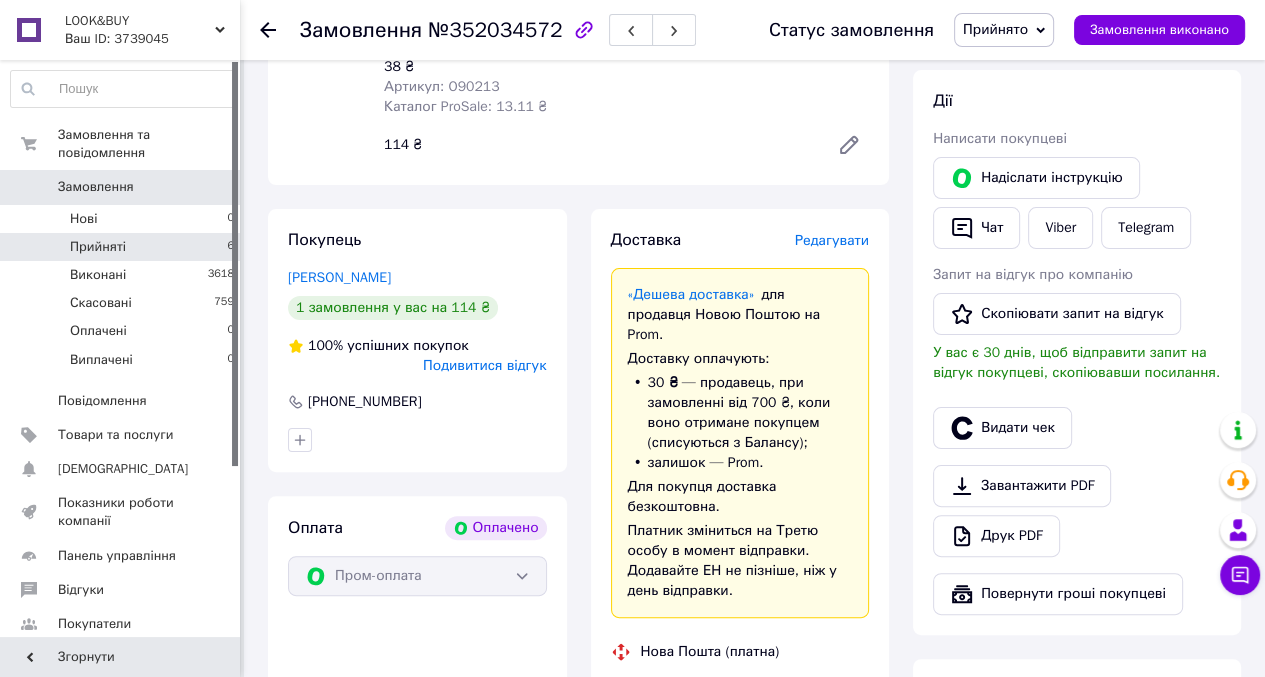 click on "Прийняті 6" at bounding box center (123, 247) 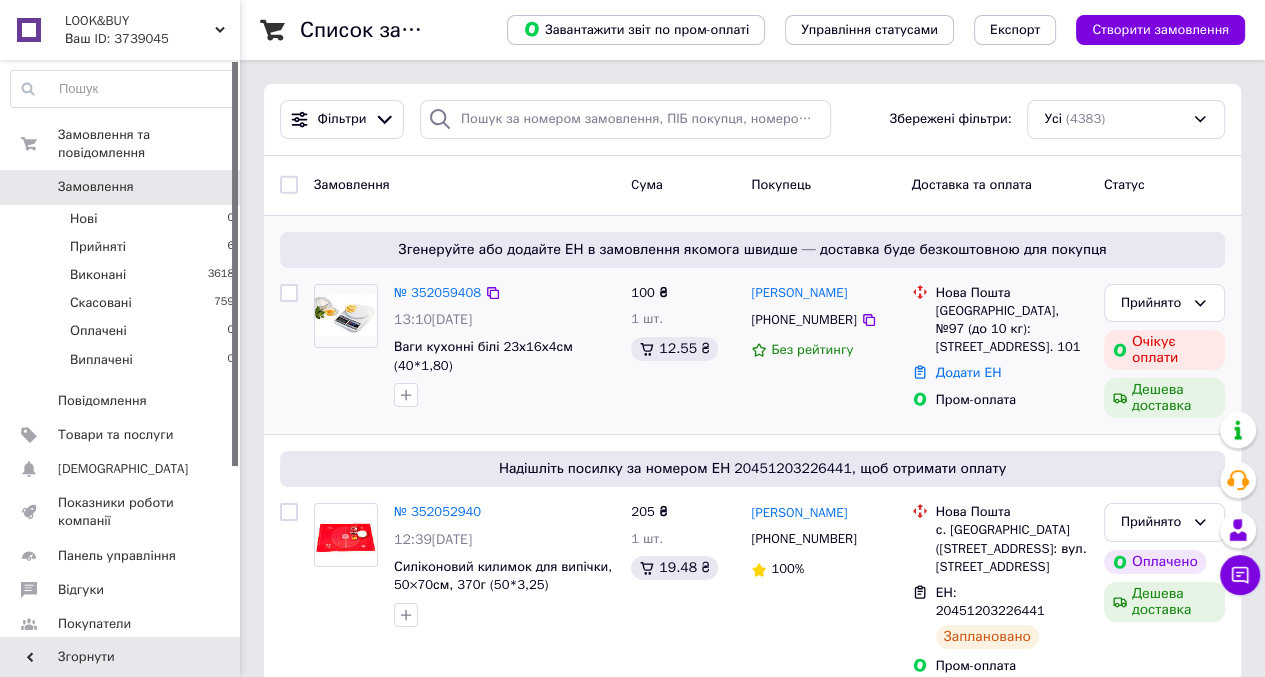 scroll, scrollTop: 160, scrollLeft: 0, axis: vertical 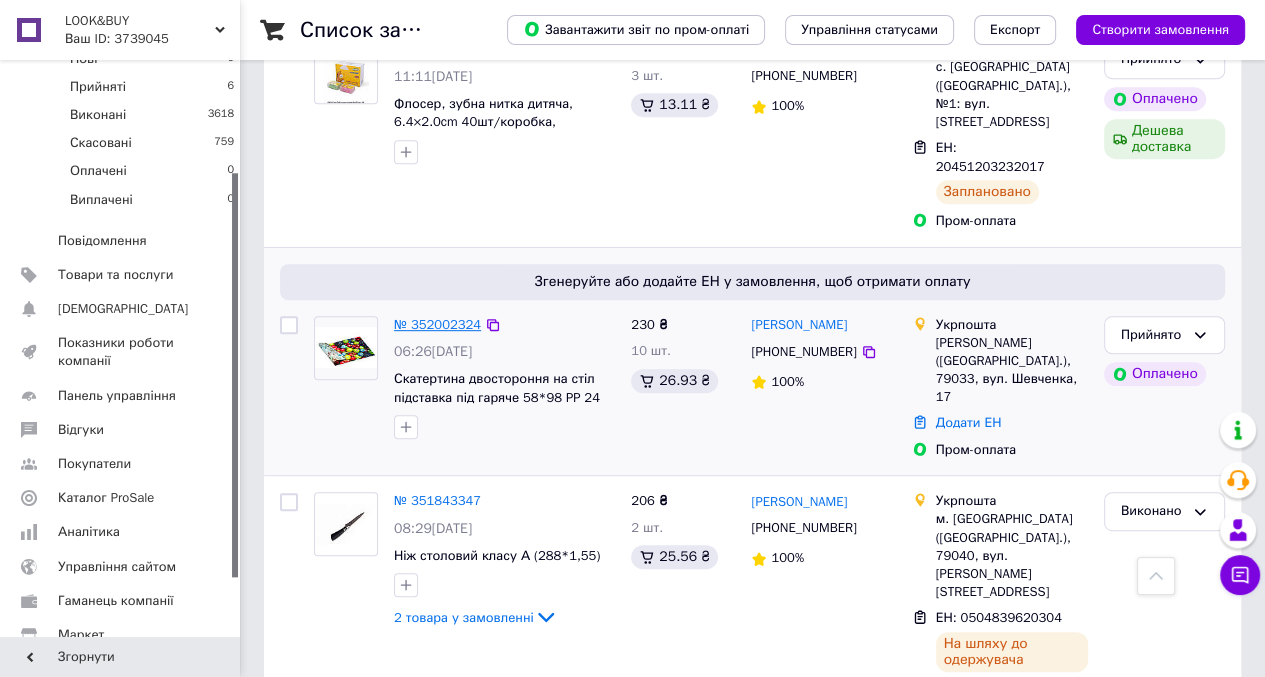 click on "№ 352002324" at bounding box center [437, 324] 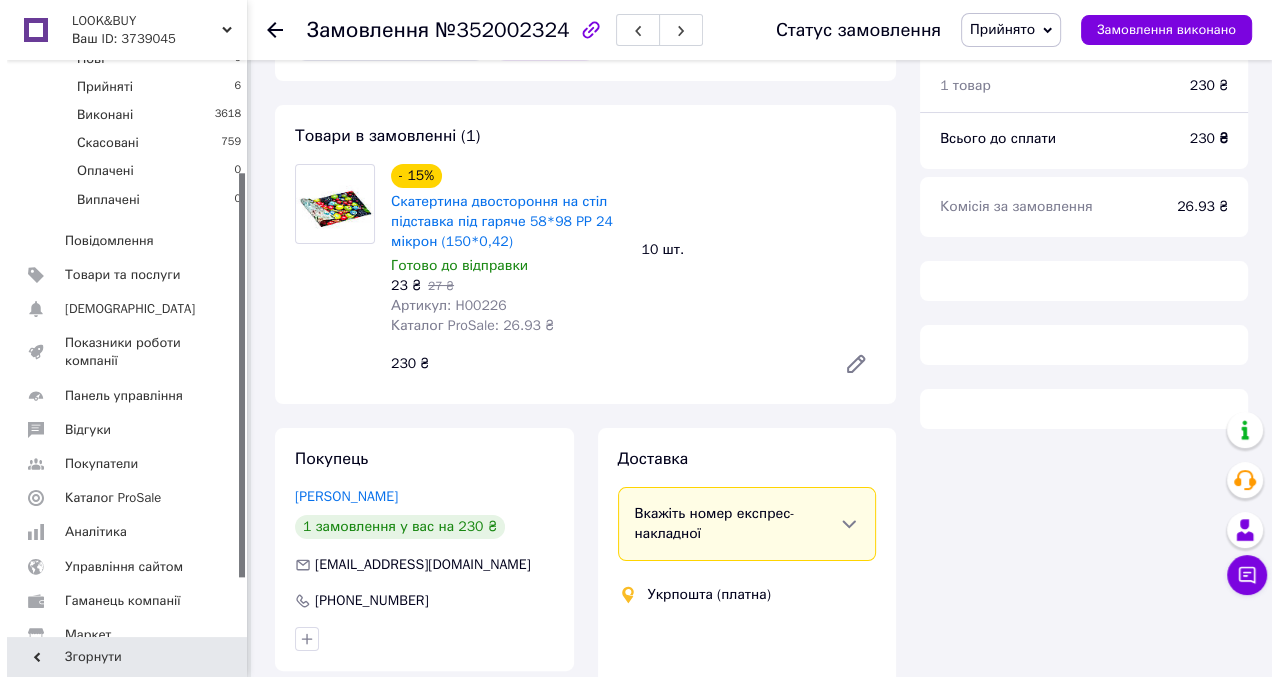scroll, scrollTop: 320, scrollLeft: 0, axis: vertical 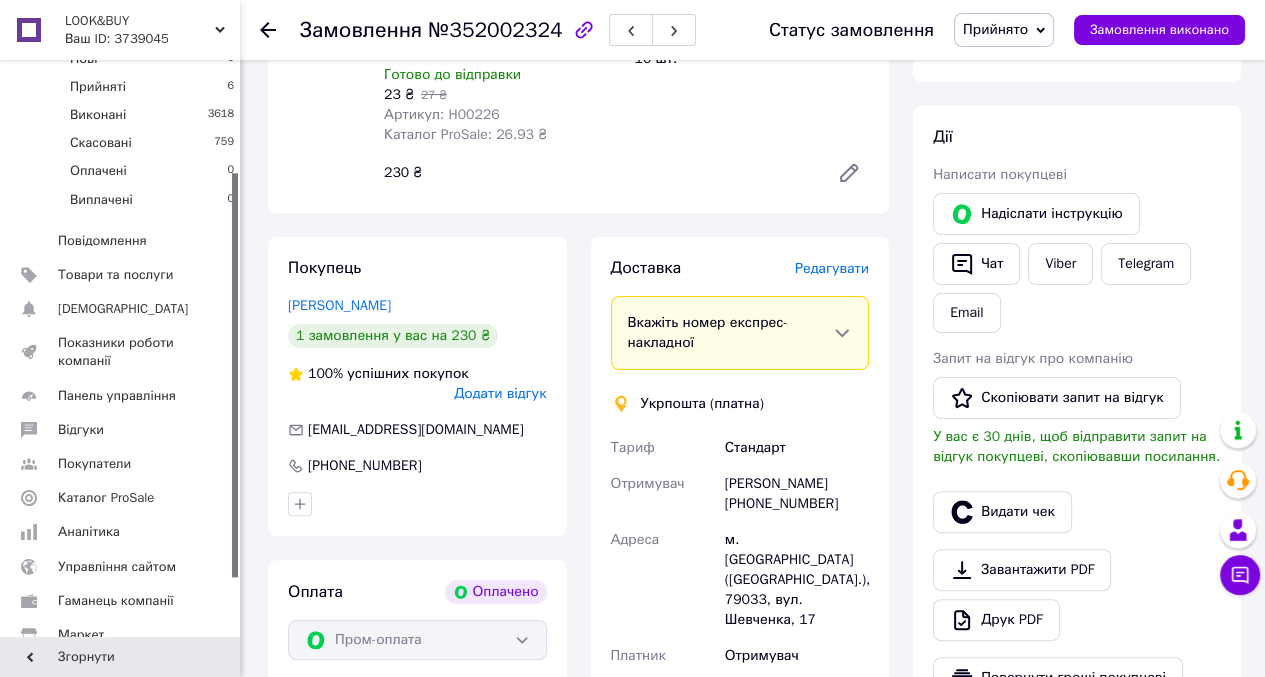 click on "Додати відгук" at bounding box center (500, 393) 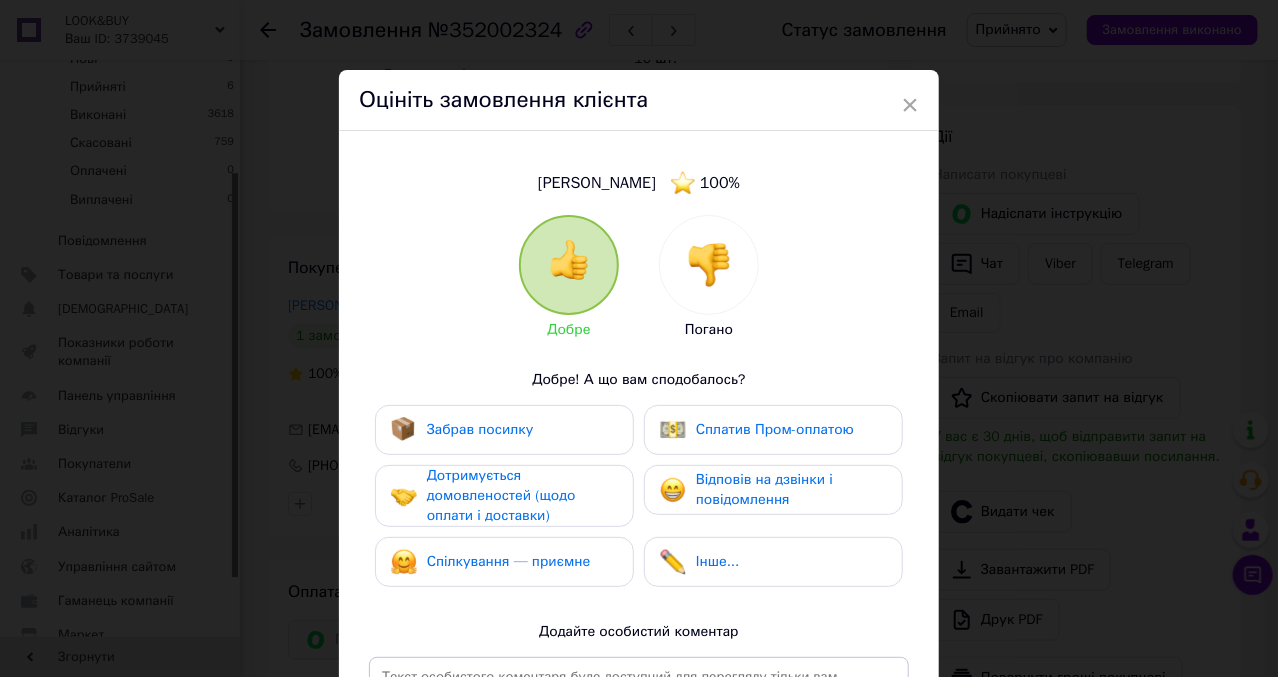 click on "Дотримується домовленостей (щодо оплати і доставки)" at bounding box center (501, 495) 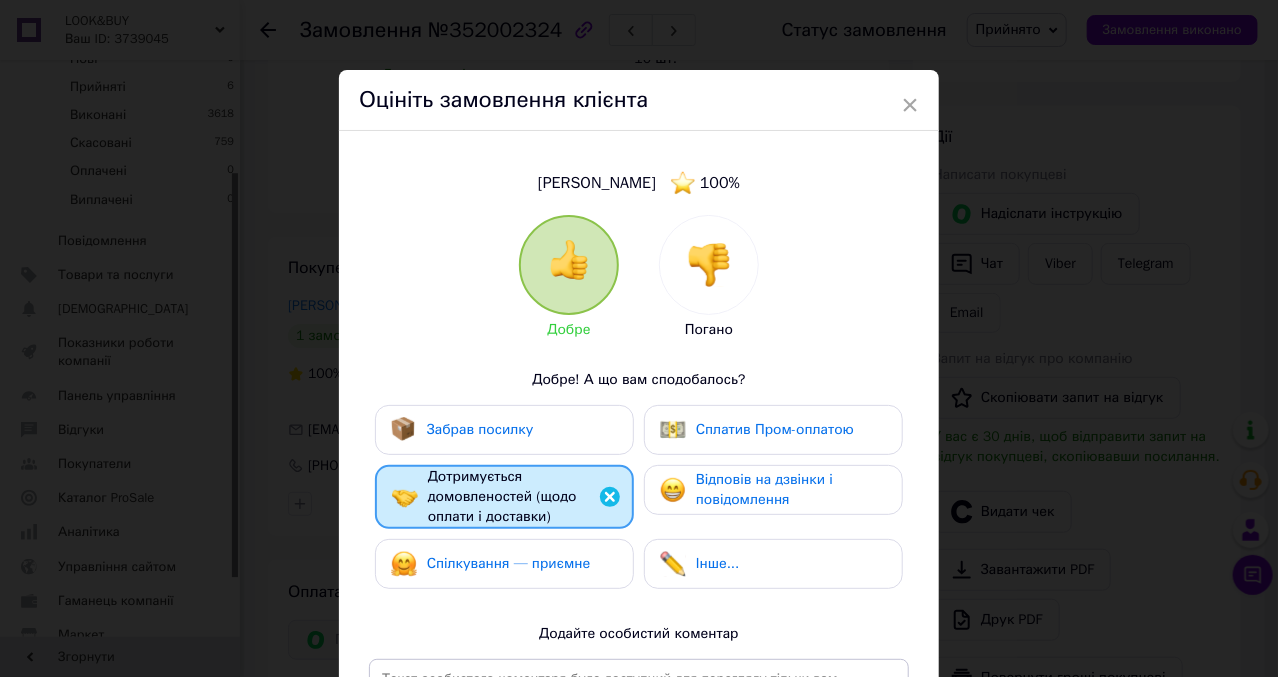 drag, startPoint x: 539, startPoint y: 556, endPoint x: 633, endPoint y: 539, distance: 95.524864 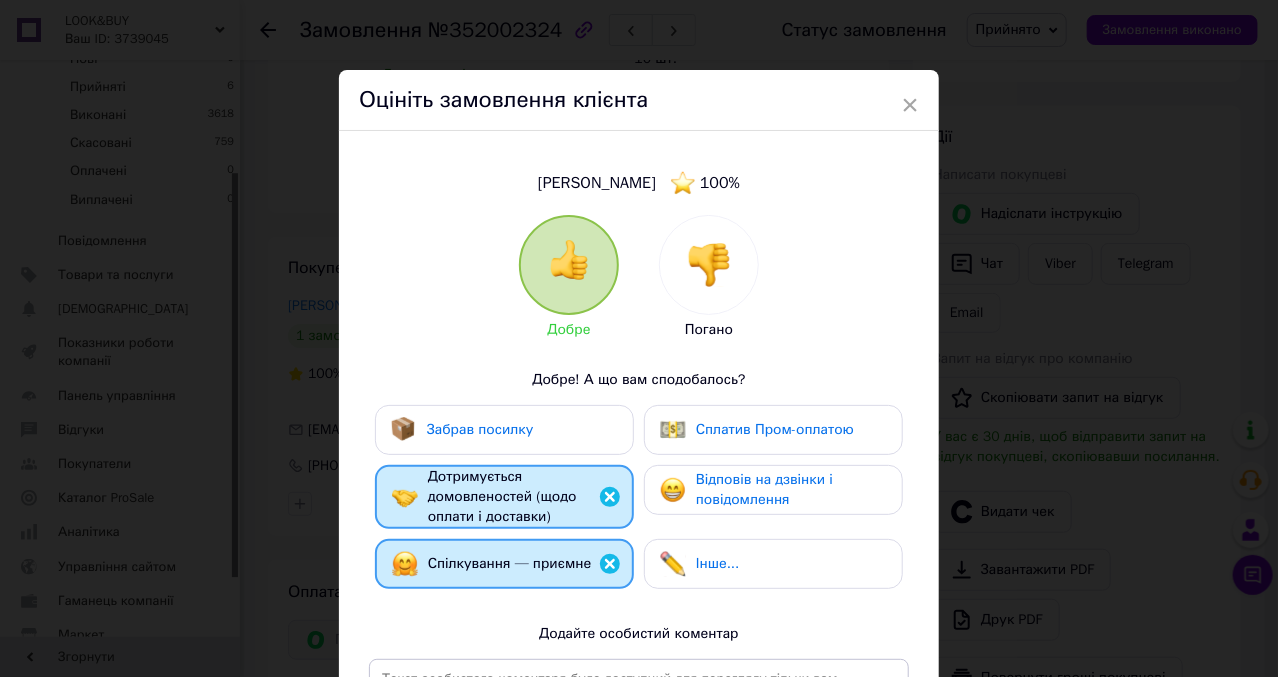 drag, startPoint x: 745, startPoint y: 428, endPoint x: 739, endPoint y: 487, distance: 59.3043 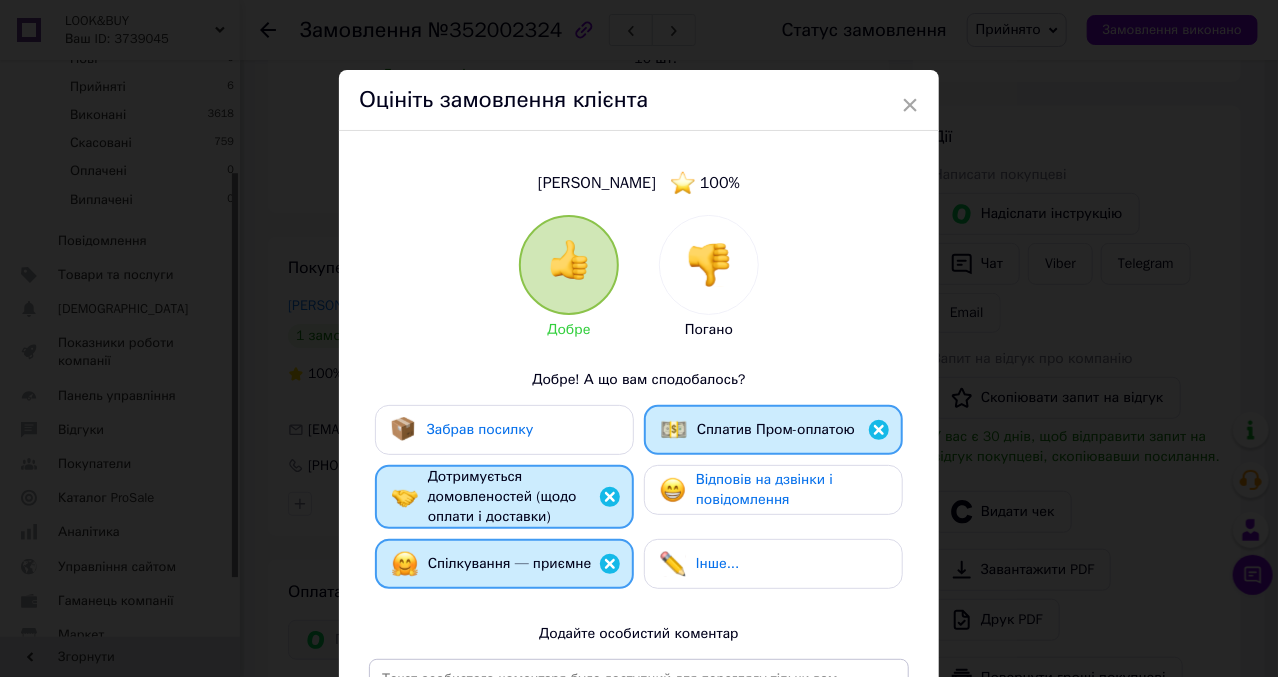 click on "Відповів на дзвінки і повідомлення" at bounding box center (764, 489) 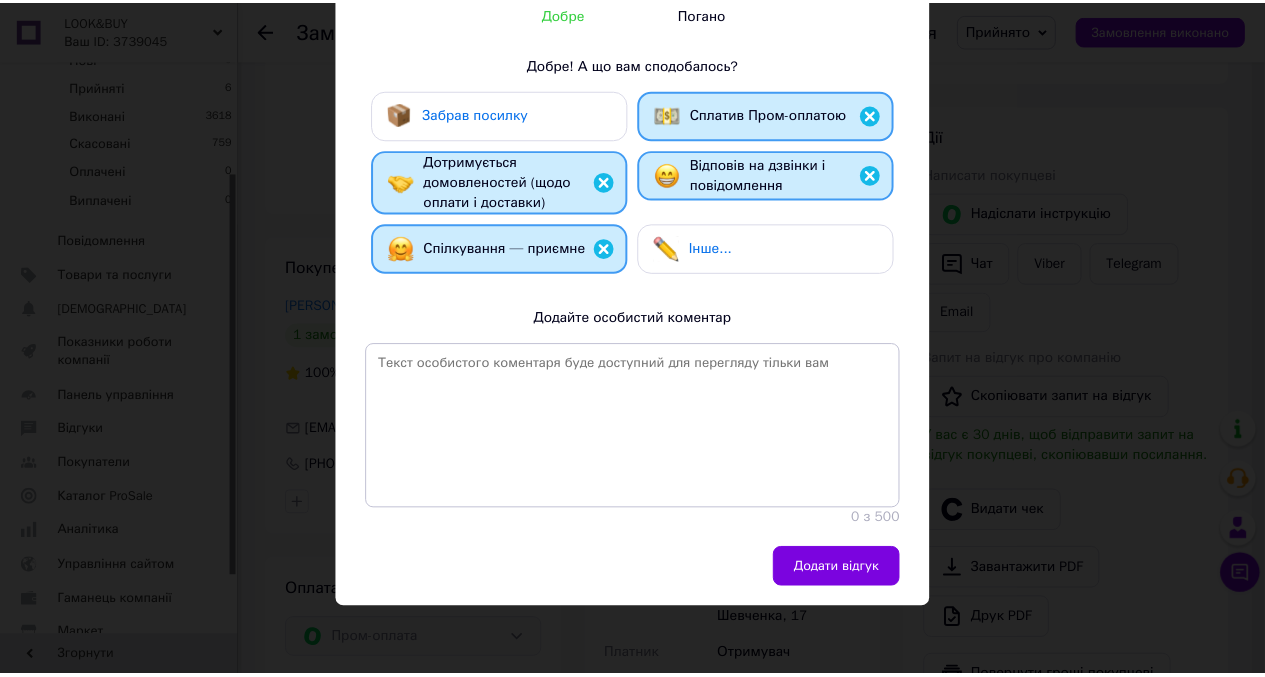 scroll, scrollTop: 0, scrollLeft: 0, axis: both 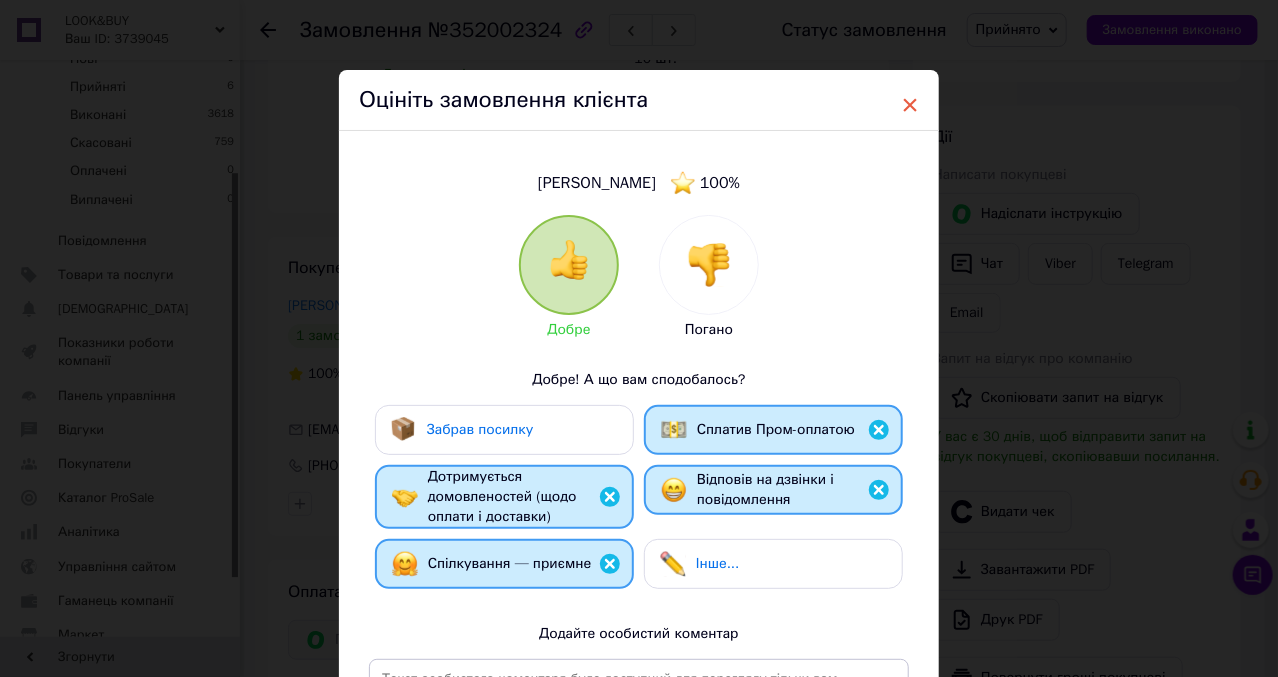 click on "×" at bounding box center (910, 105) 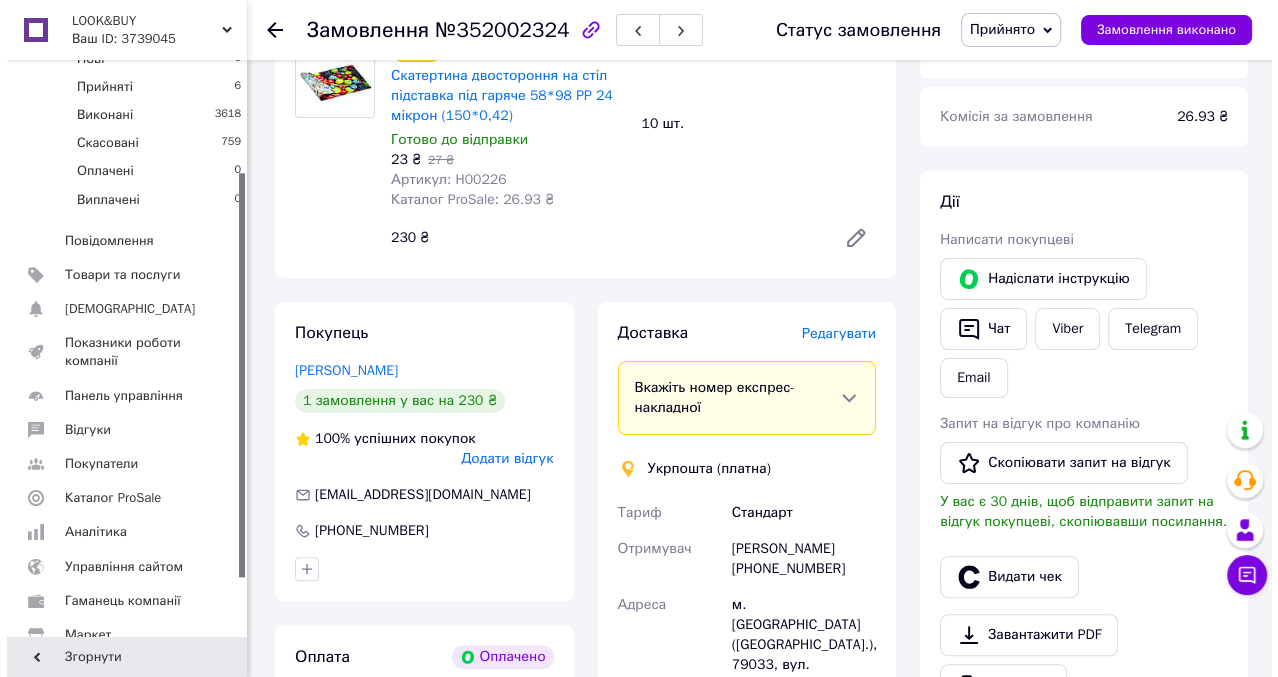 scroll, scrollTop: 160, scrollLeft: 0, axis: vertical 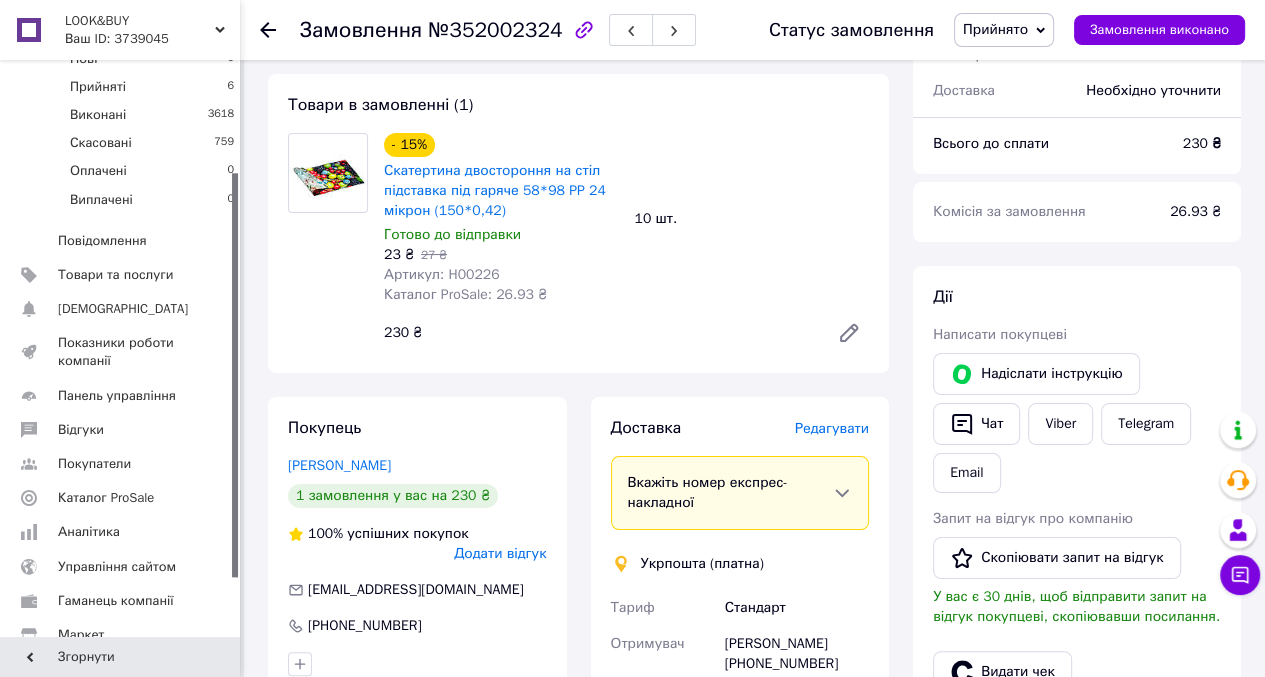 click on "Додати відгук" at bounding box center [500, 553] 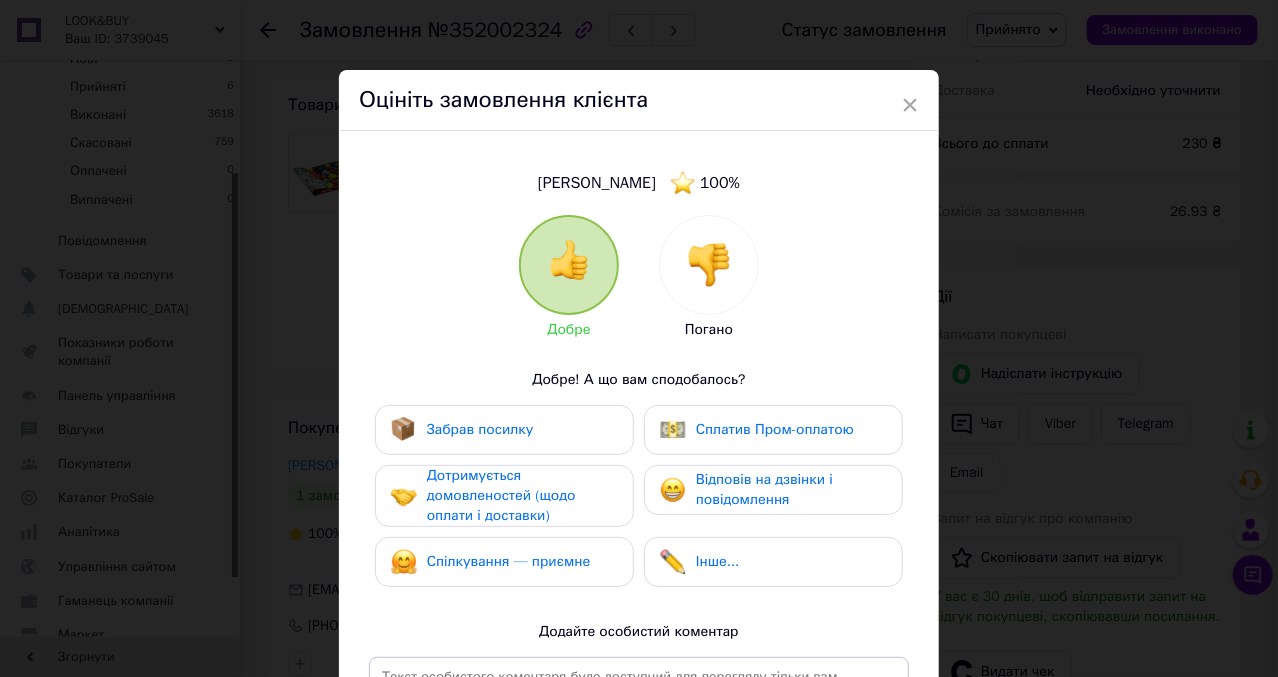 drag, startPoint x: 543, startPoint y: 488, endPoint x: 546, endPoint y: 528, distance: 40.112343 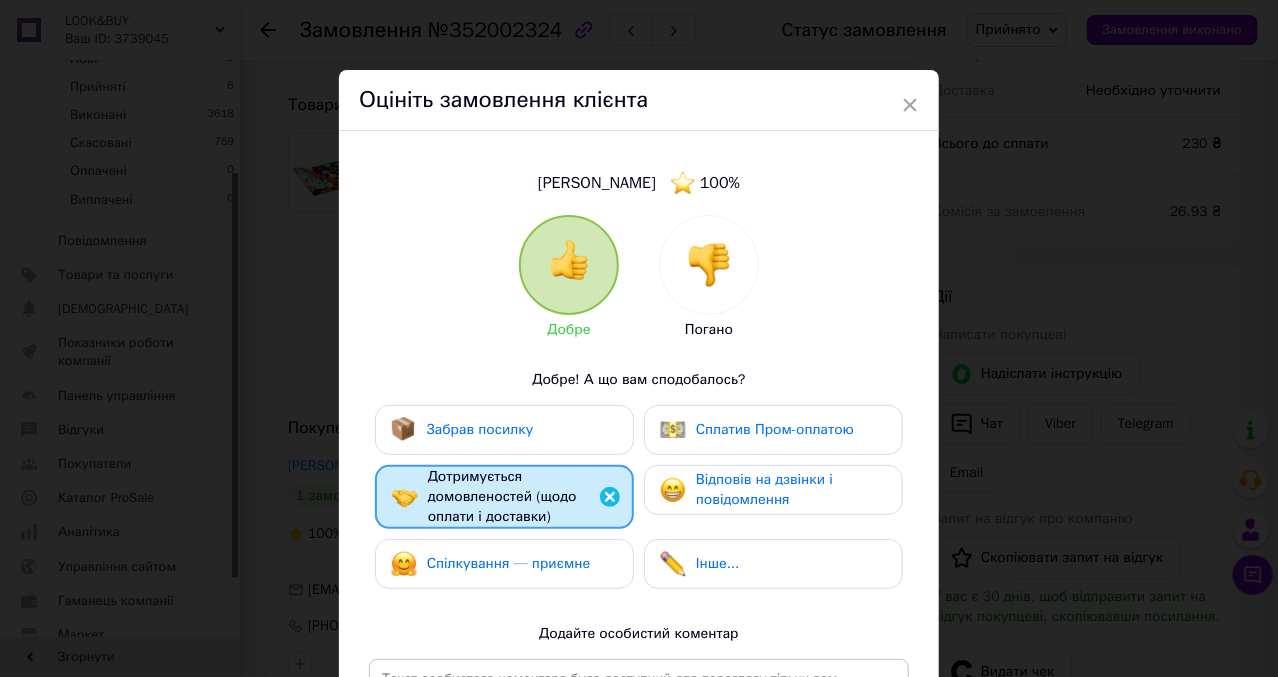 drag, startPoint x: 545, startPoint y: 553, endPoint x: 734, endPoint y: 452, distance: 214.29419 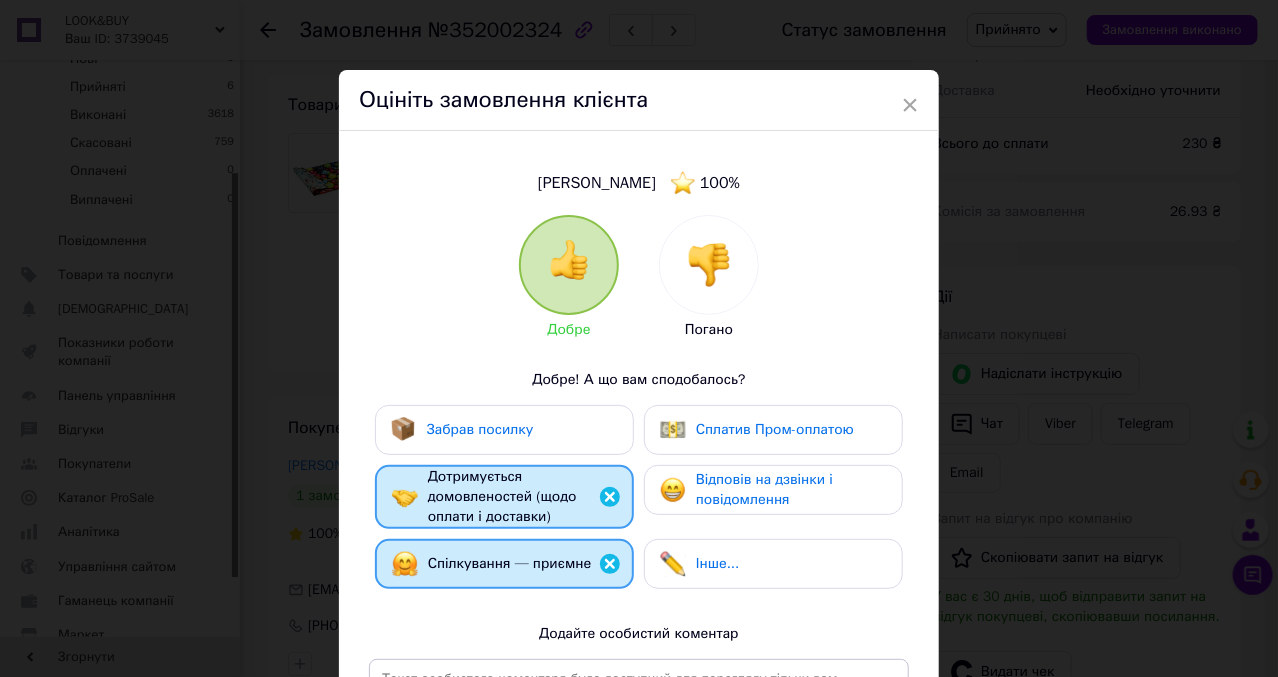 drag, startPoint x: 745, startPoint y: 442, endPoint x: 748, endPoint y: 478, distance: 36.124783 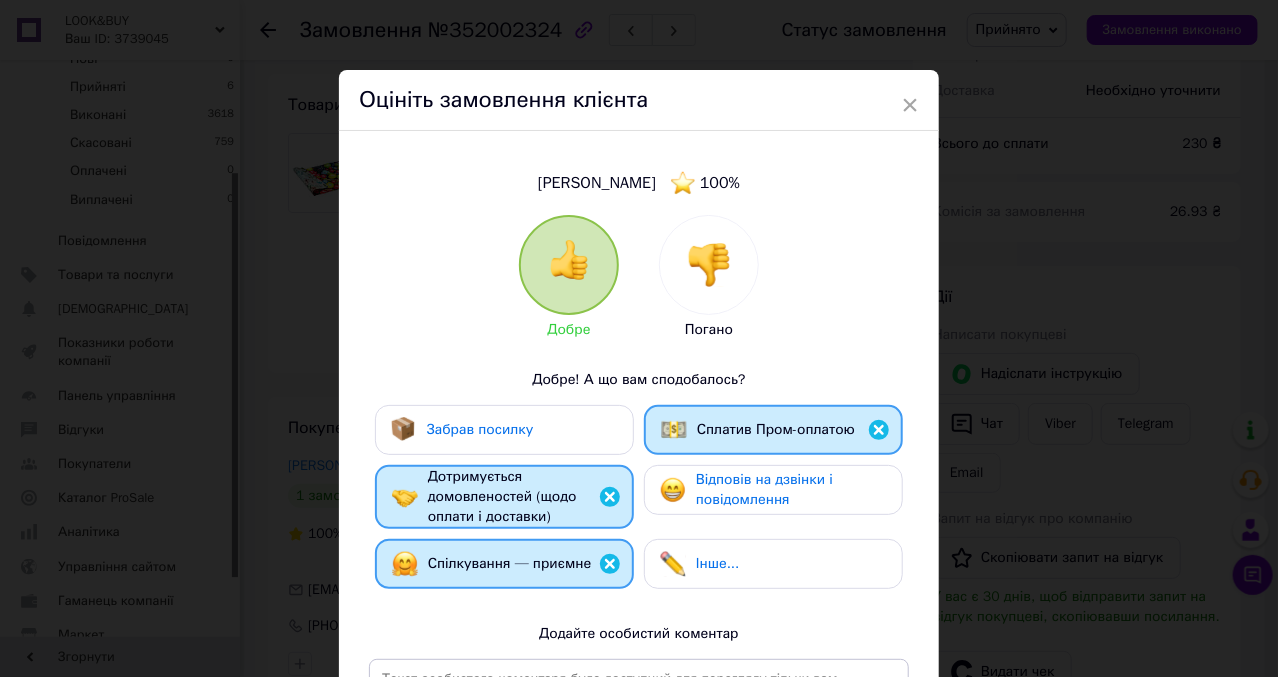 click on "Відповів на дзвінки і повідомлення" at bounding box center [764, 489] 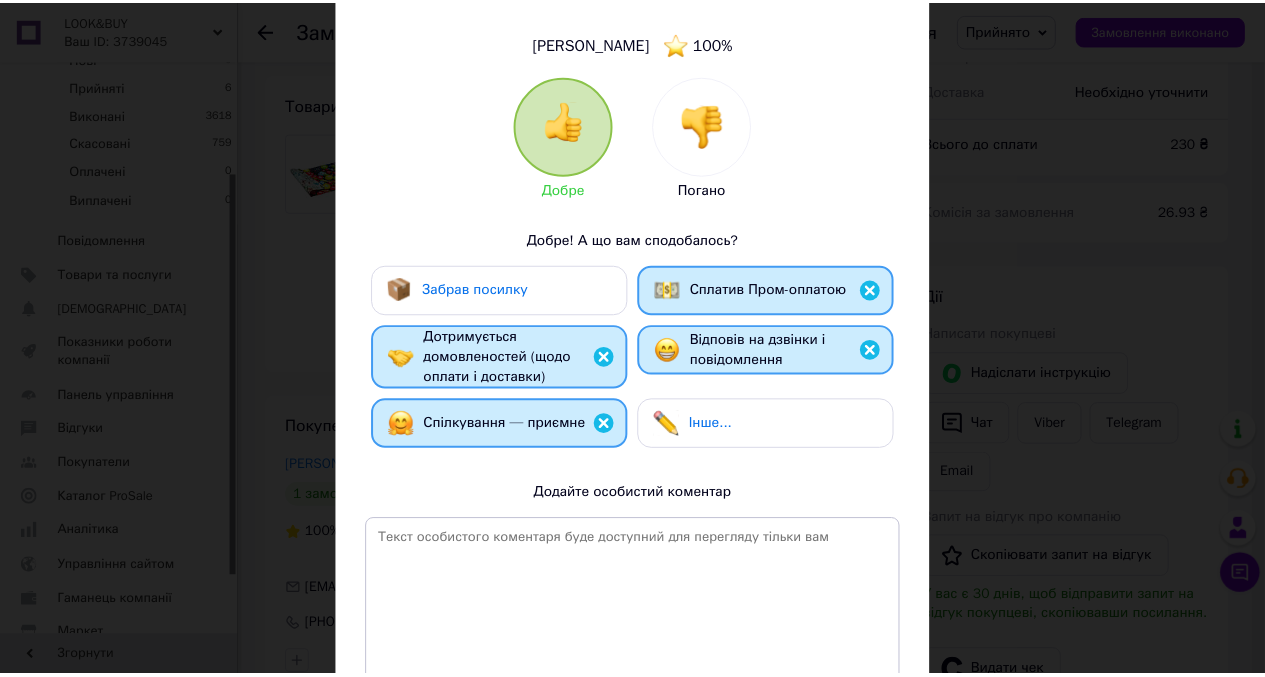 scroll, scrollTop: 315, scrollLeft: 0, axis: vertical 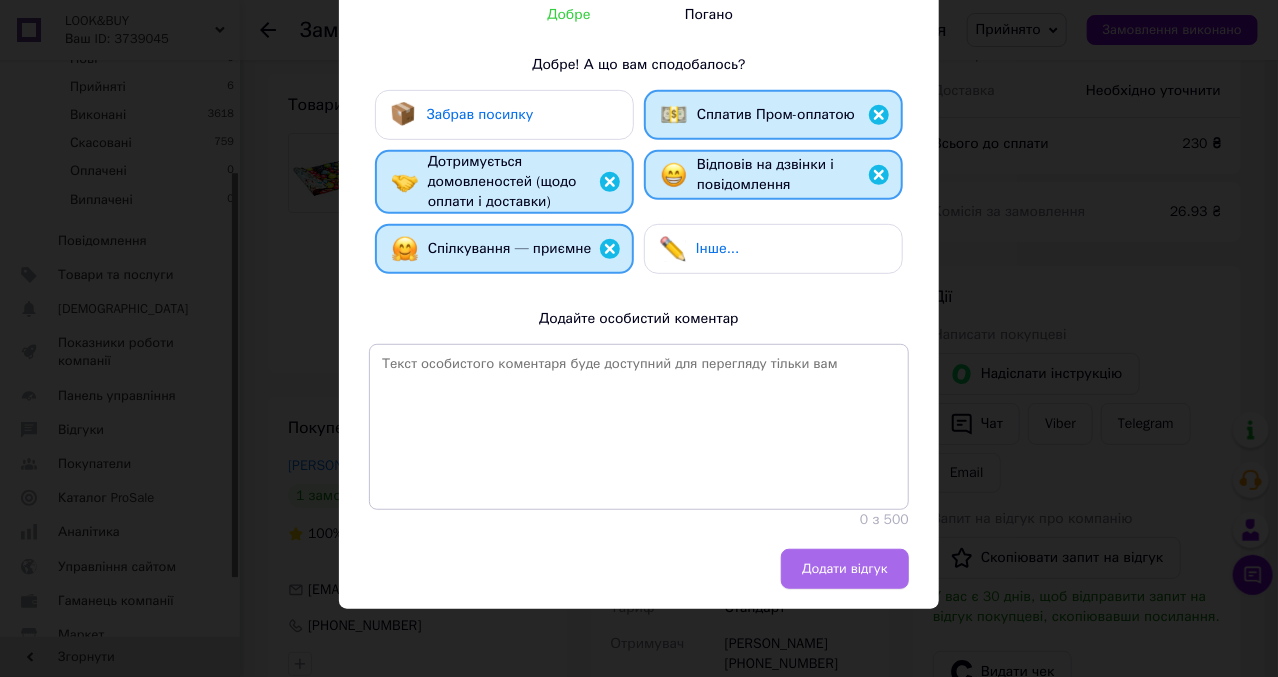 click on "Додати відгук" at bounding box center (845, 569) 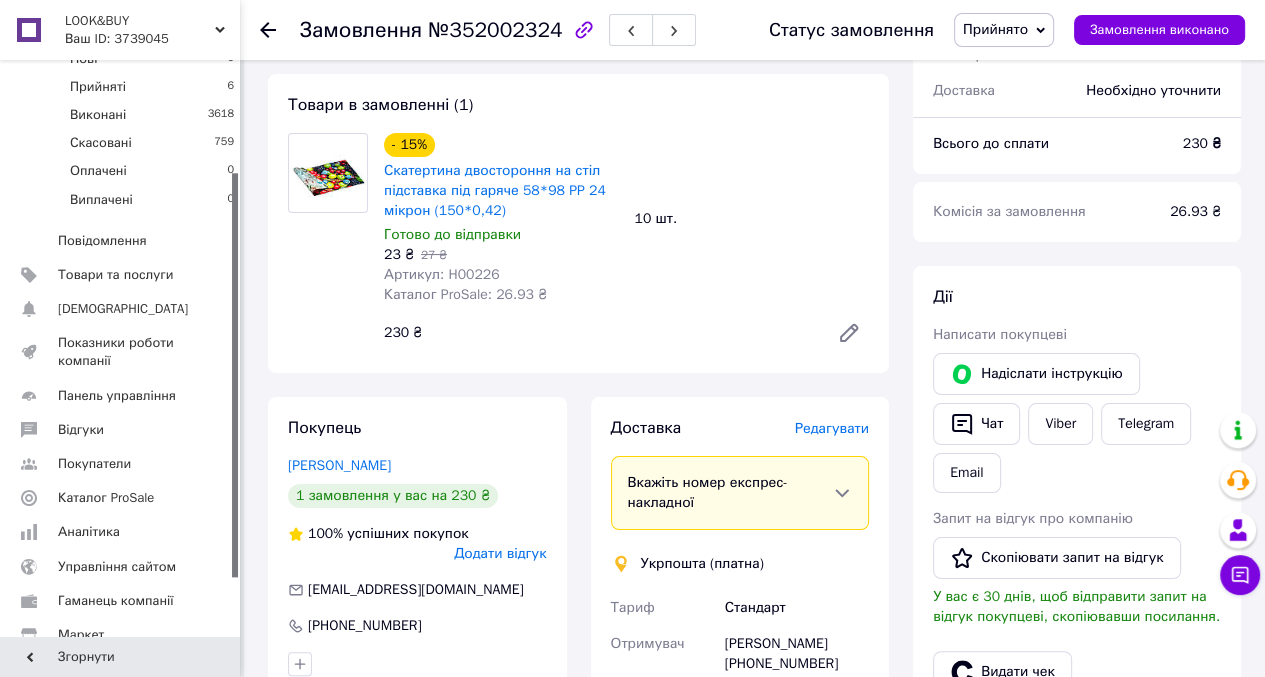 click on "Додати відгук" at bounding box center [500, 553] 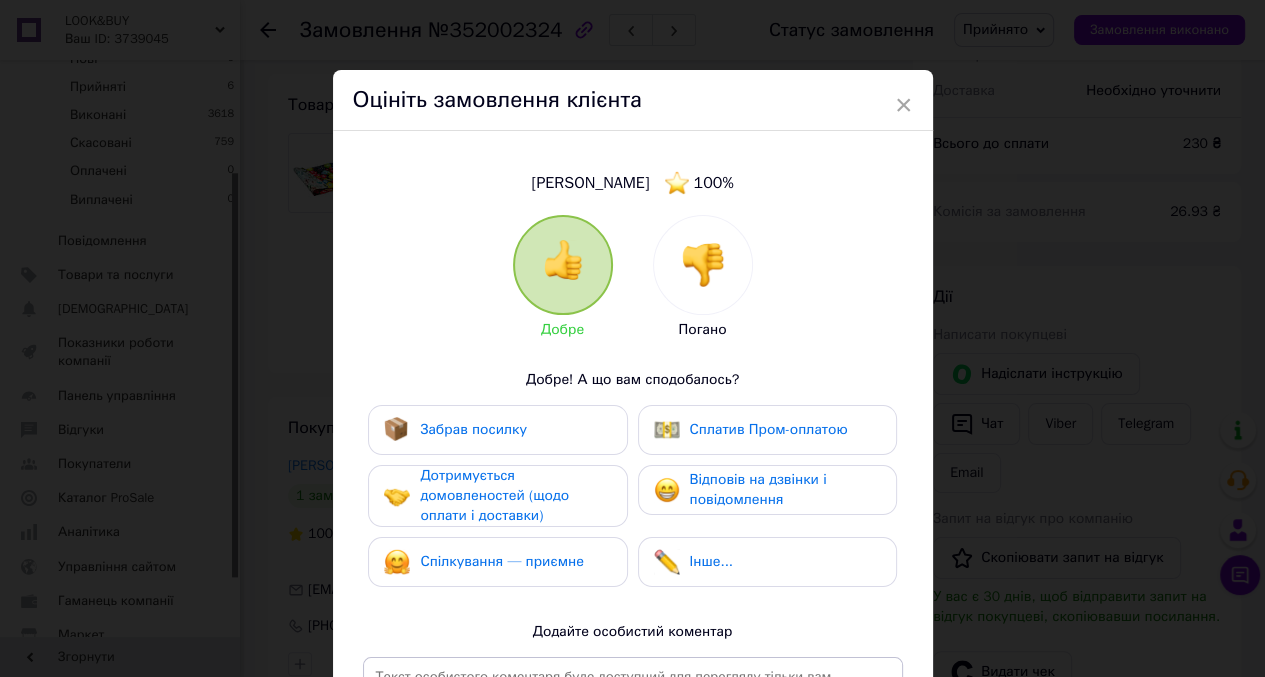 drag, startPoint x: 544, startPoint y: 486, endPoint x: 518, endPoint y: 578, distance: 95.60335 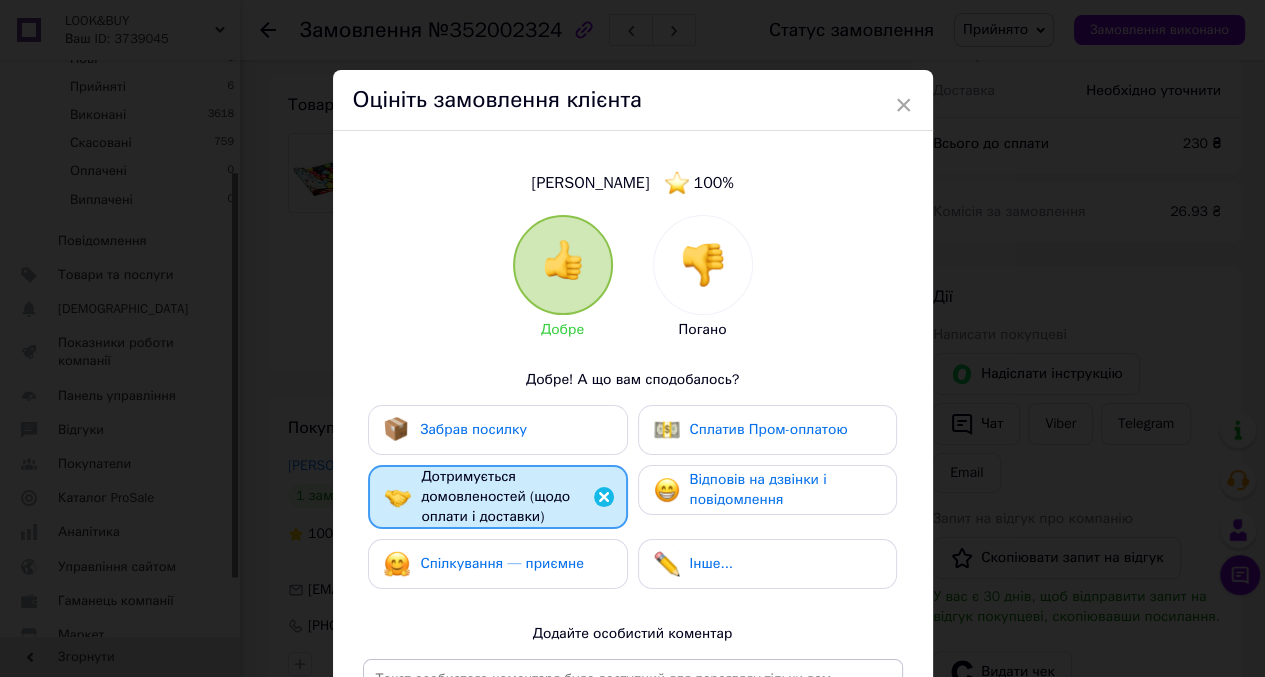 drag, startPoint x: 515, startPoint y: 572, endPoint x: 527, endPoint y: 551, distance: 24.186773 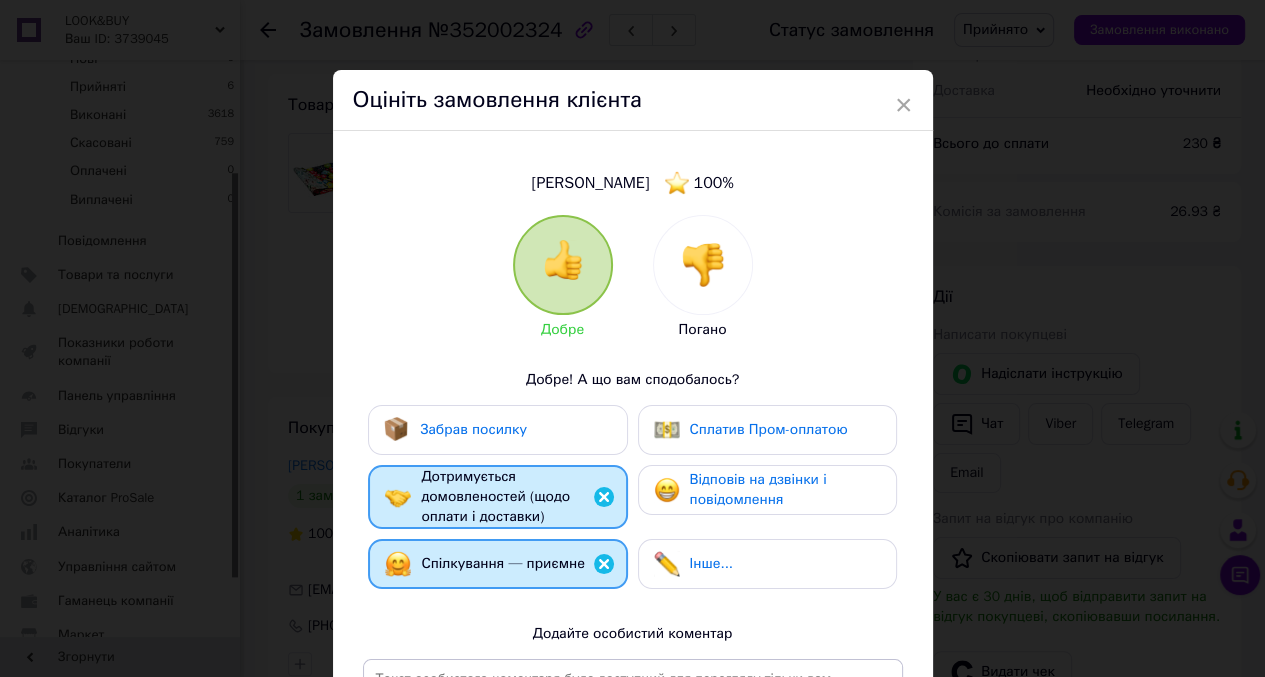 drag, startPoint x: 736, startPoint y: 440, endPoint x: 728, endPoint y: 456, distance: 17.888544 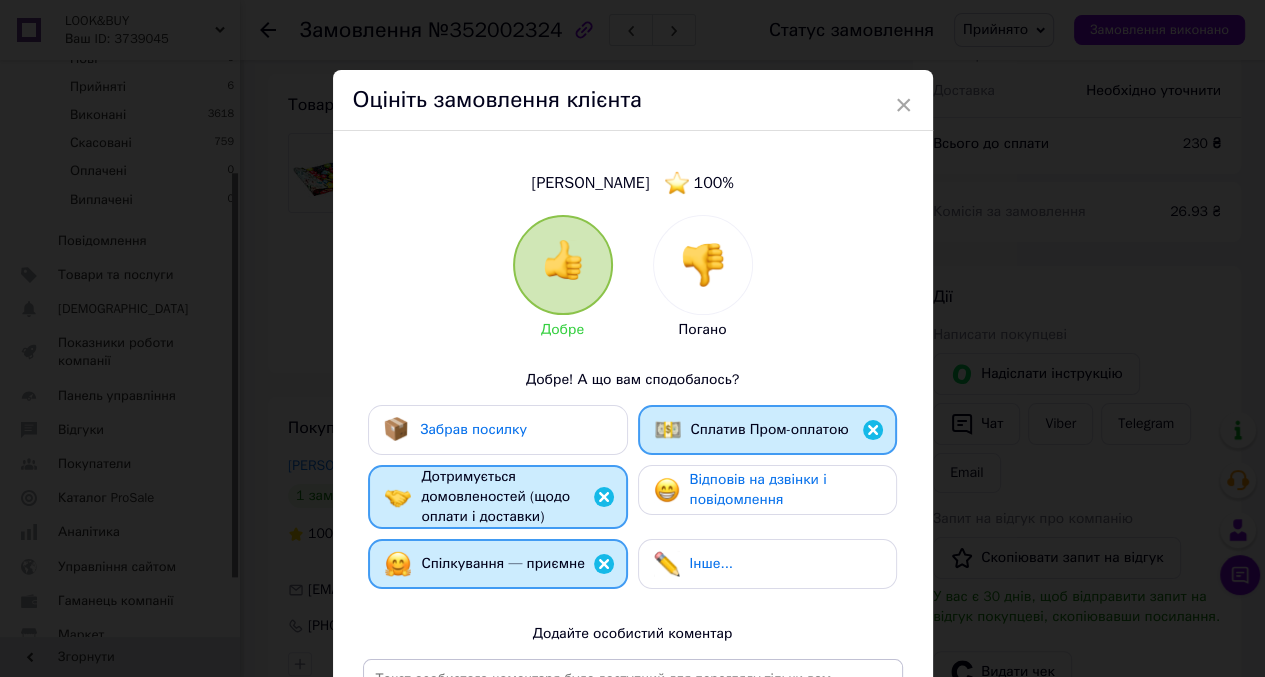 click on "Відповів на дзвінки і повідомлення" at bounding box center [758, 489] 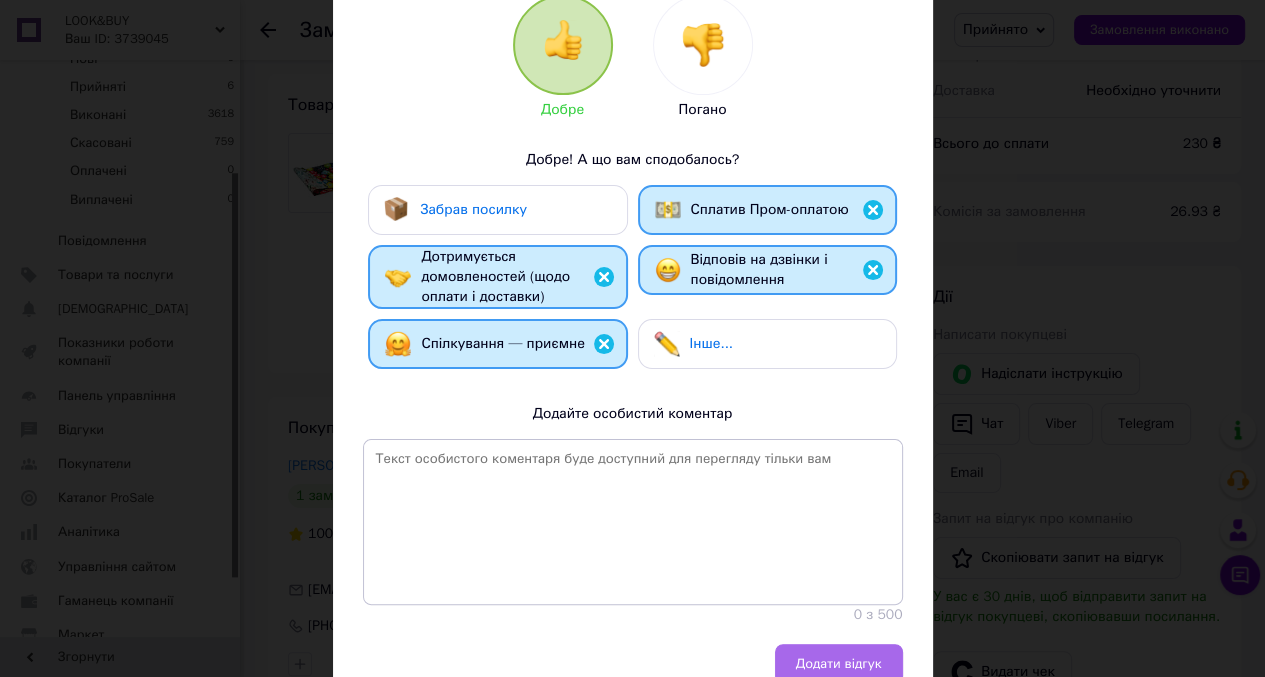 scroll, scrollTop: 315, scrollLeft: 0, axis: vertical 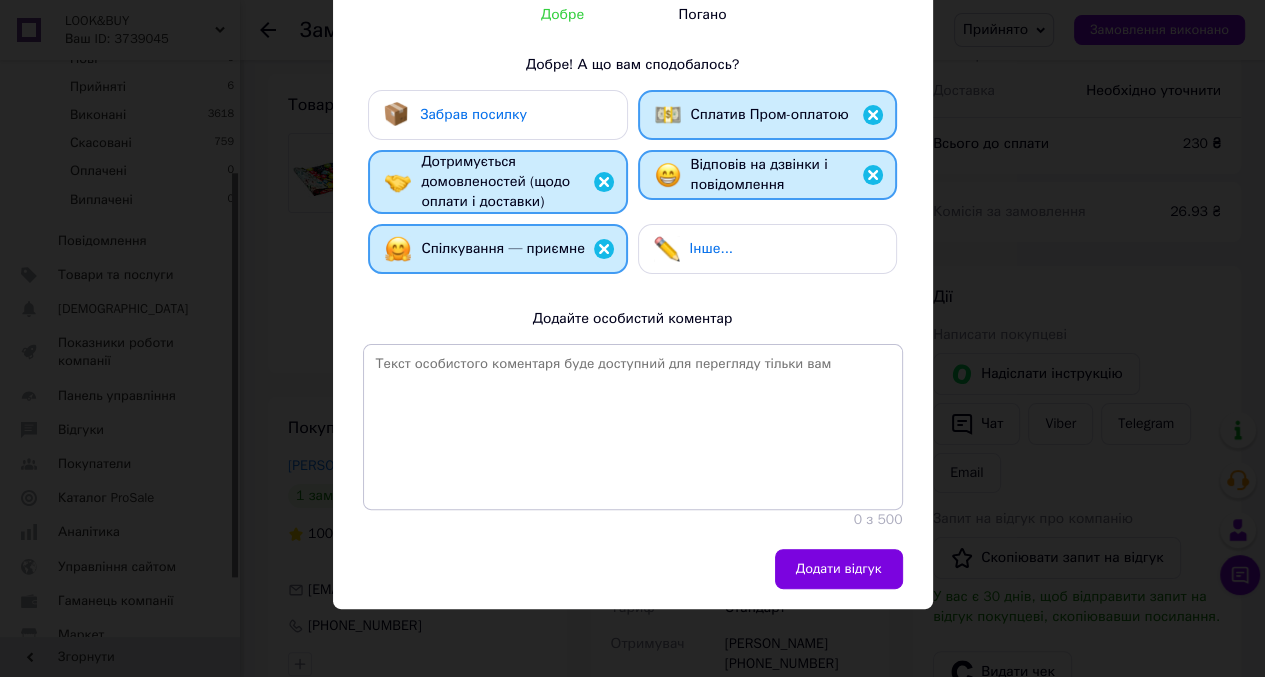 drag, startPoint x: 857, startPoint y: 572, endPoint x: 772, endPoint y: 612, distance: 93.941475 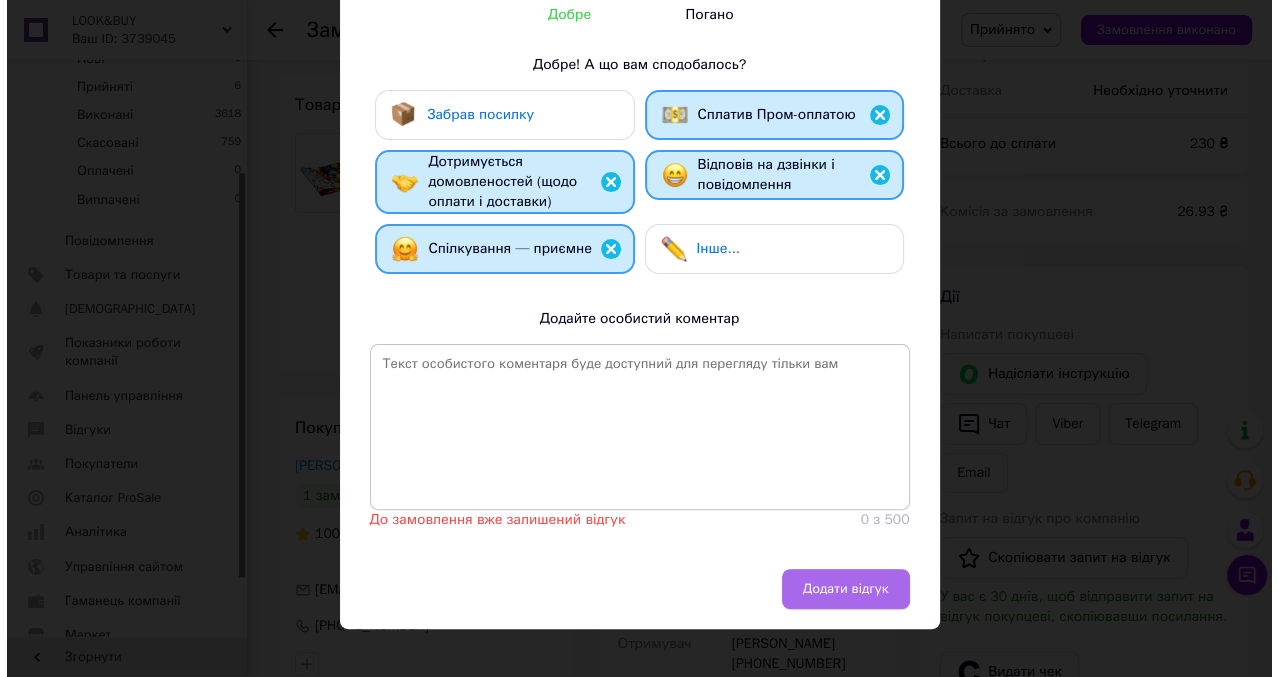 scroll, scrollTop: 0, scrollLeft: 0, axis: both 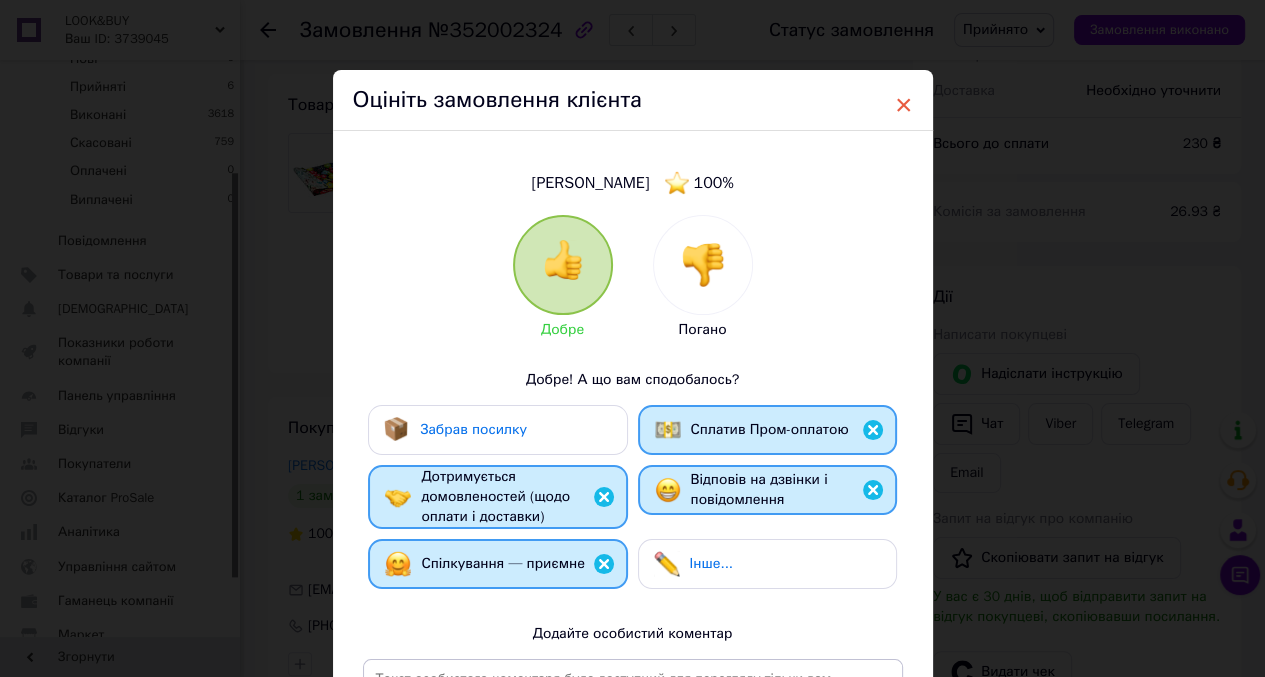 click on "×" at bounding box center (904, 105) 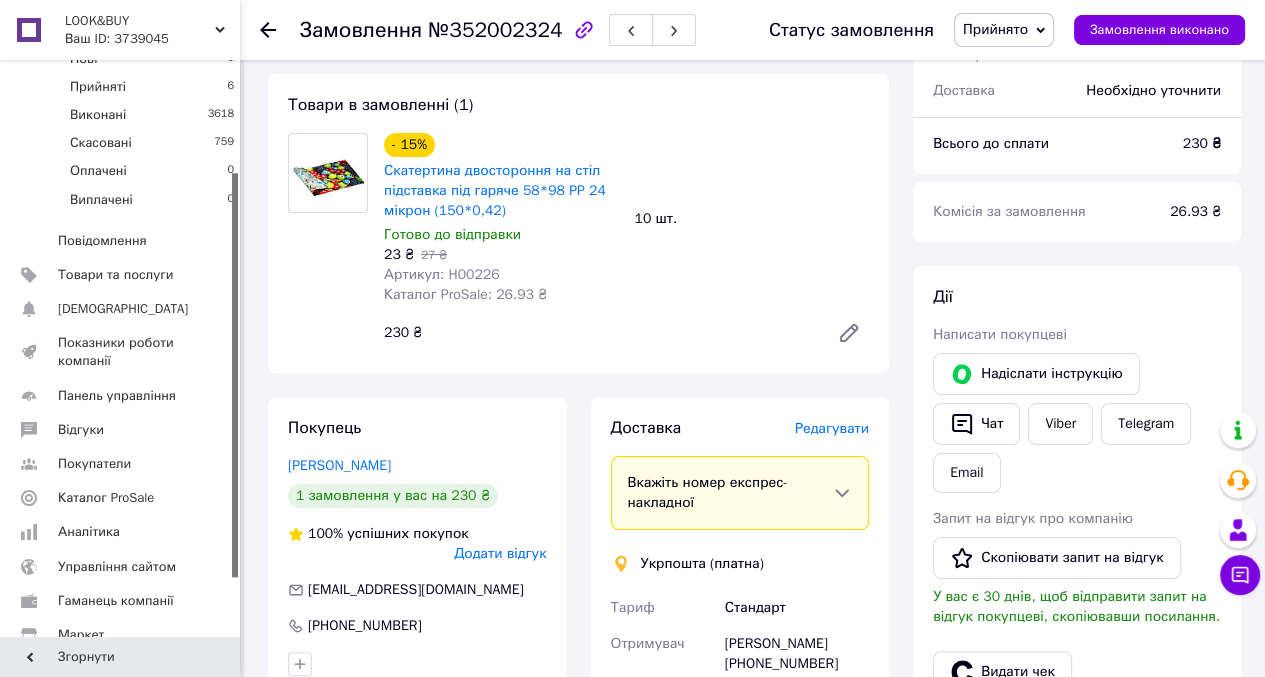 click on "Редагувати" at bounding box center [832, 428] 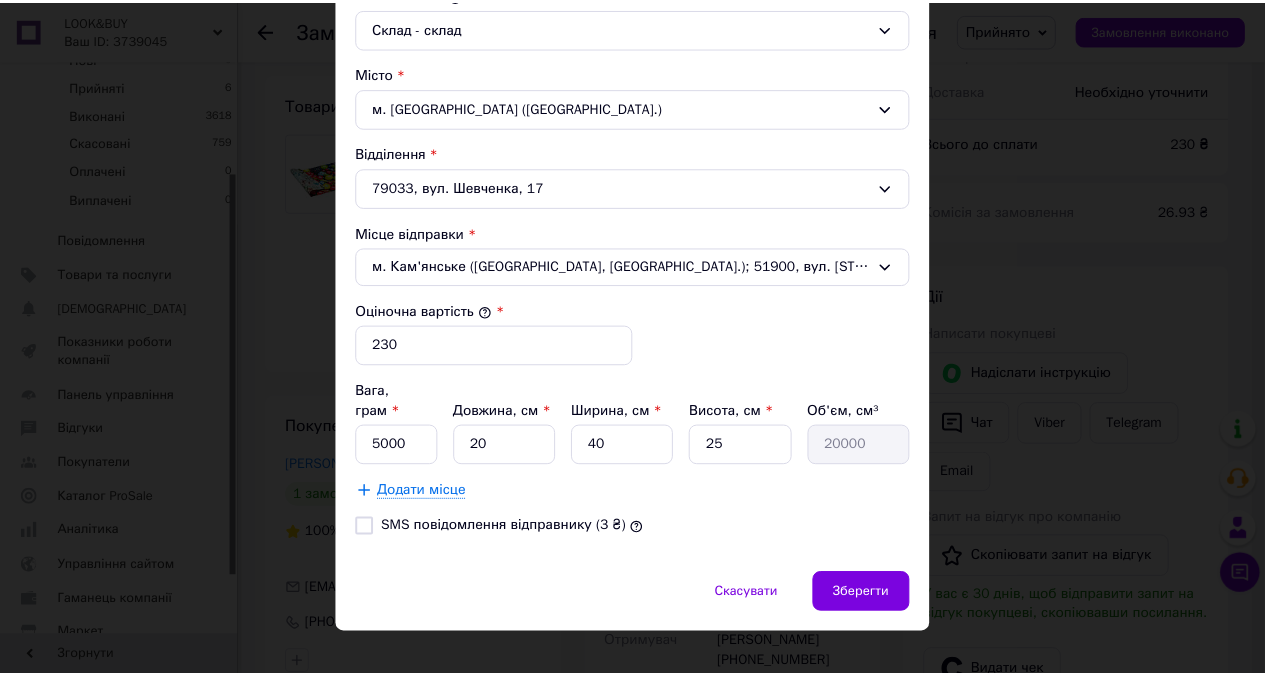 scroll, scrollTop: 569, scrollLeft: 0, axis: vertical 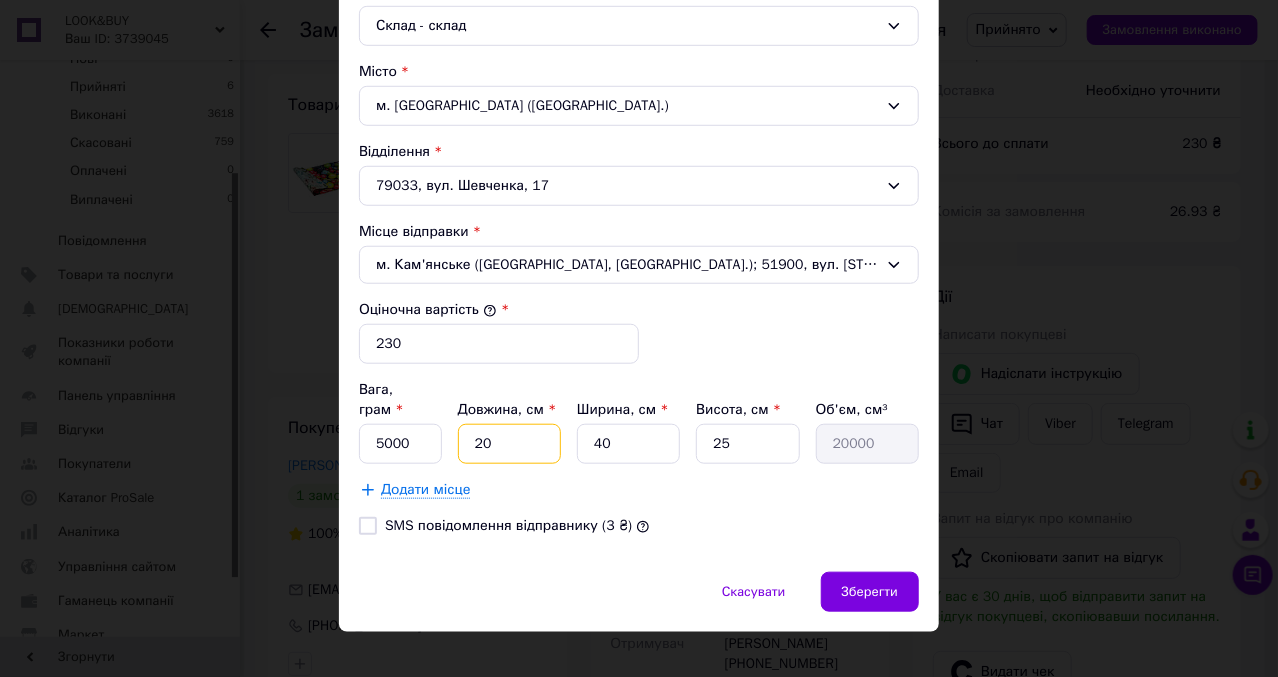click on "20" at bounding box center [509, 444] 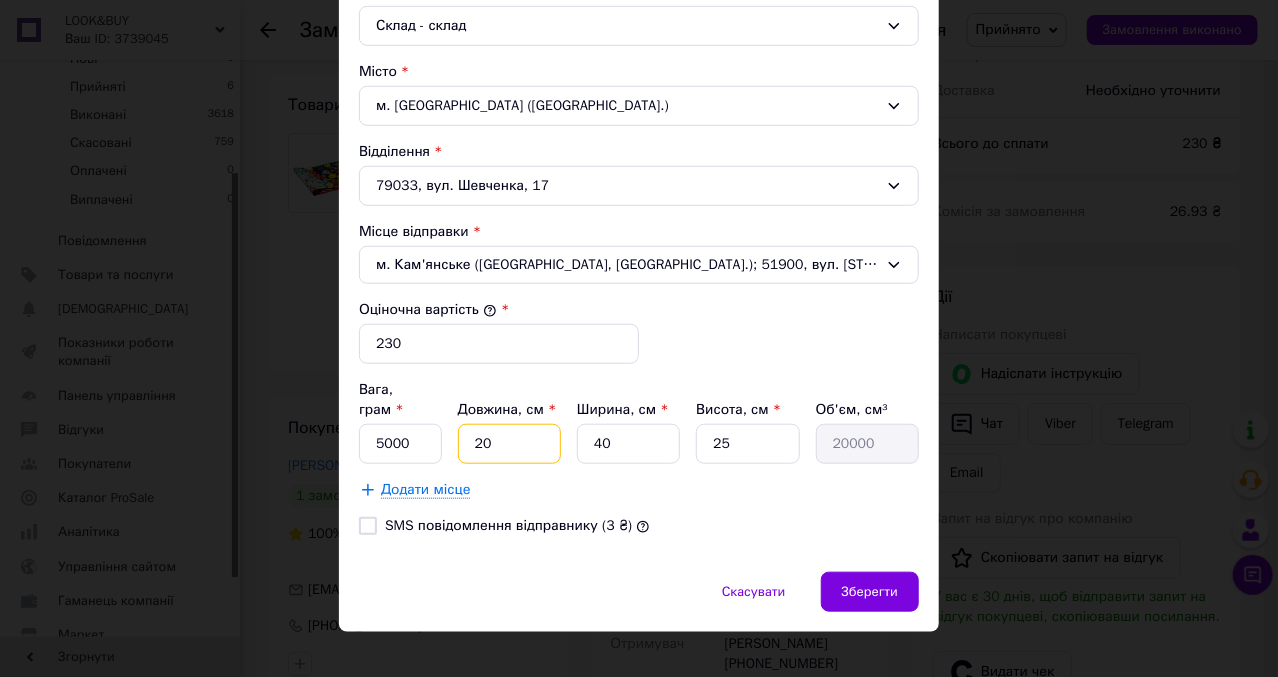 type on "0" 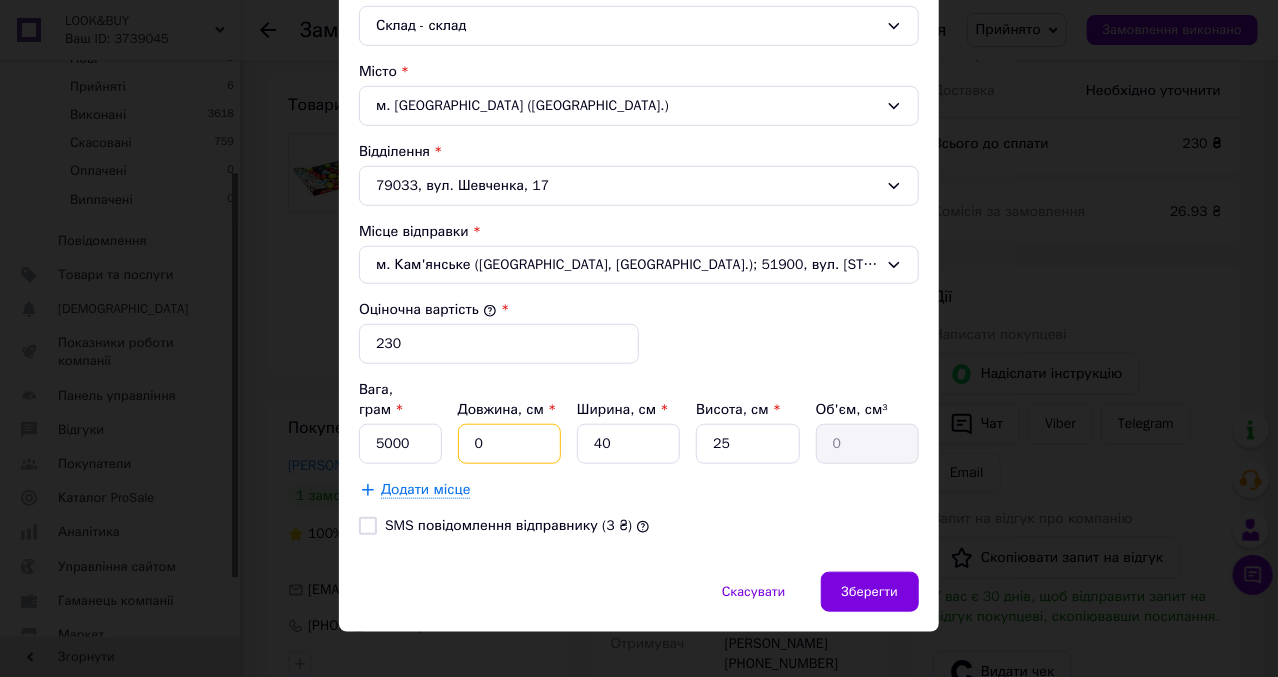 type on "60" 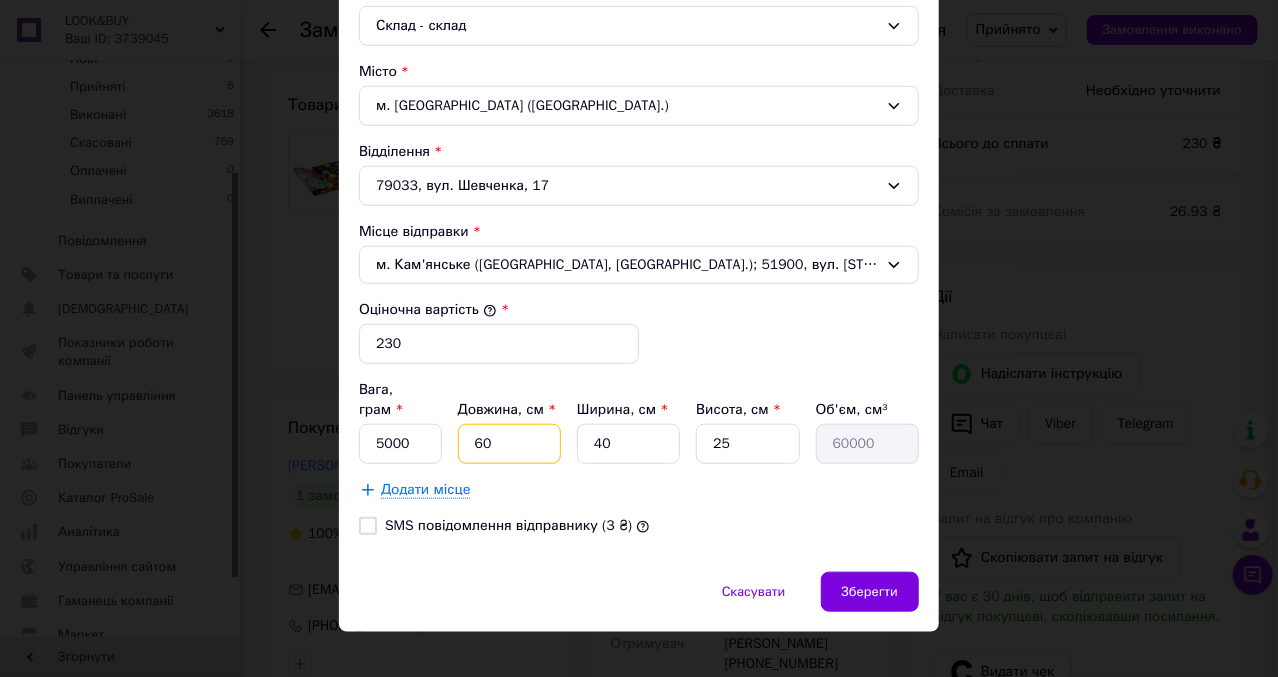 type on "60" 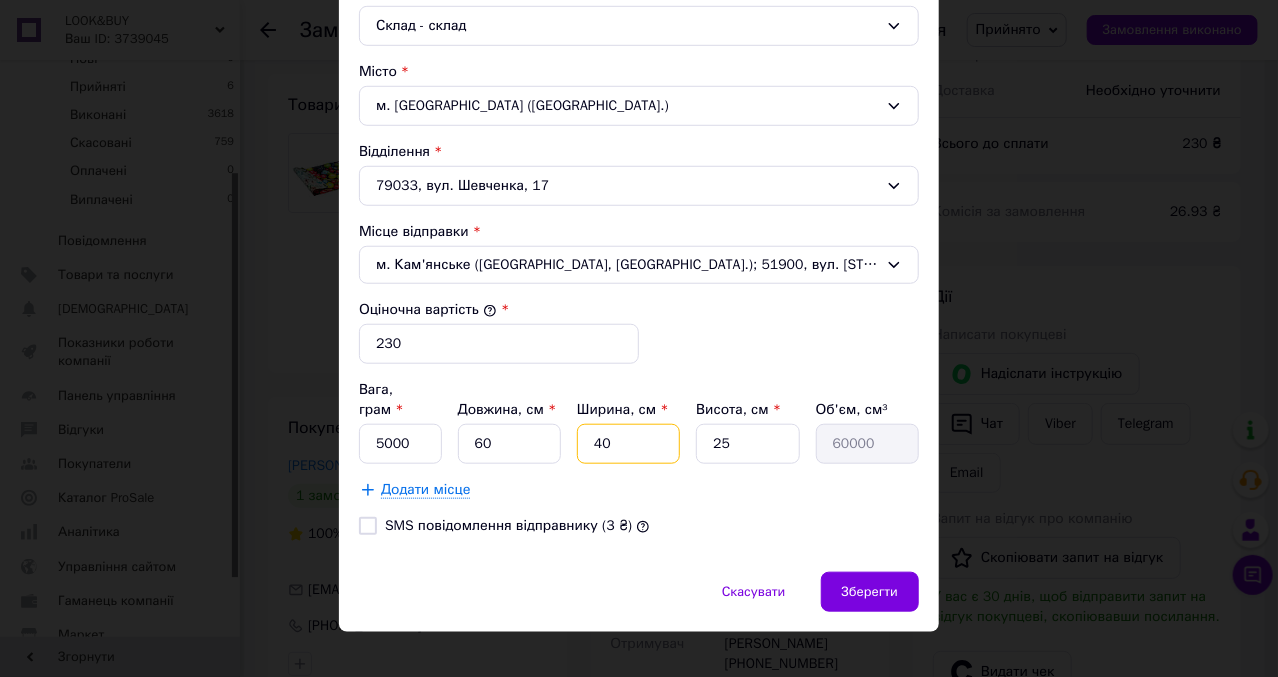 drag, startPoint x: 596, startPoint y: 418, endPoint x: 596, endPoint y: 430, distance: 12 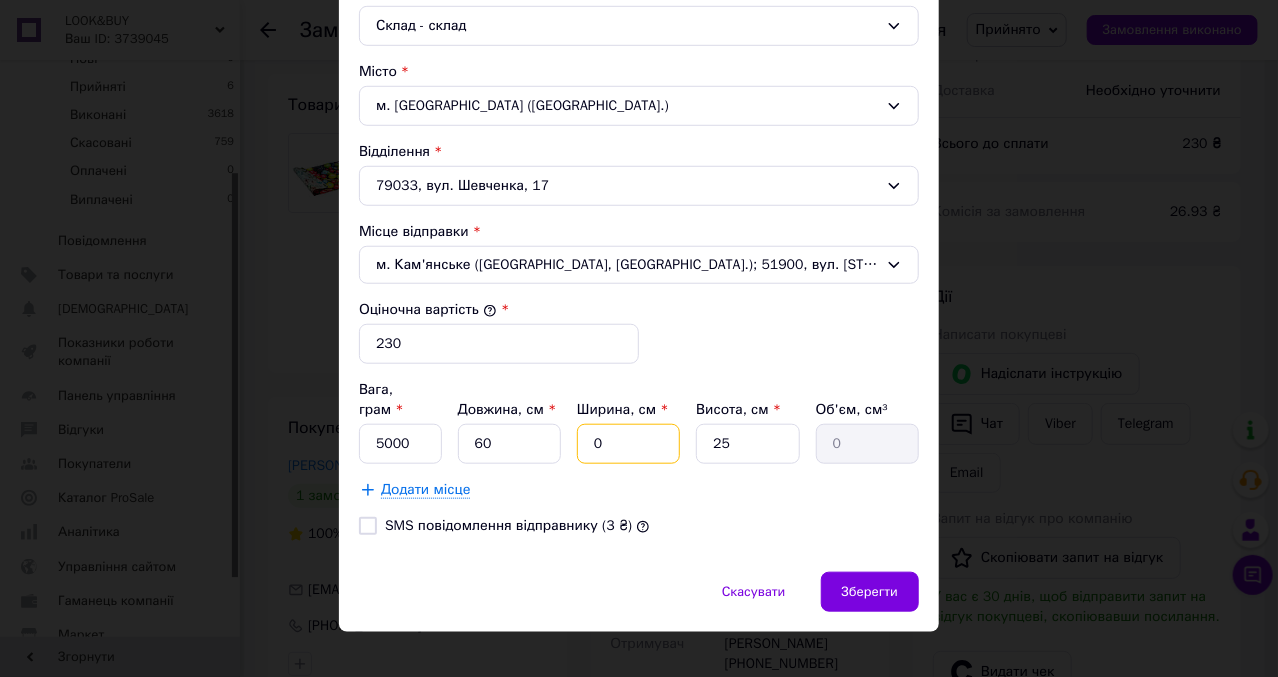 type on "10" 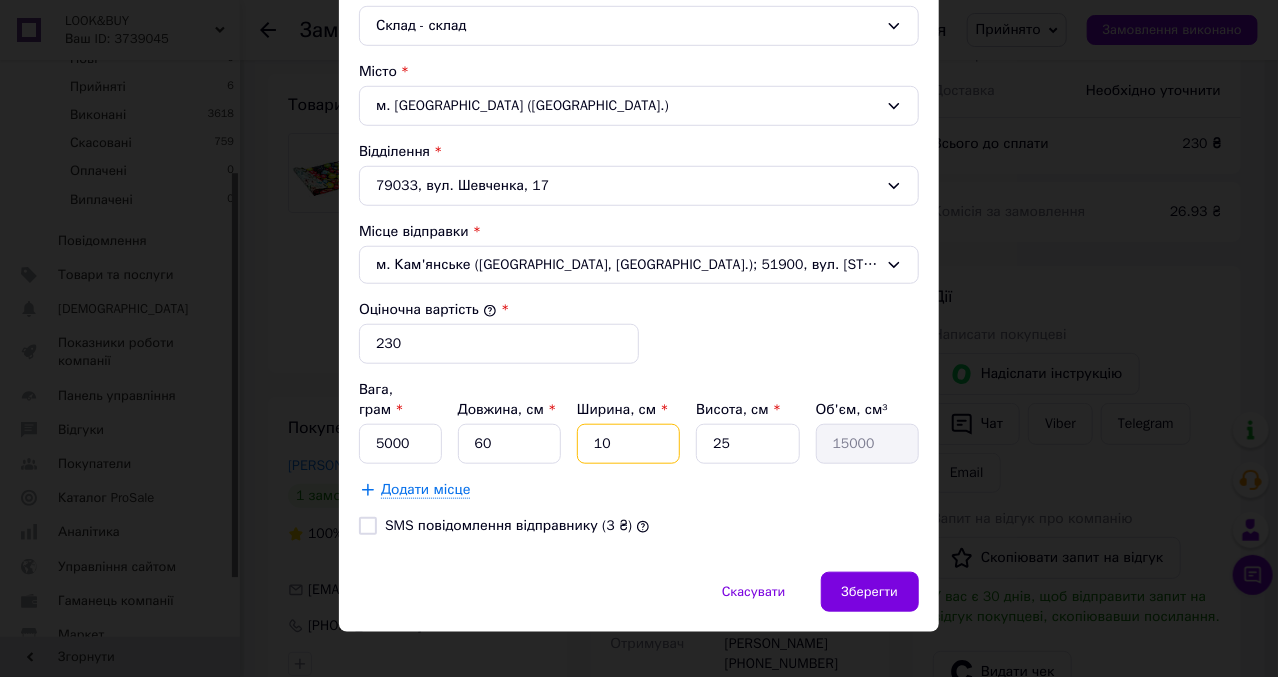 type on "10" 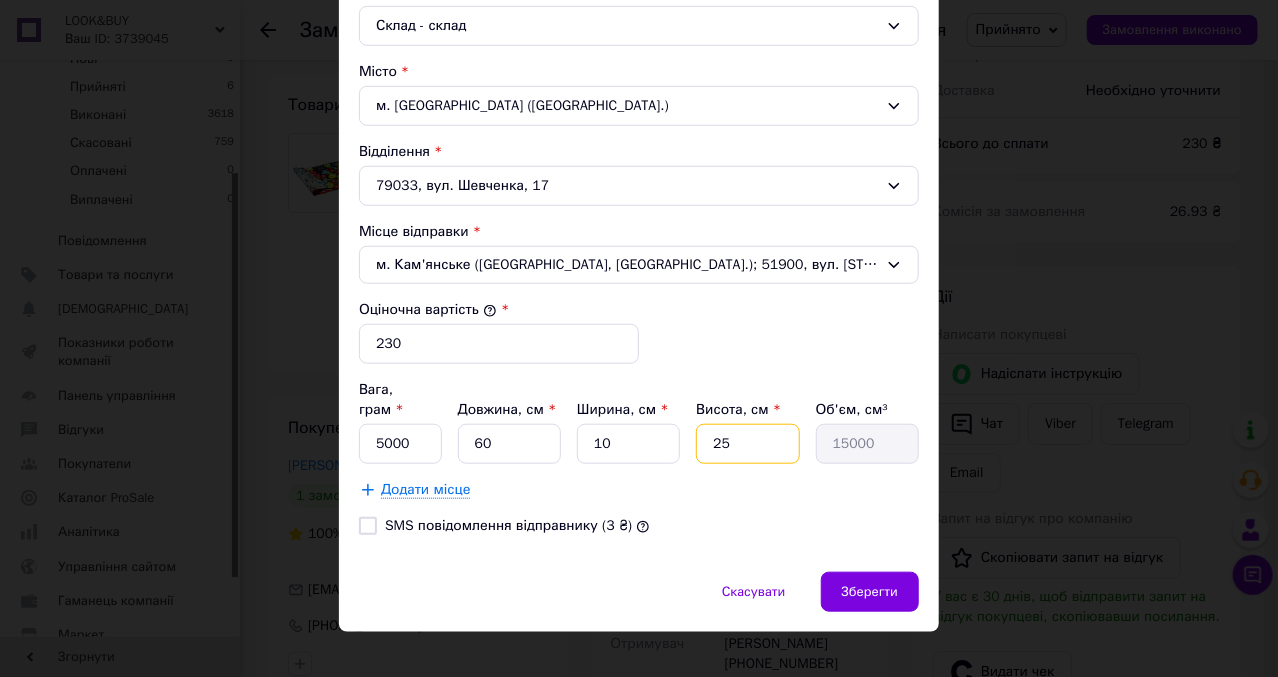 click on "25" at bounding box center [747, 444] 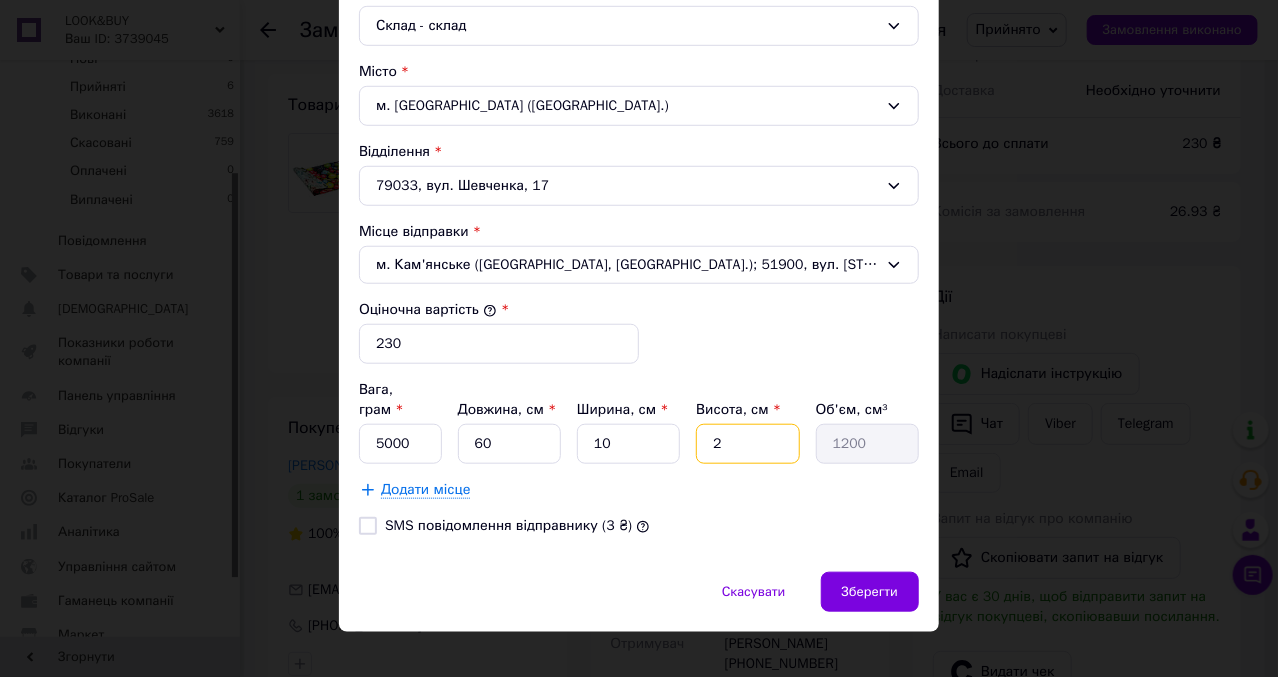 type 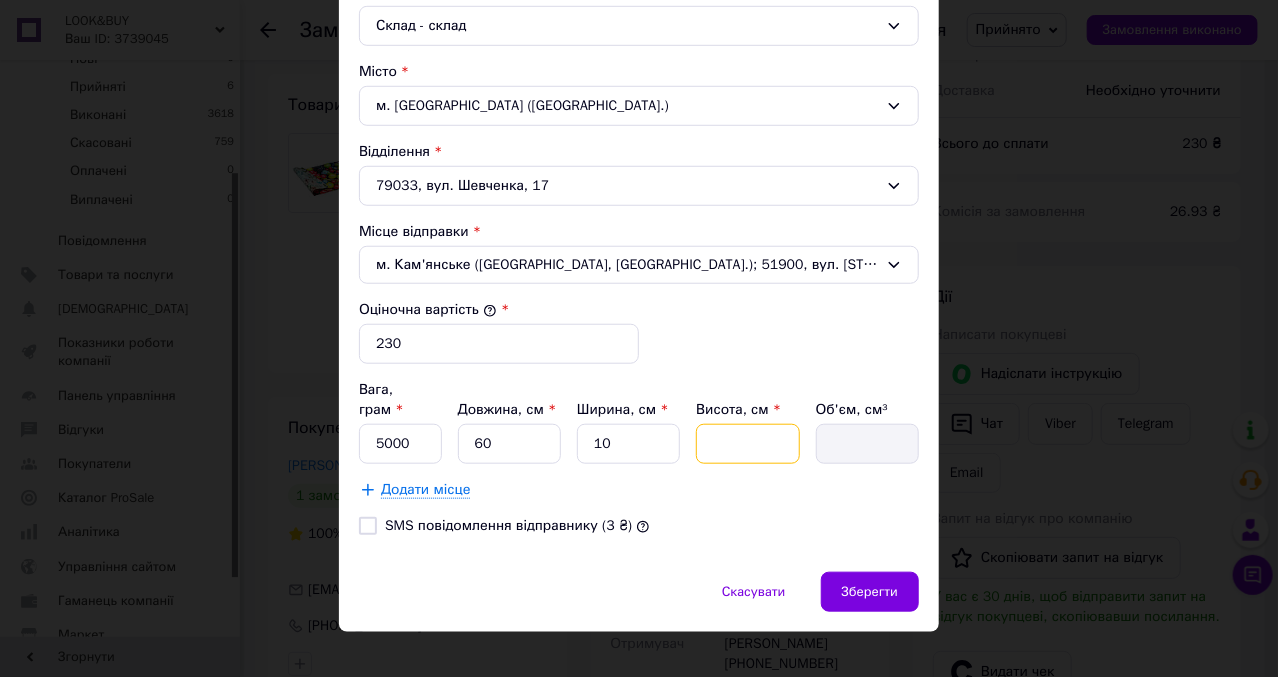 type on "1" 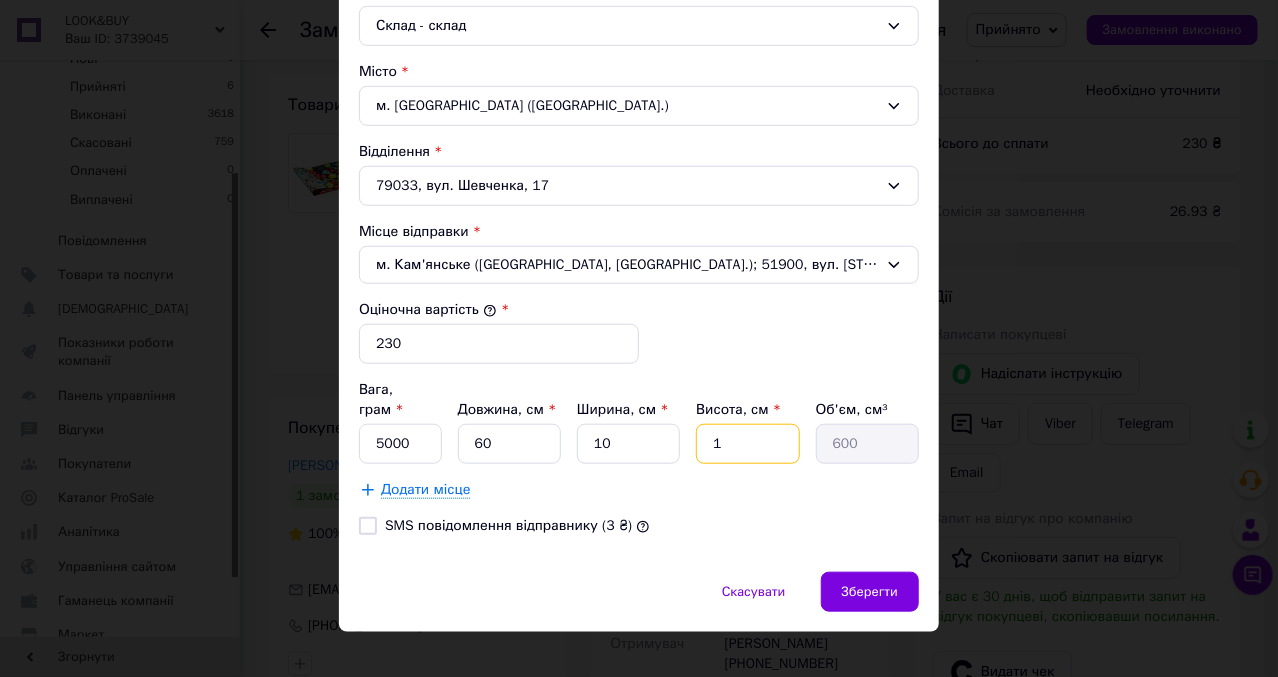 type on "10" 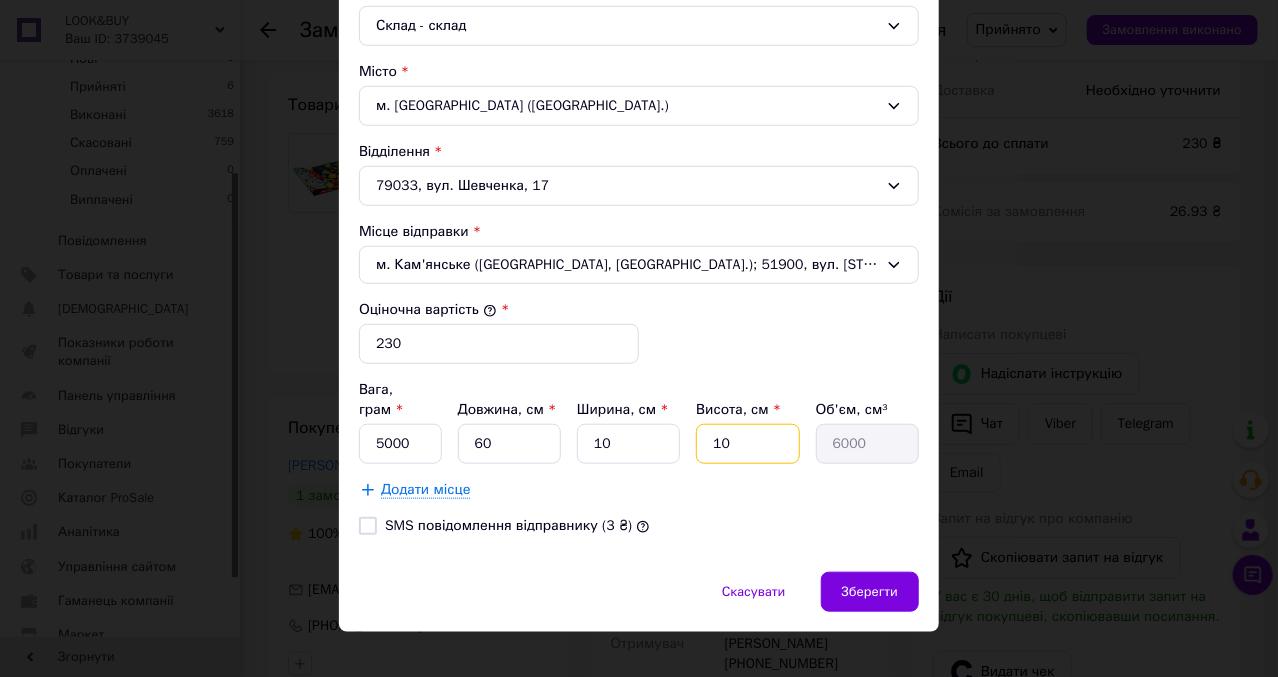 type on "10" 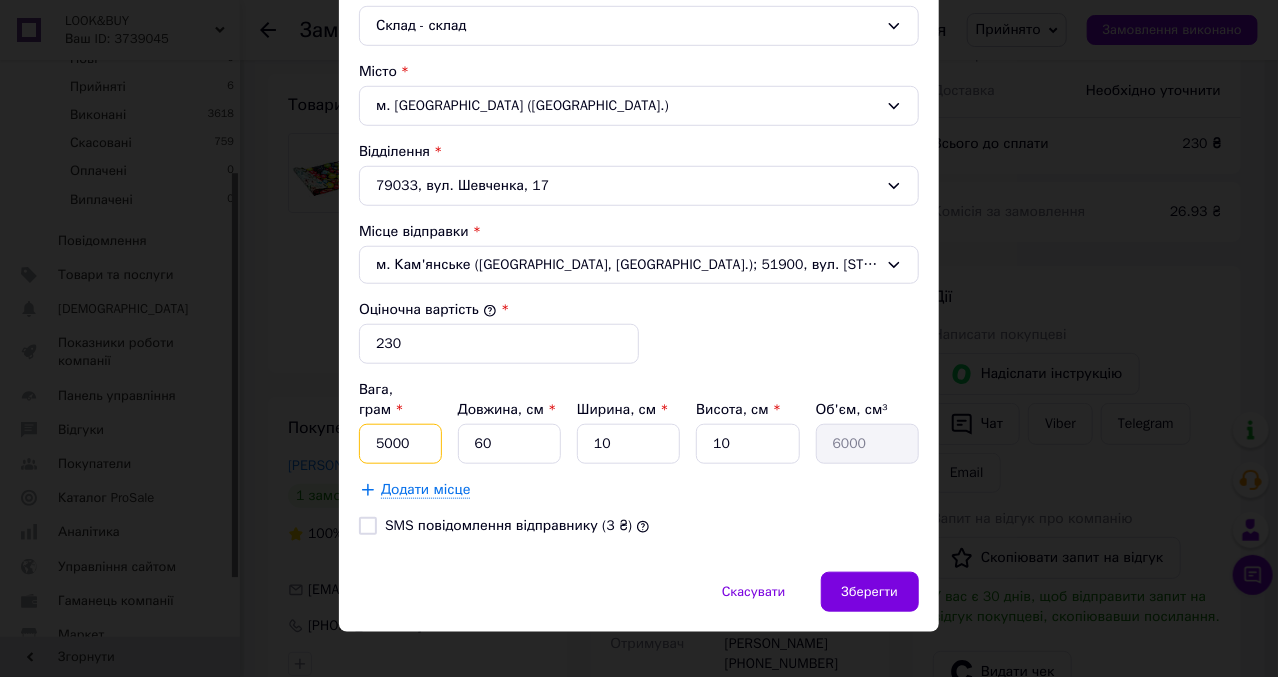 drag, startPoint x: 378, startPoint y: 415, endPoint x: 372, endPoint y: 523, distance: 108.16654 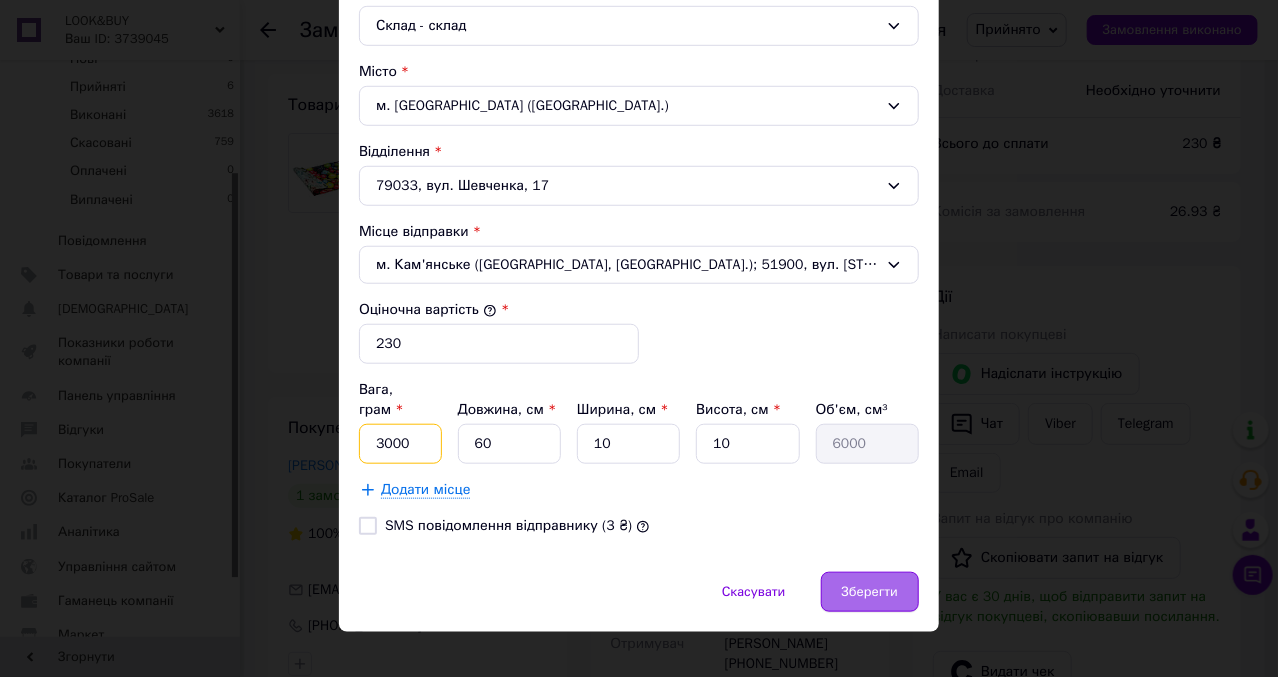 type on "3000" 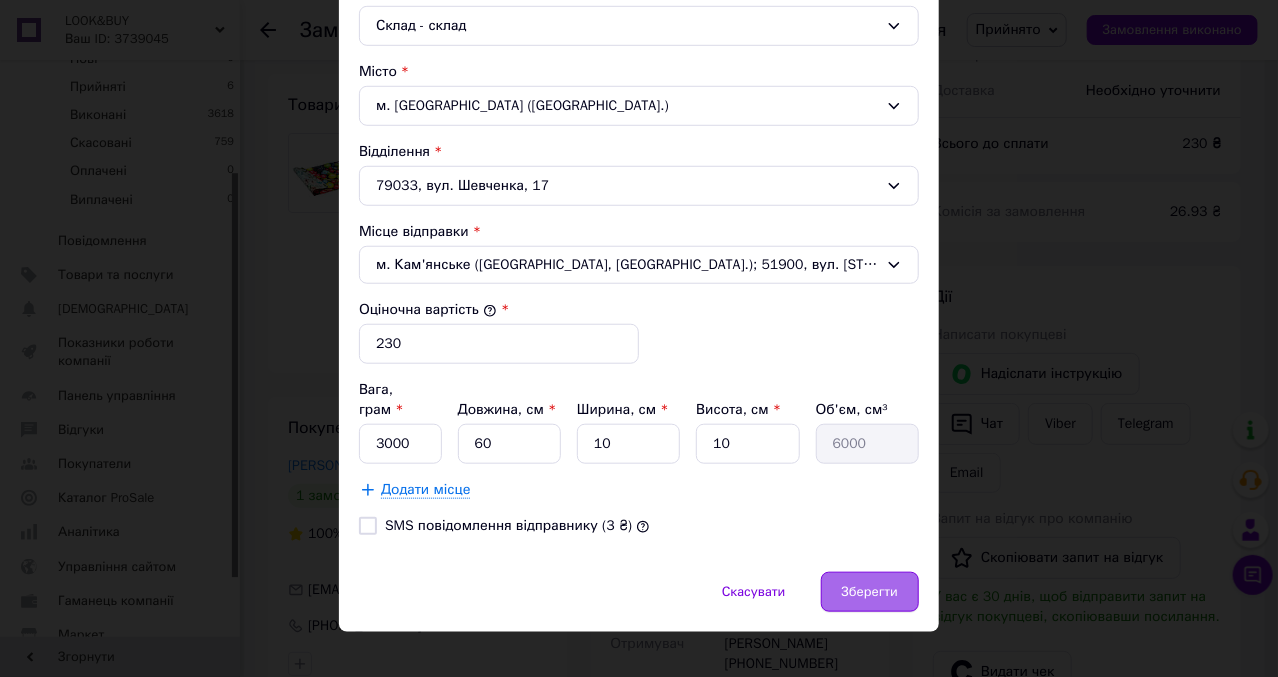 click on "Зберегти" at bounding box center (870, 592) 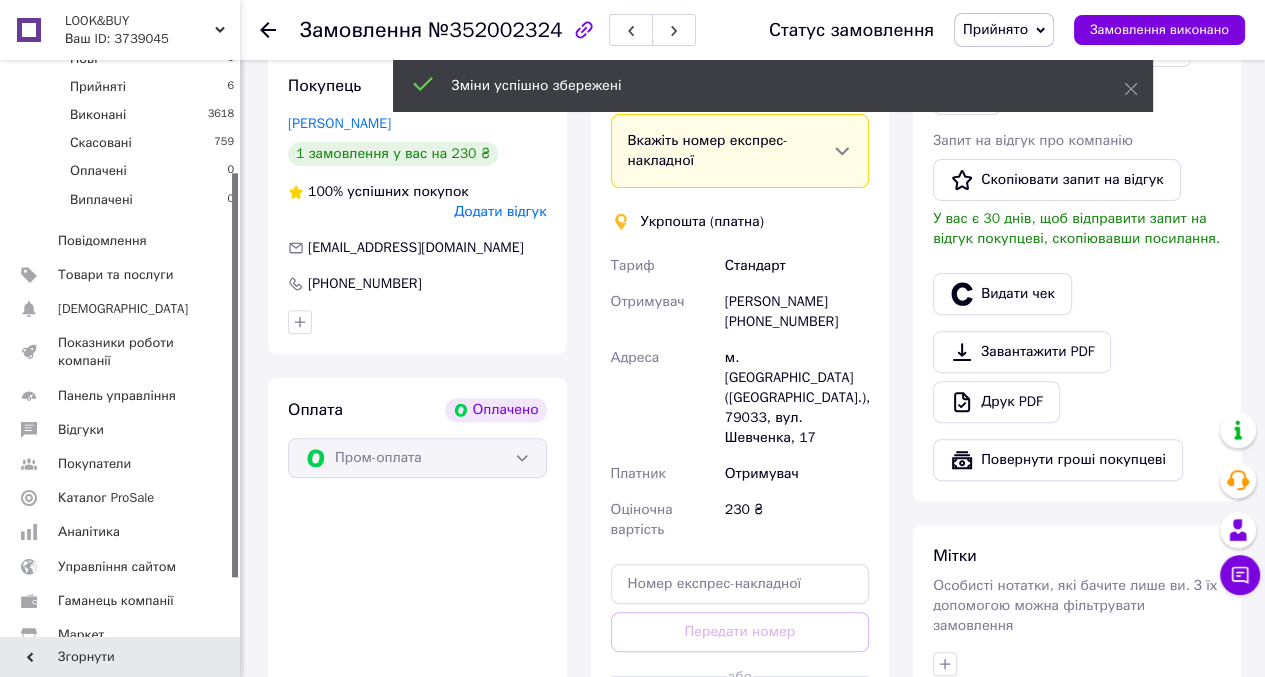 scroll, scrollTop: 640, scrollLeft: 0, axis: vertical 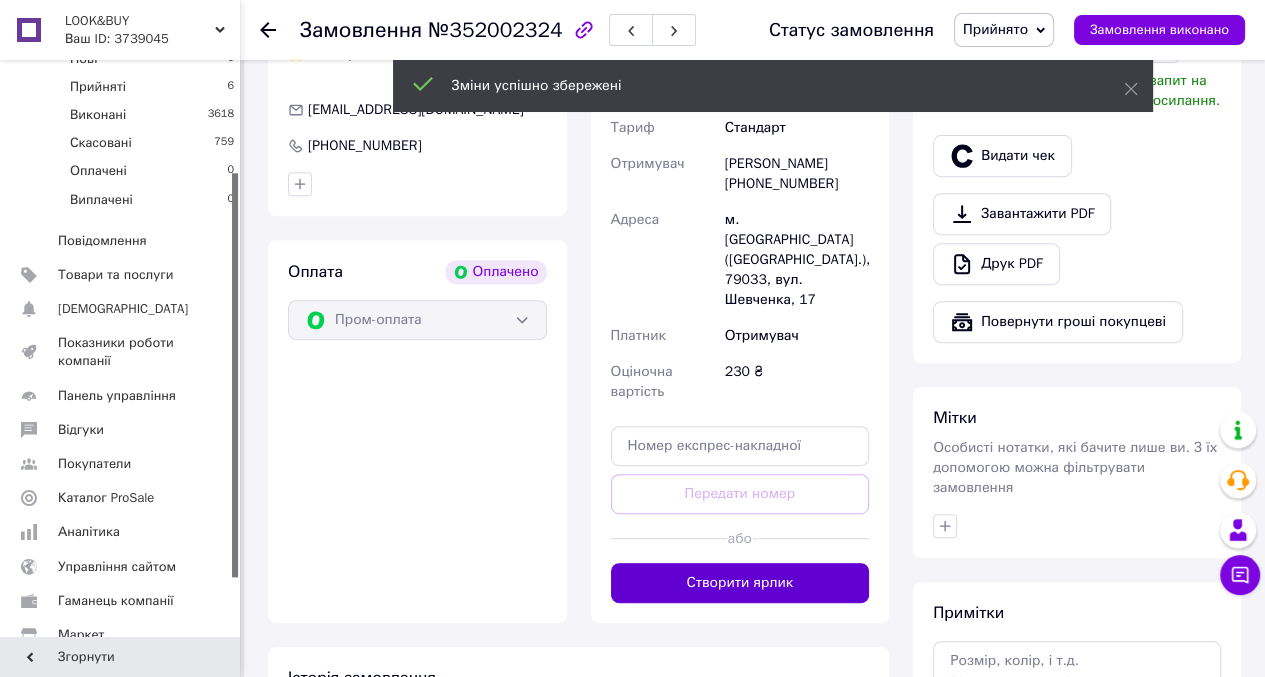 click on "Створити ярлик" at bounding box center (740, 583) 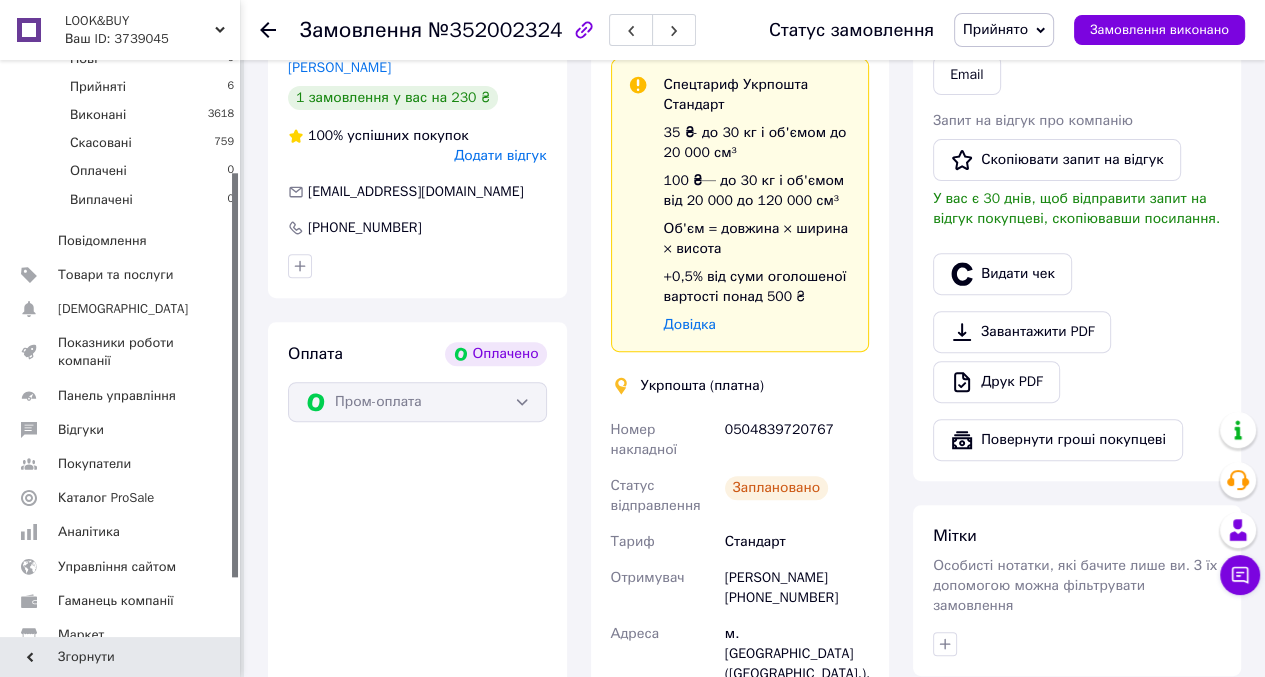 scroll, scrollTop: 880, scrollLeft: 0, axis: vertical 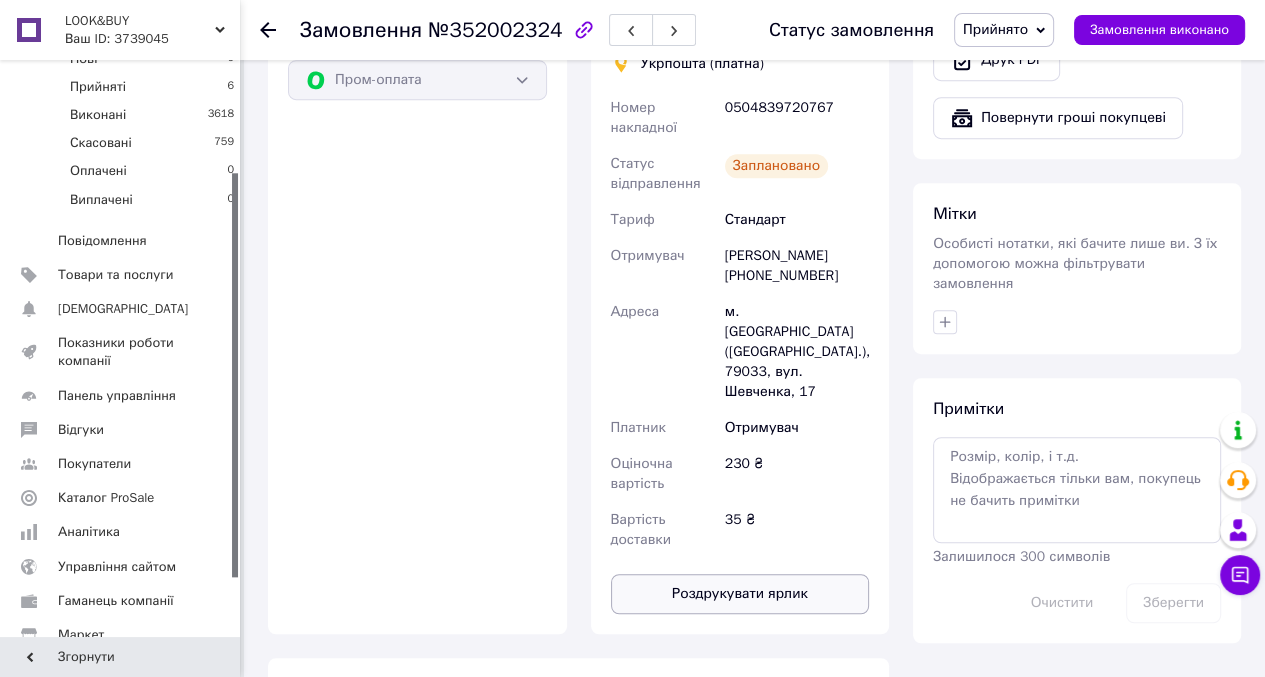 click on "Роздрукувати ярлик" at bounding box center [740, 594] 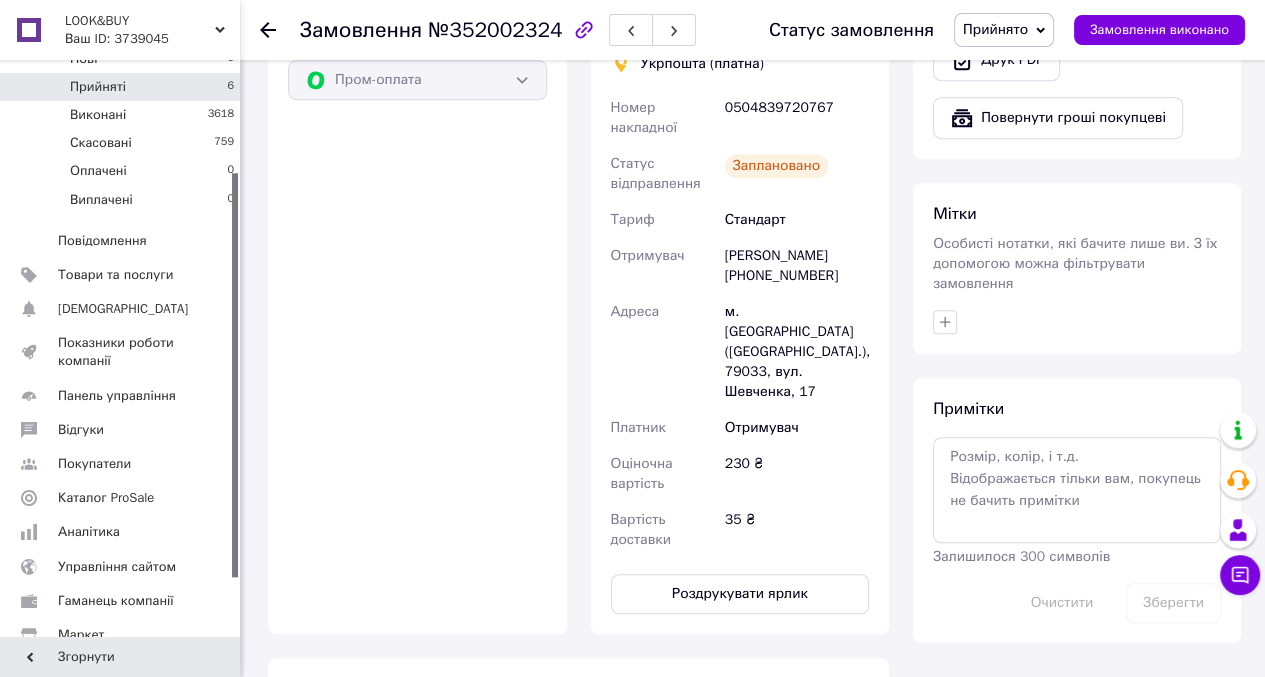 click on "Прийняті 6" at bounding box center (123, 87) 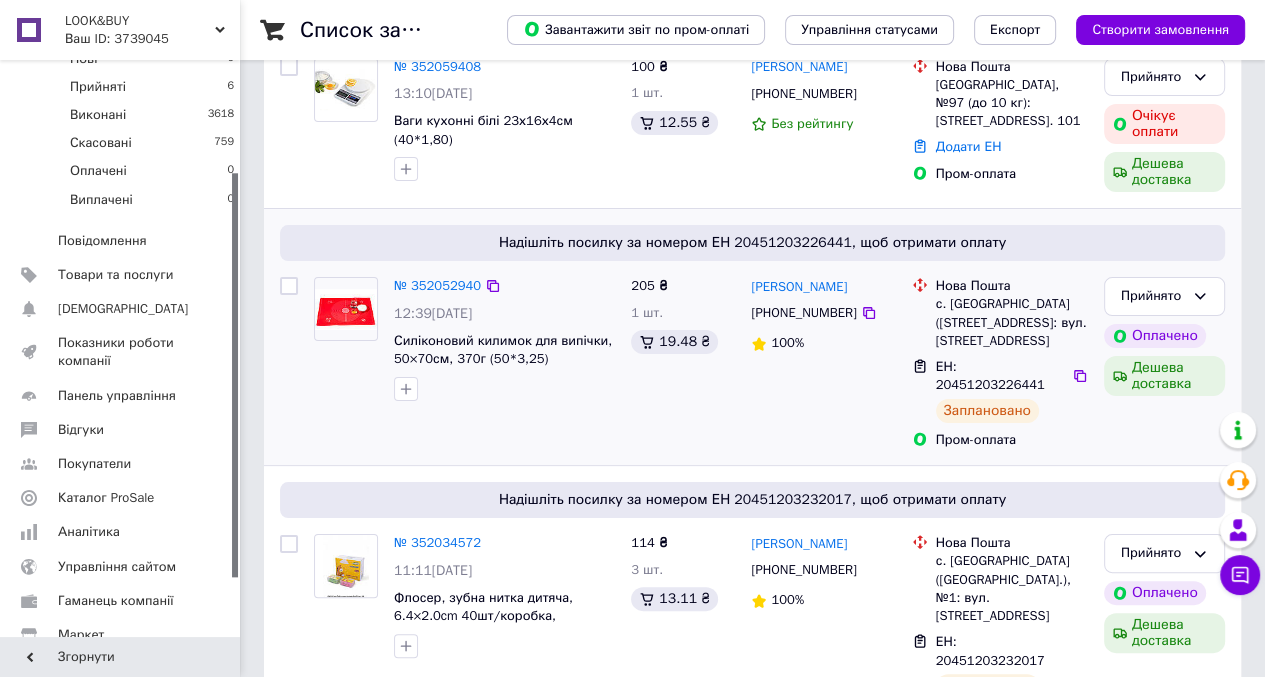 scroll, scrollTop: 80, scrollLeft: 0, axis: vertical 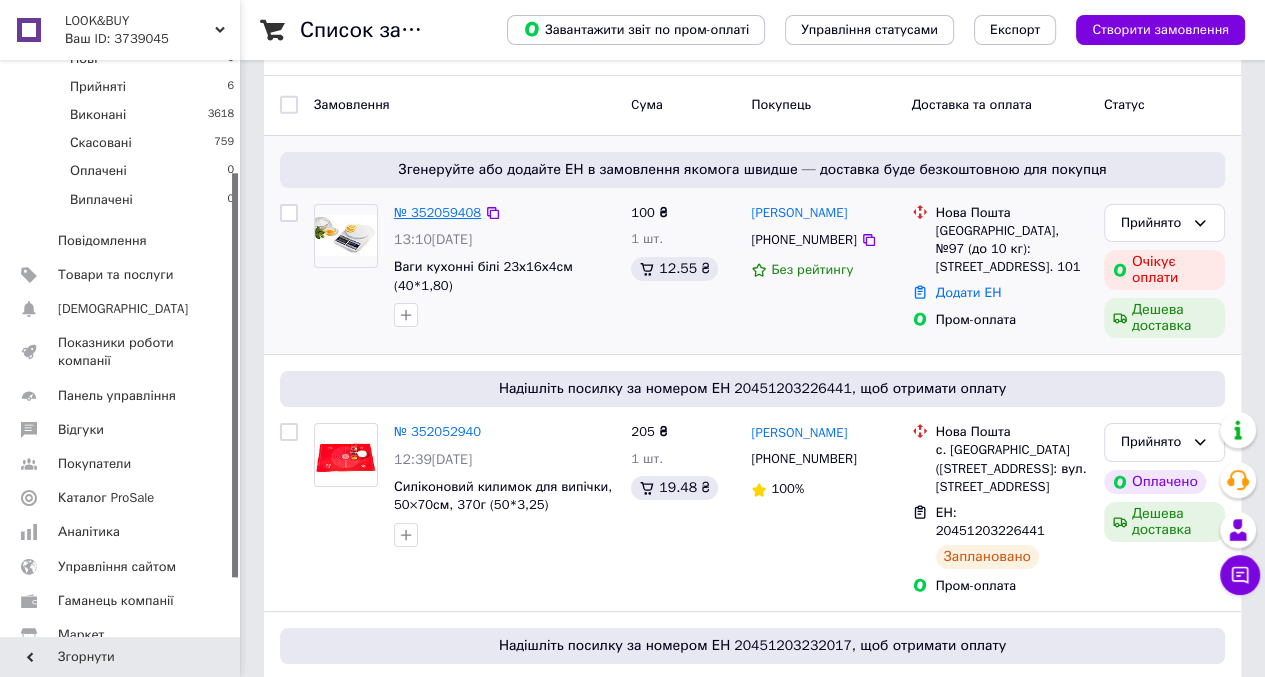 click on "№ 352059408" at bounding box center [437, 212] 